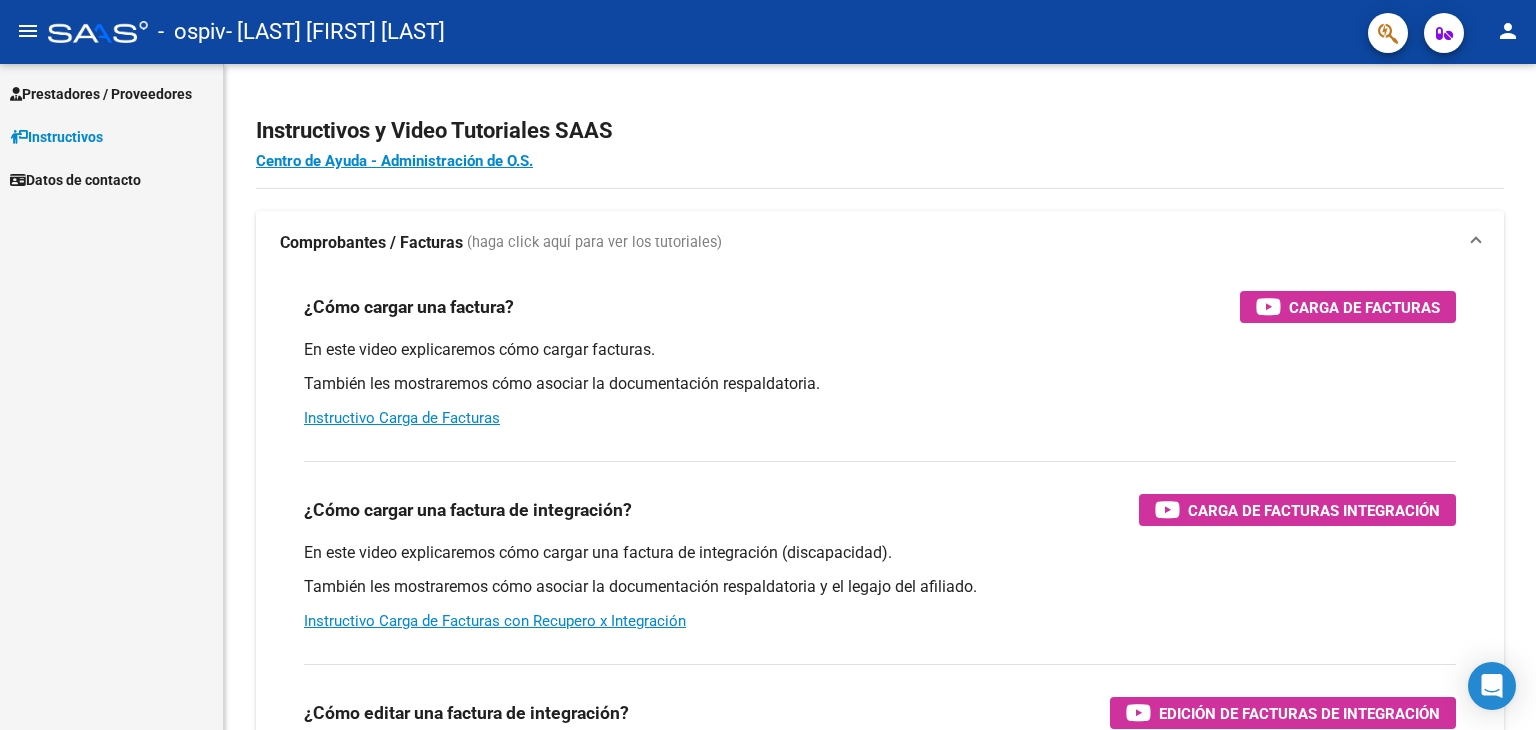 scroll, scrollTop: 0, scrollLeft: 0, axis: both 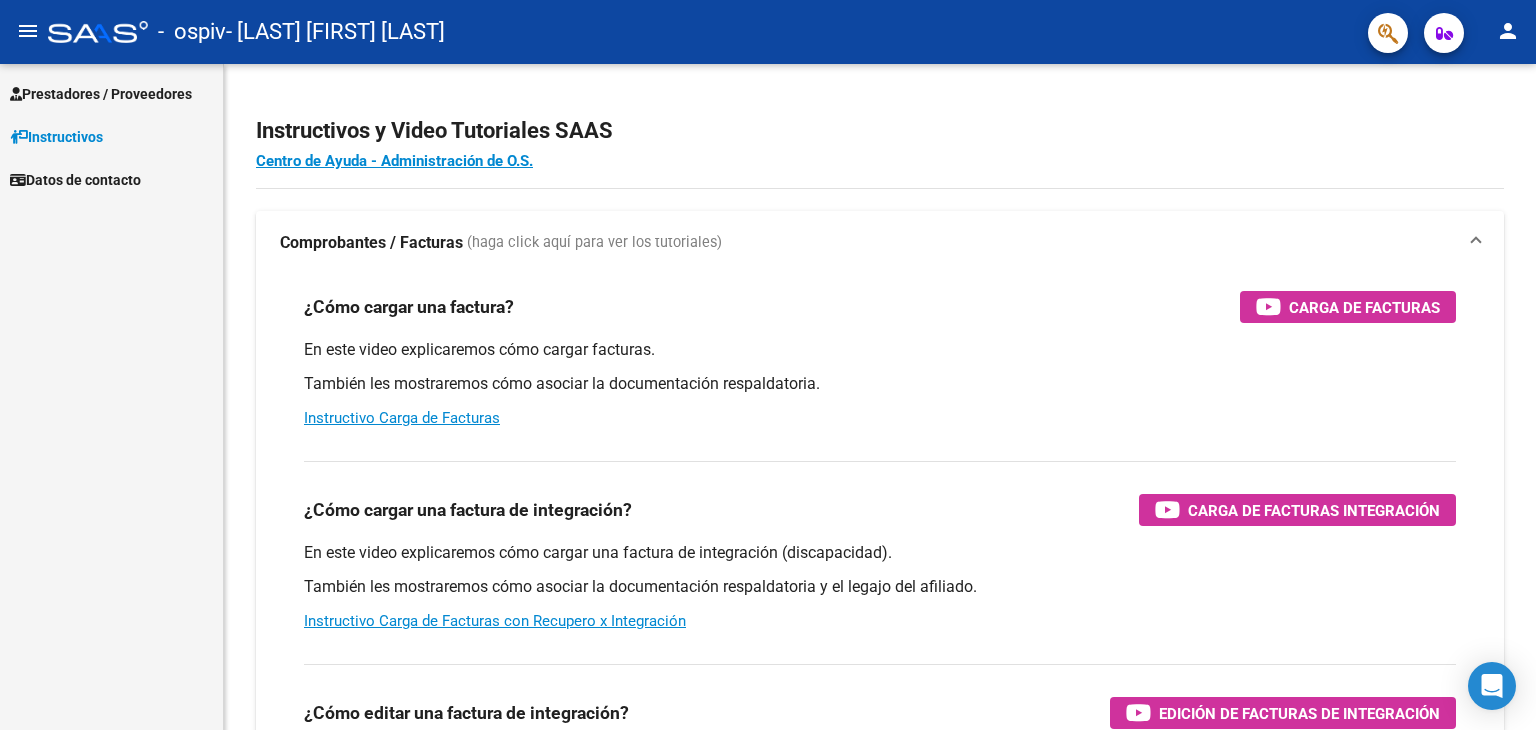 click on "Prestadores / Proveedores" at bounding box center (101, 94) 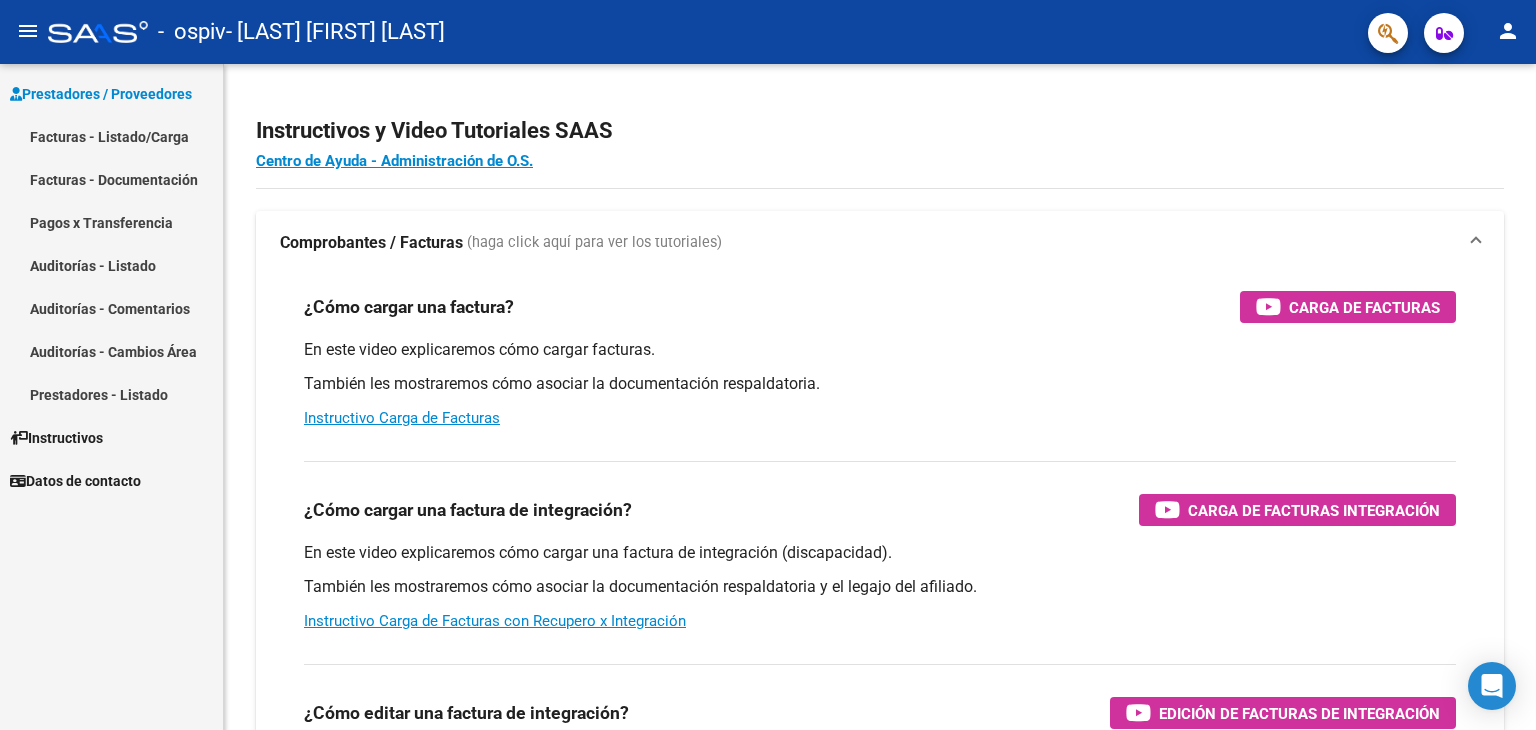 click on "Facturas - Listado/Carga" at bounding box center [111, 136] 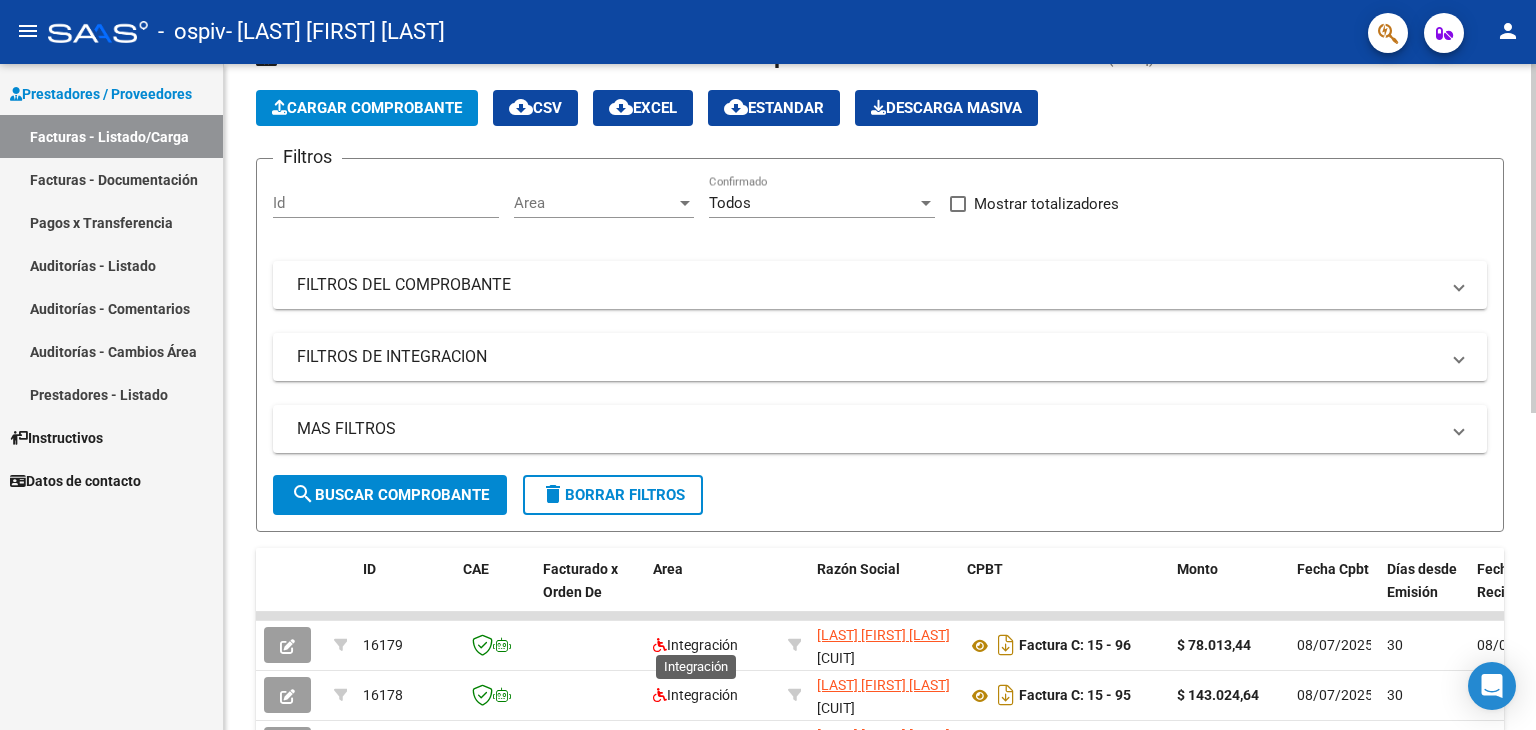 scroll, scrollTop: 279, scrollLeft: 0, axis: vertical 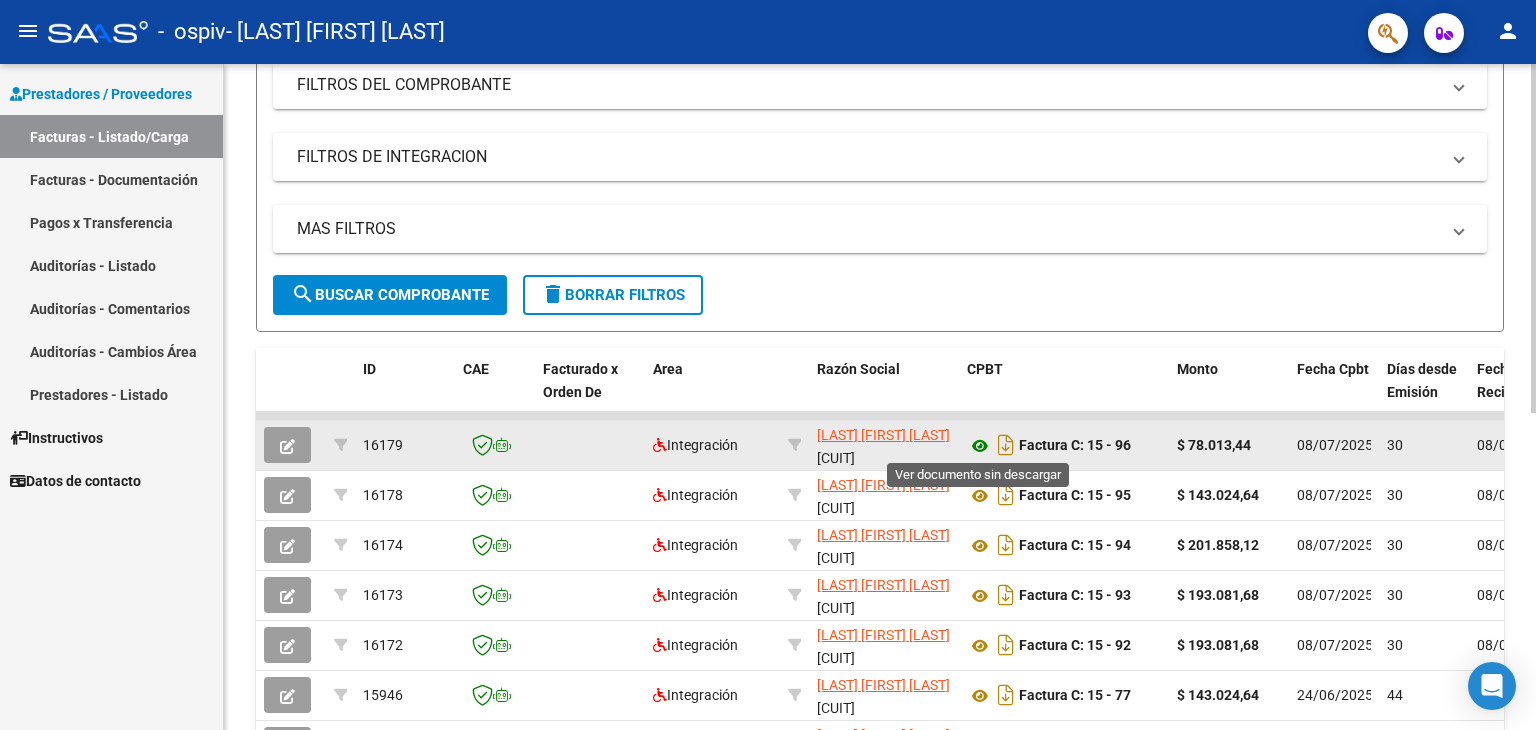click 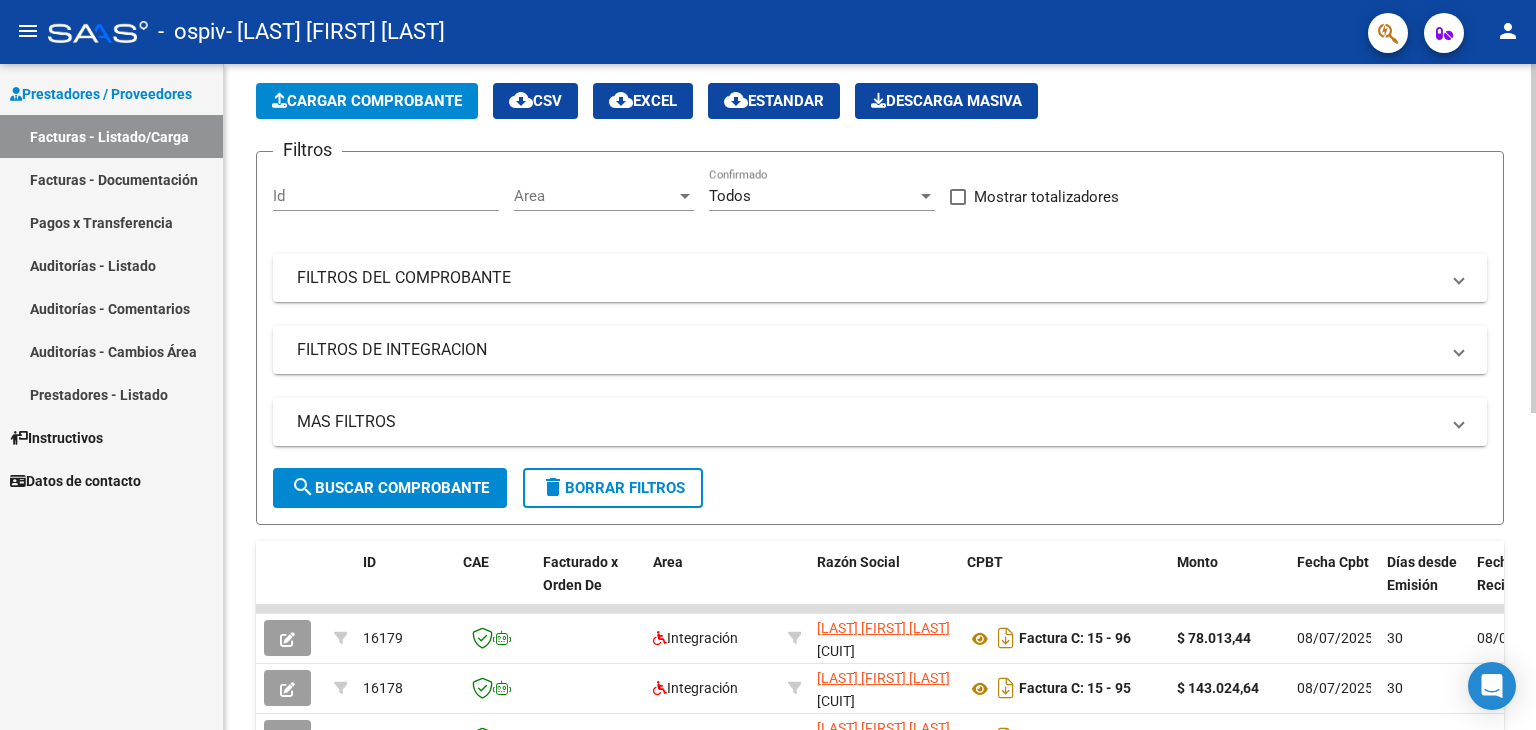 scroll, scrollTop: 79, scrollLeft: 0, axis: vertical 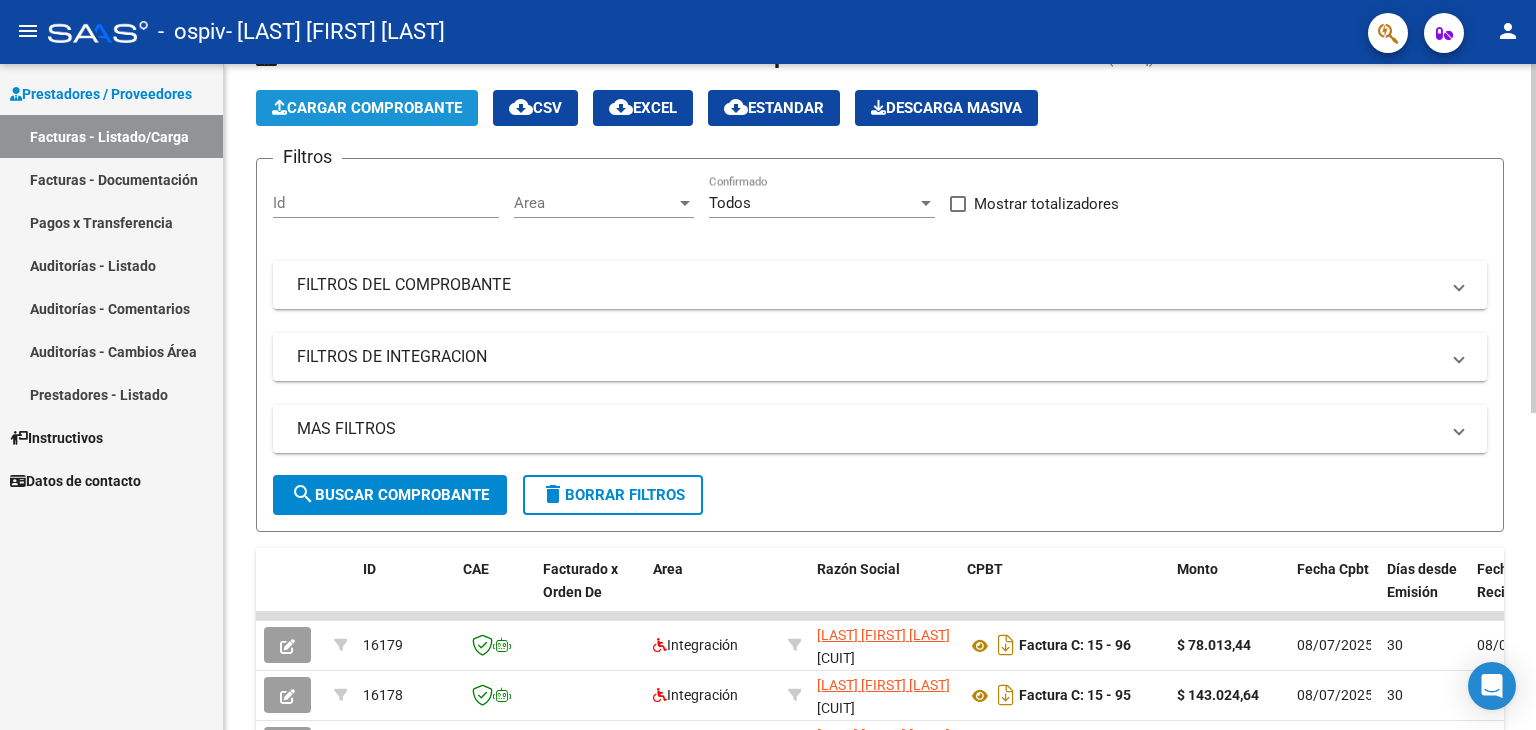 click on "Cargar Comprobante" 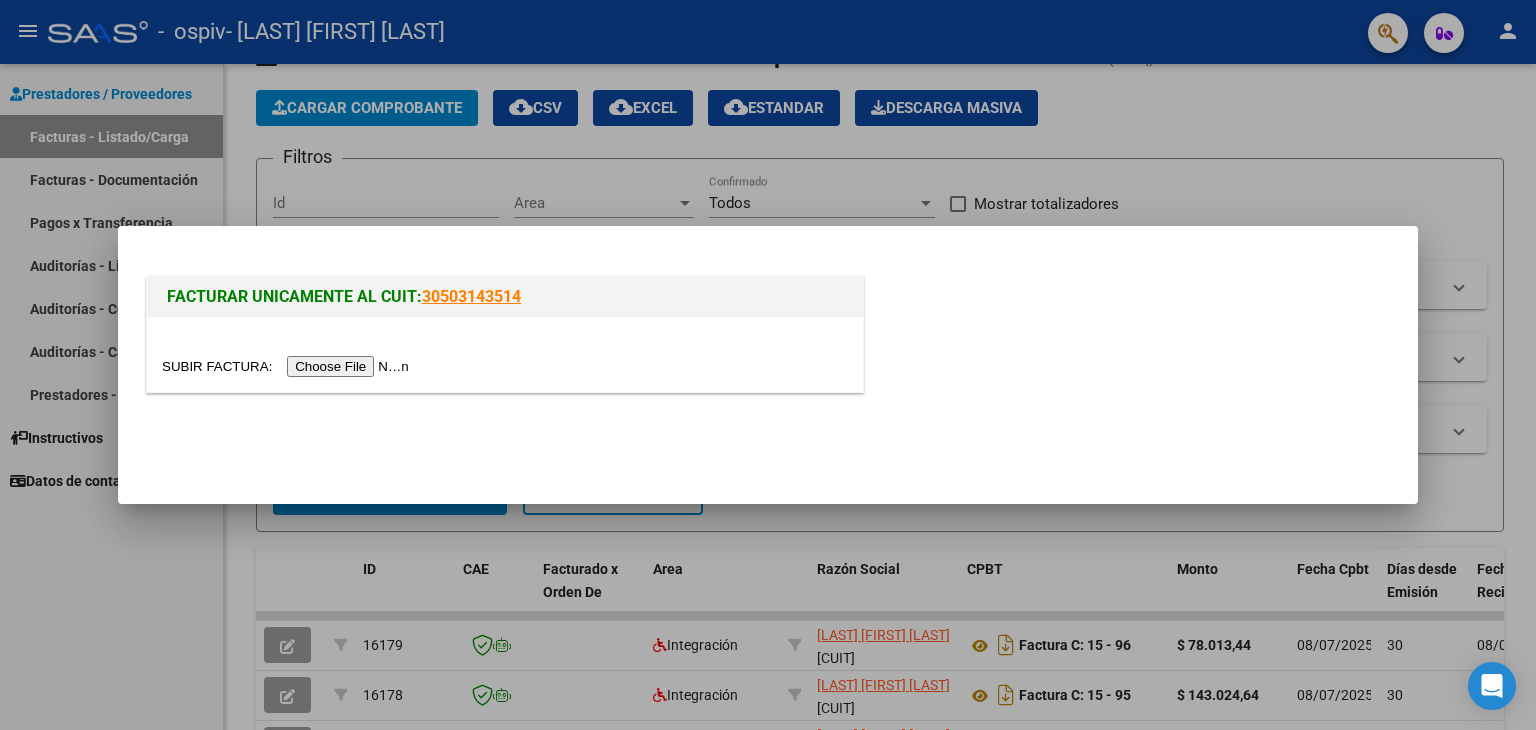 click at bounding box center (288, 366) 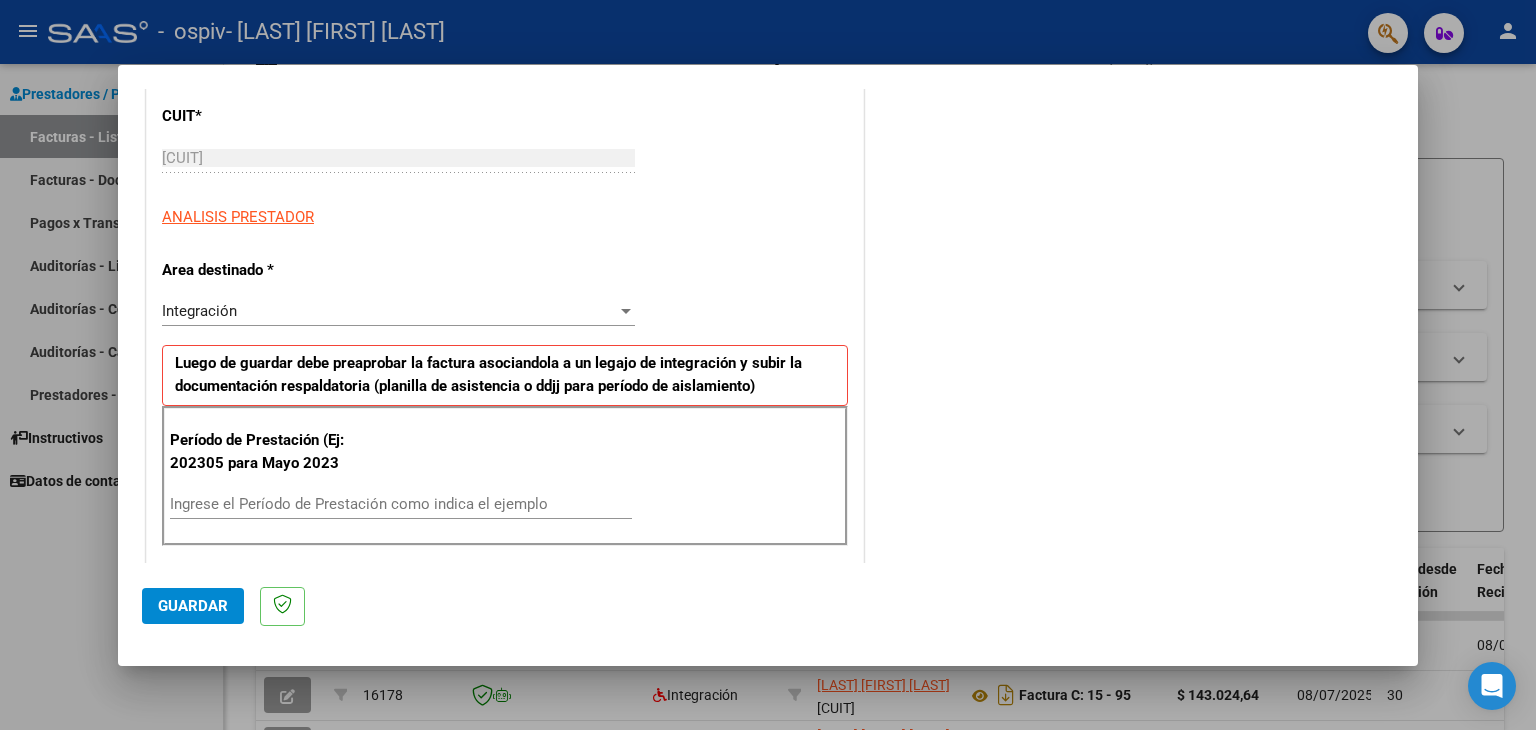 scroll, scrollTop: 300, scrollLeft: 0, axis: vertical 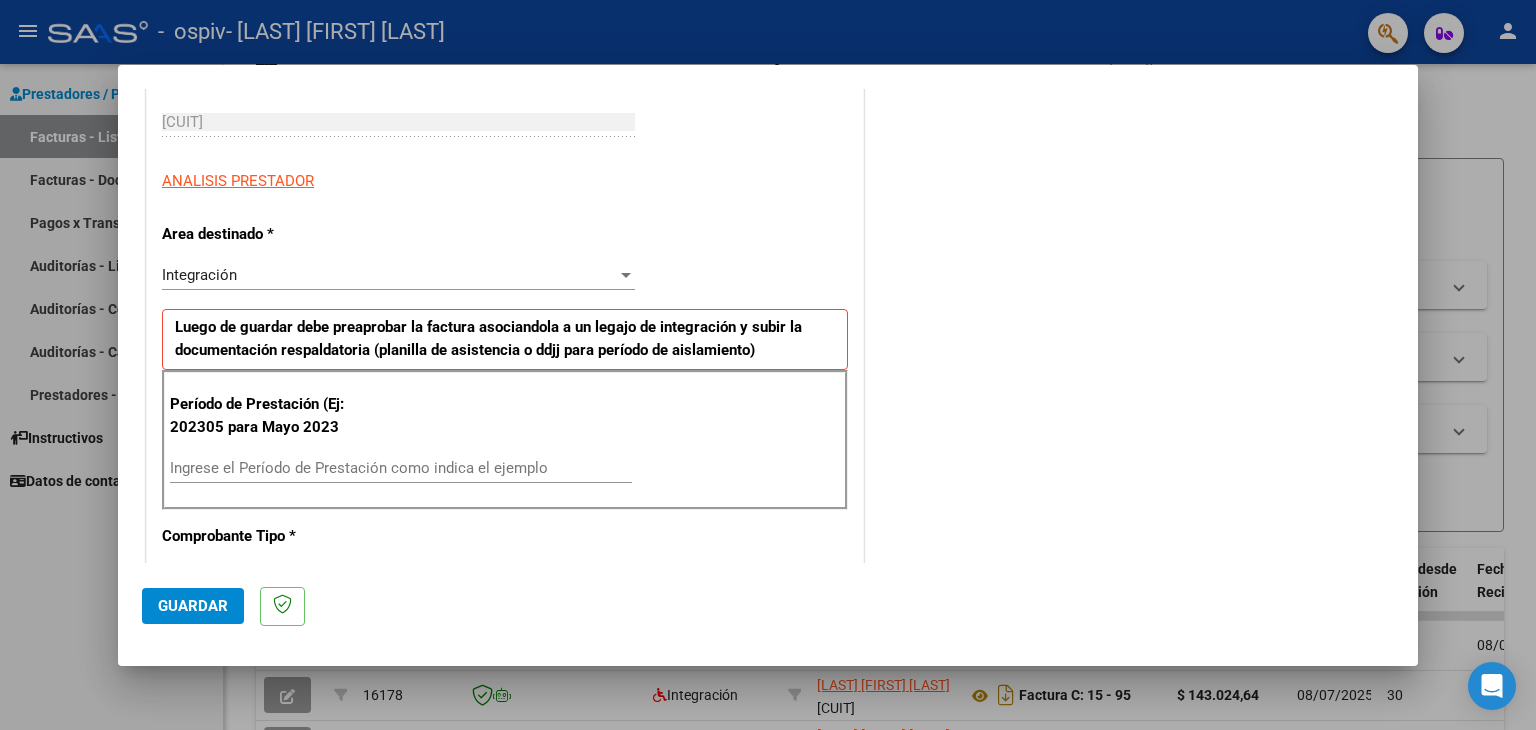 click on "Ingrese el Período de Prestación como indica el ejemplo" at bounding box center (401, 468) 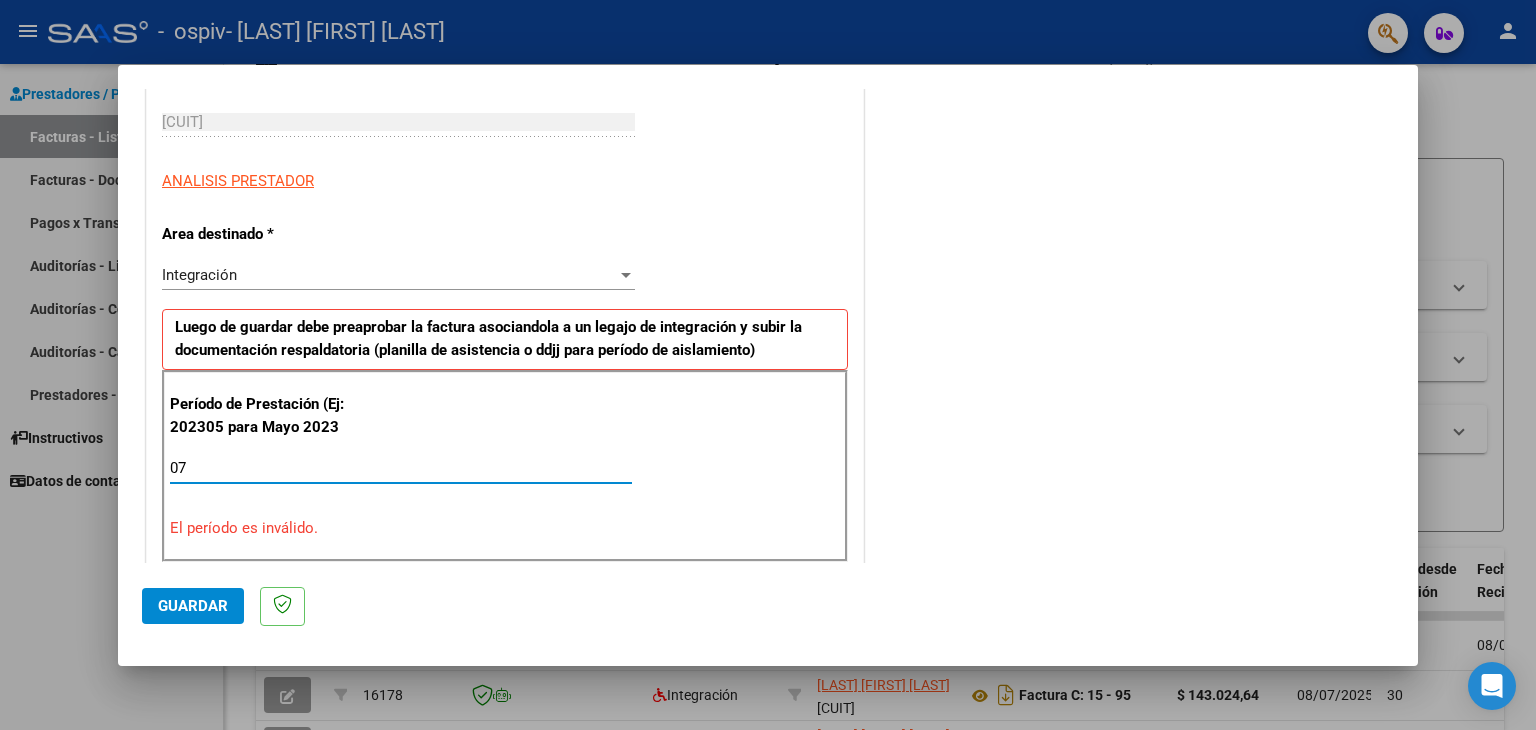 type on "0" 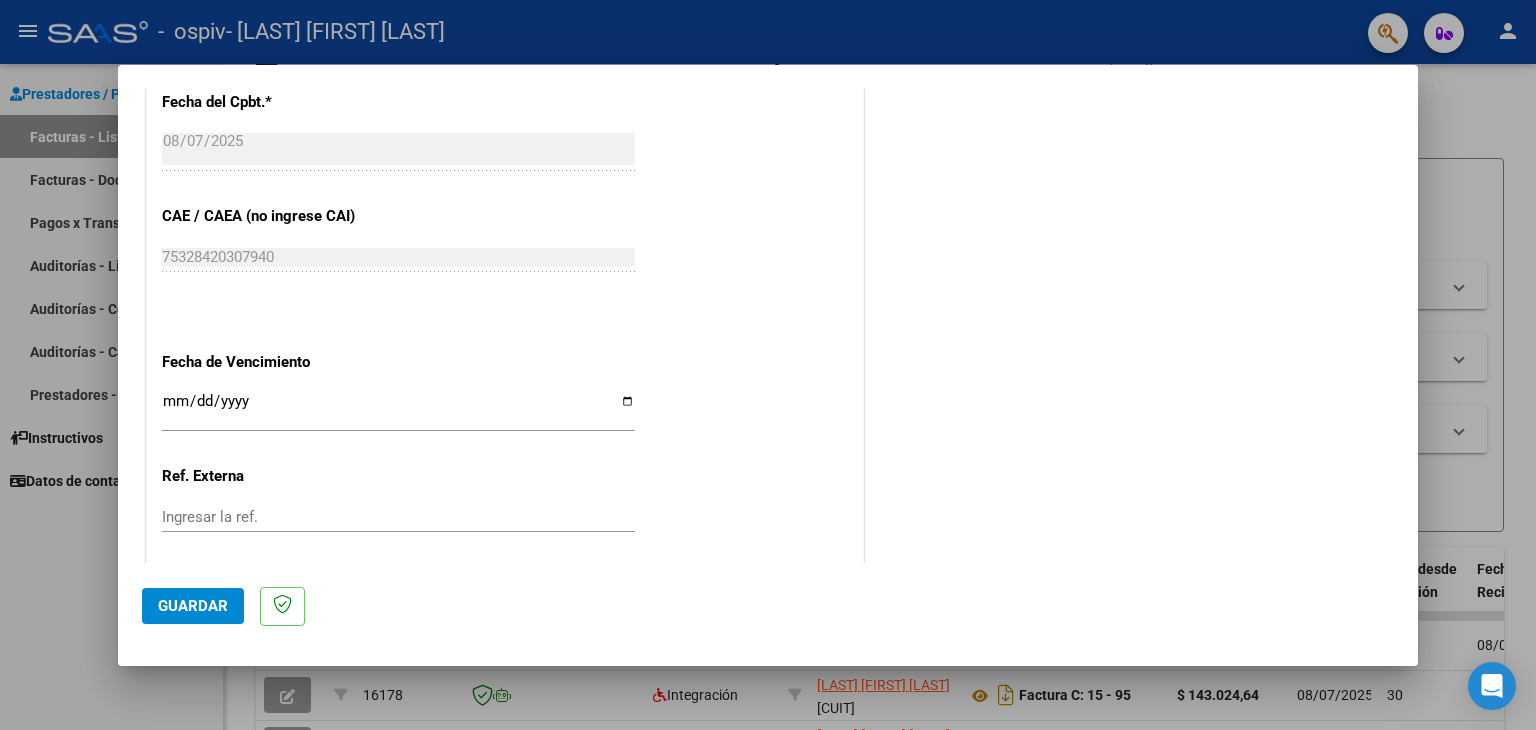 scroll, scrollTop: 1200, scrollLeft: 0, axis: vertical 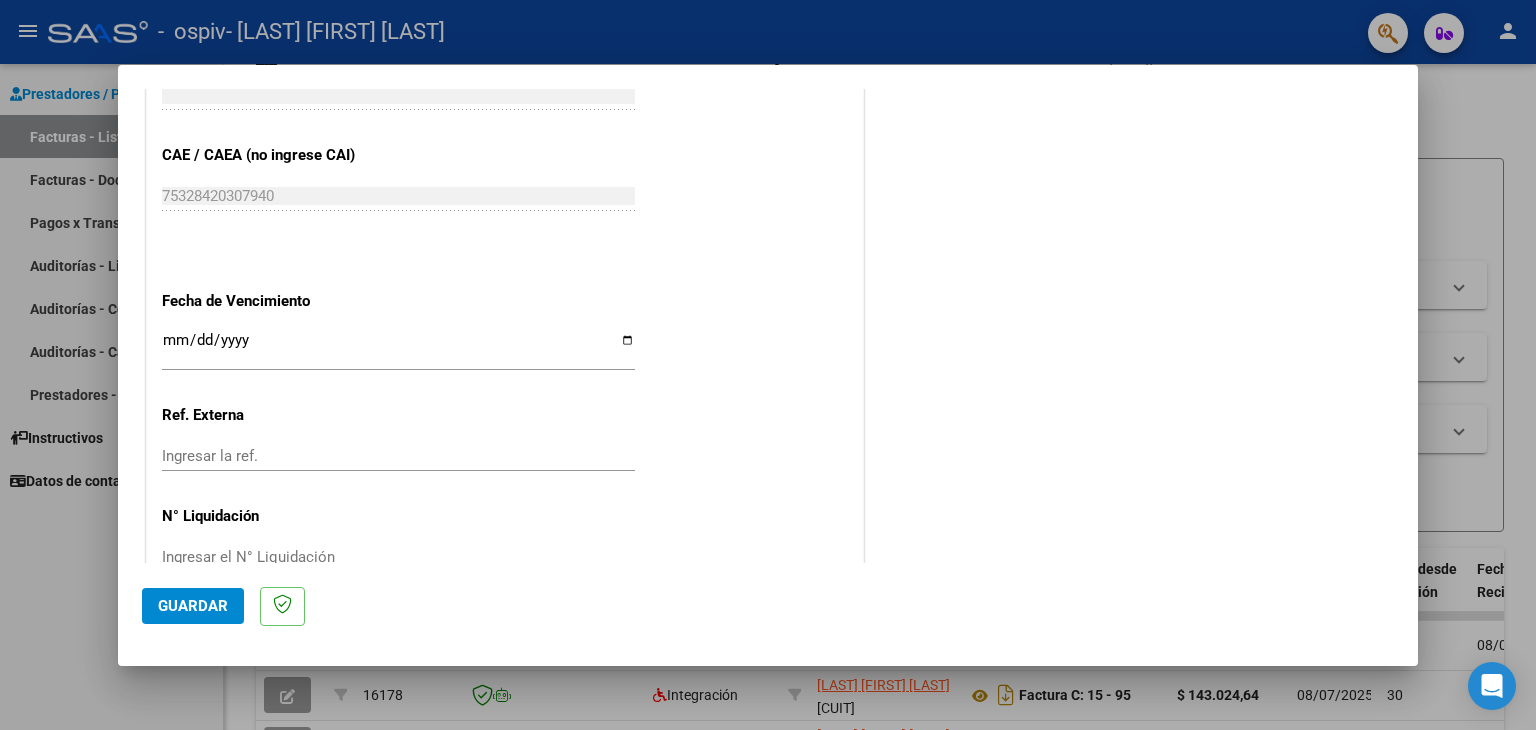 type on "202507" 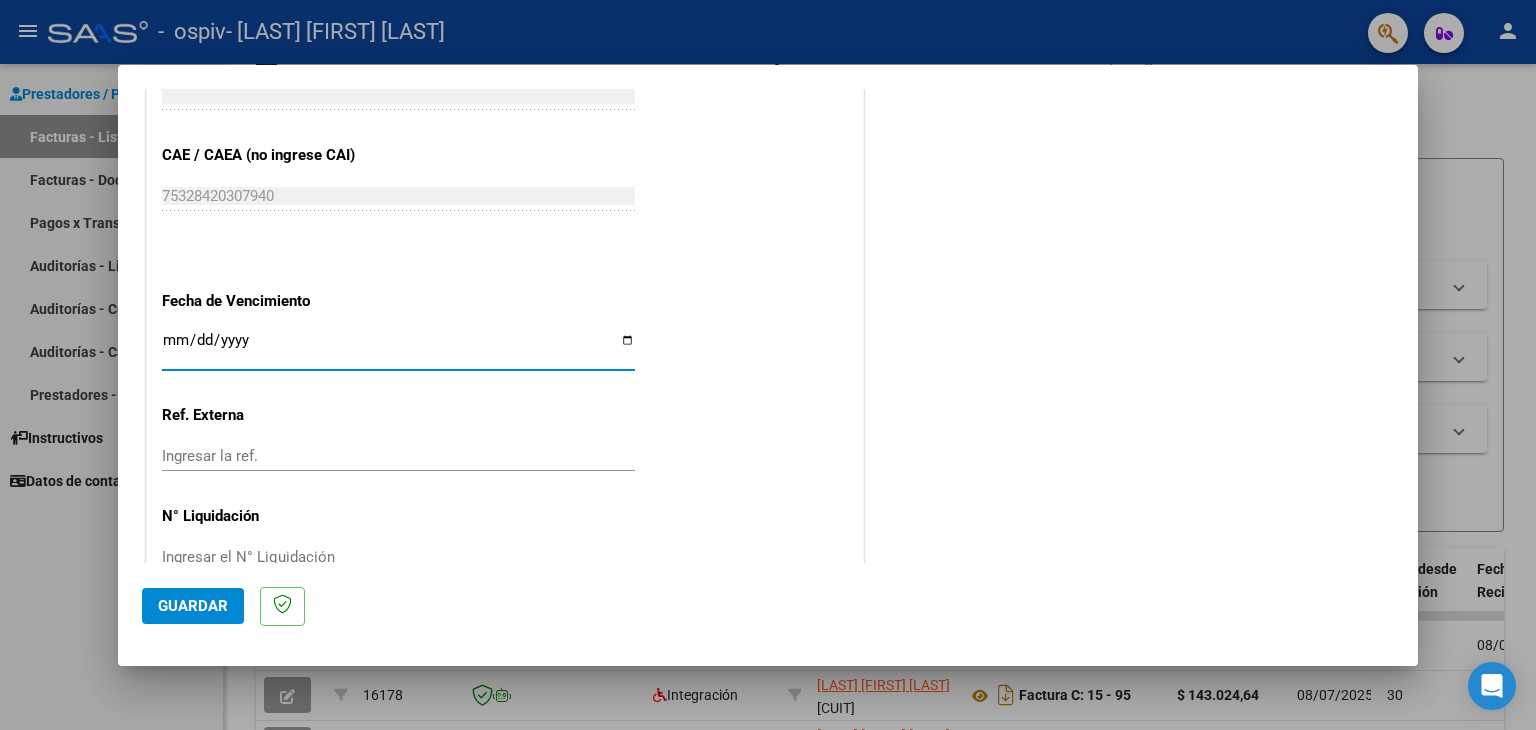 click on "Ingresar la fecha" at bounding box center (398, 348) 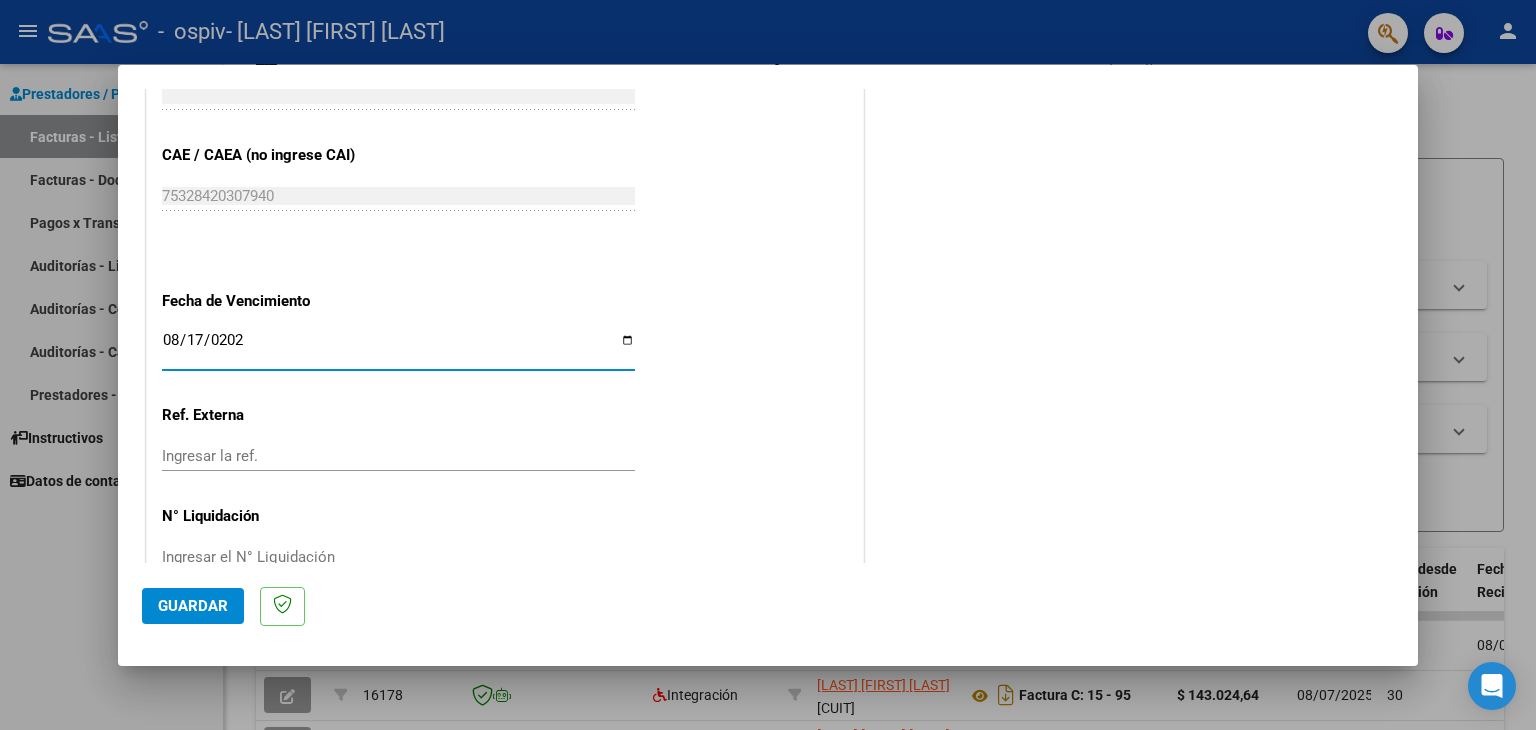 type on "2025-08-17" 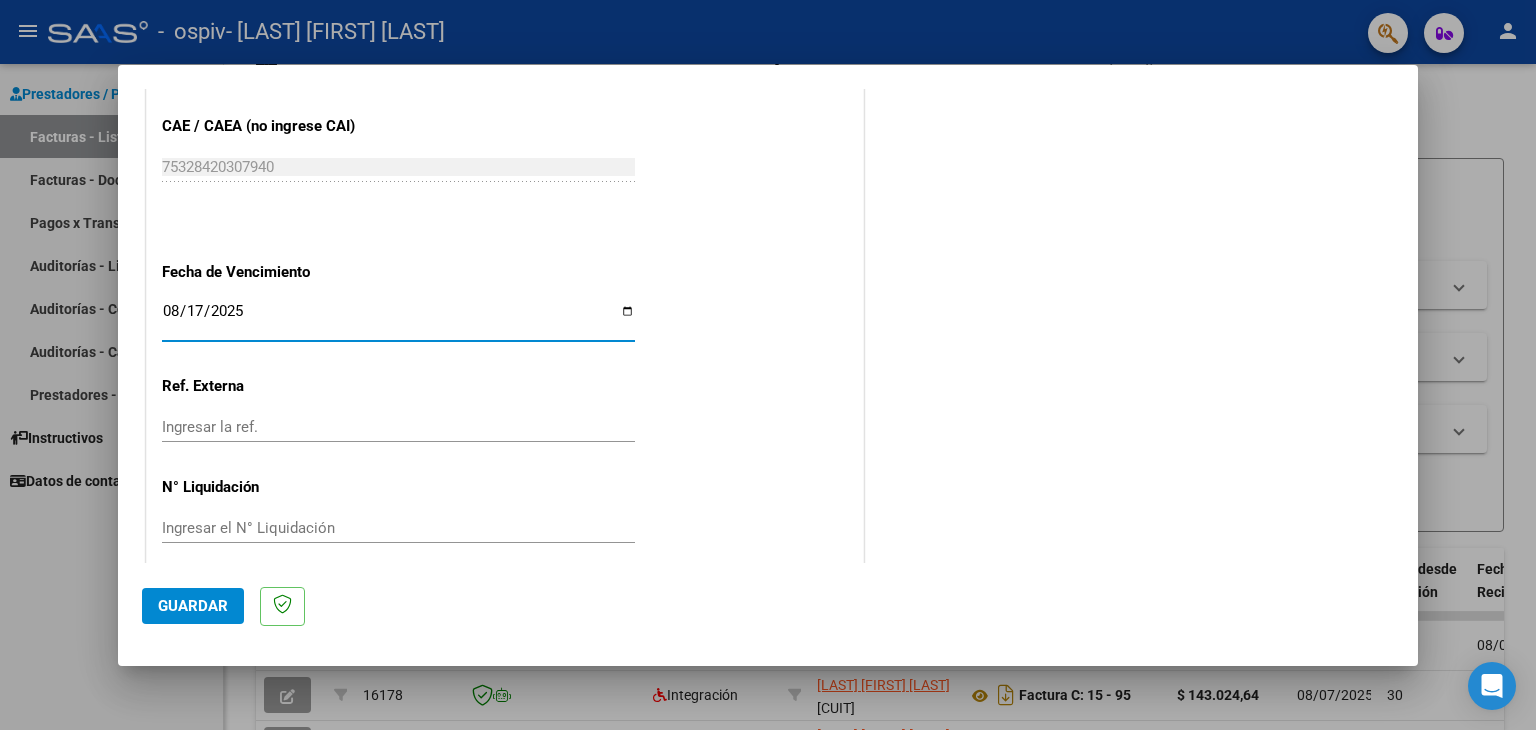 scroll, scrollTop: 1245, scrollLeft: 0, axis: vertical 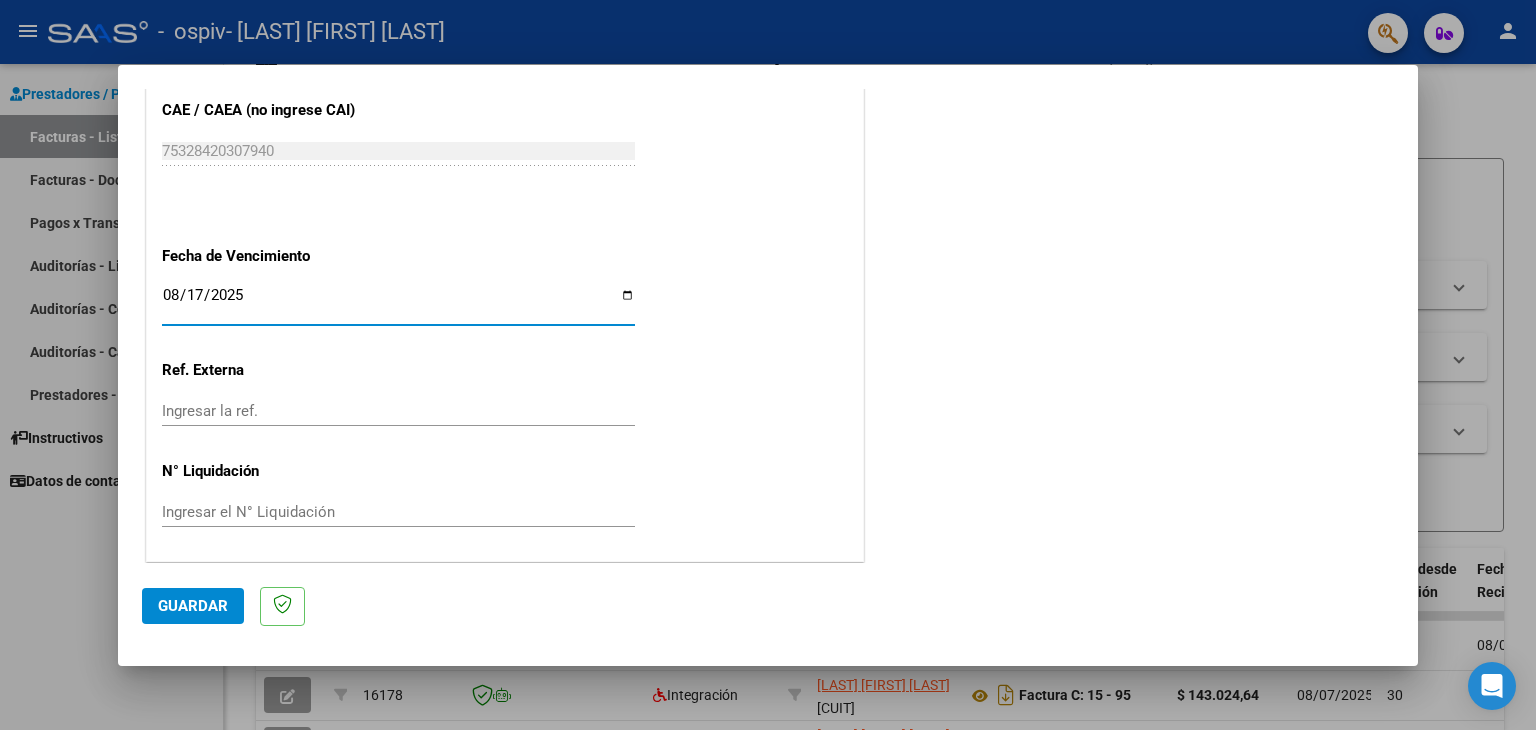 click on "Guardar" 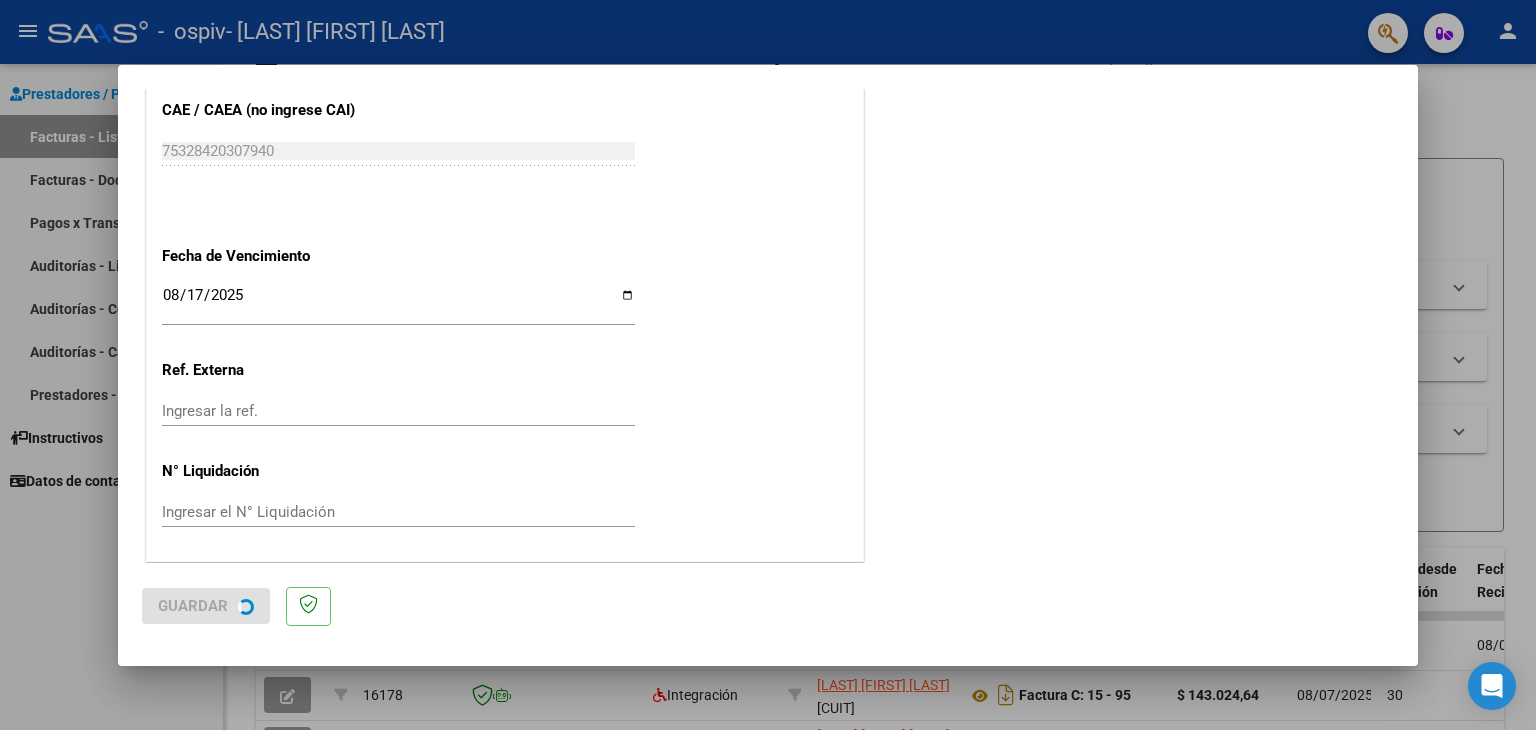 scroll, scrollTop: 0, scrollLeft: 0, axis: both 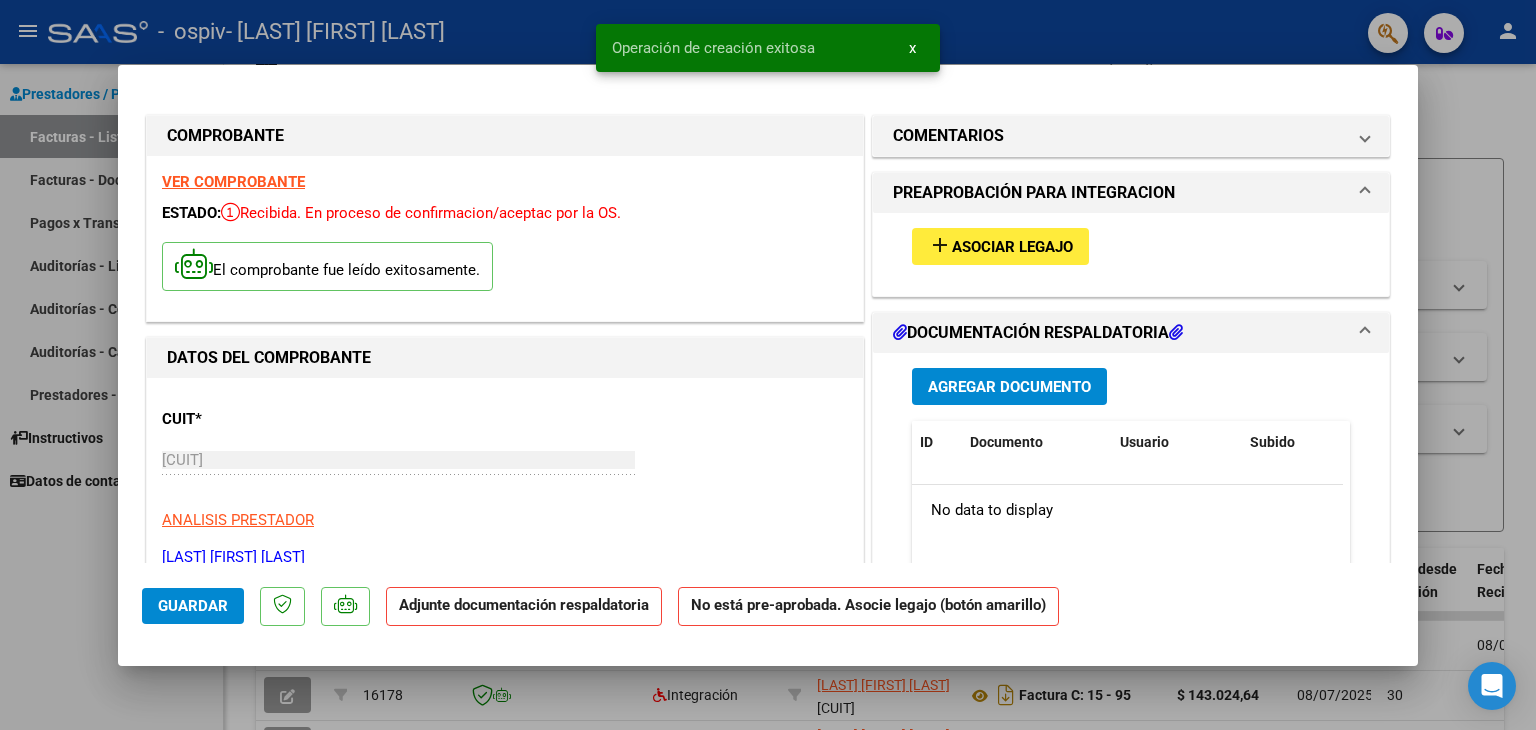 click on "add" at bounding box center [940, 245] 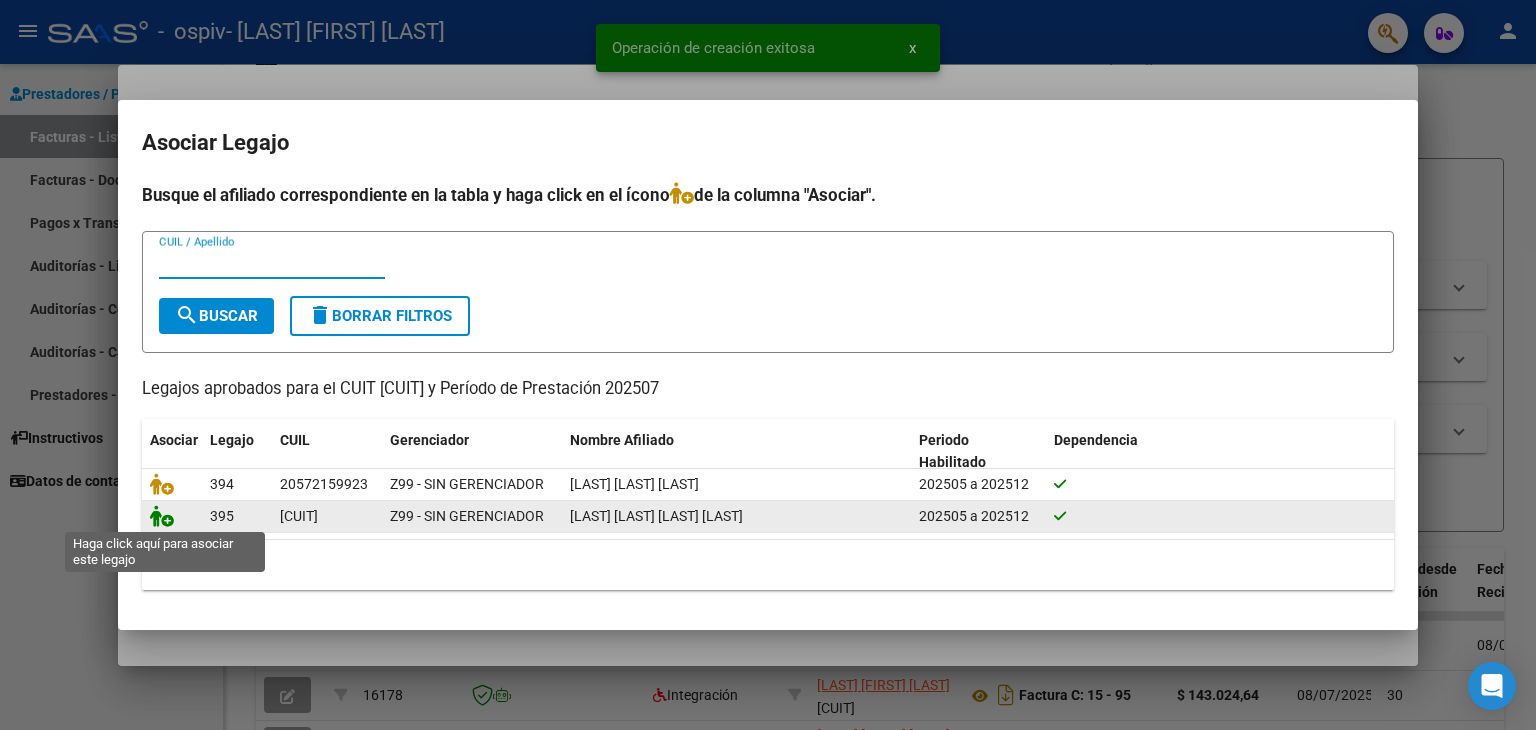 click 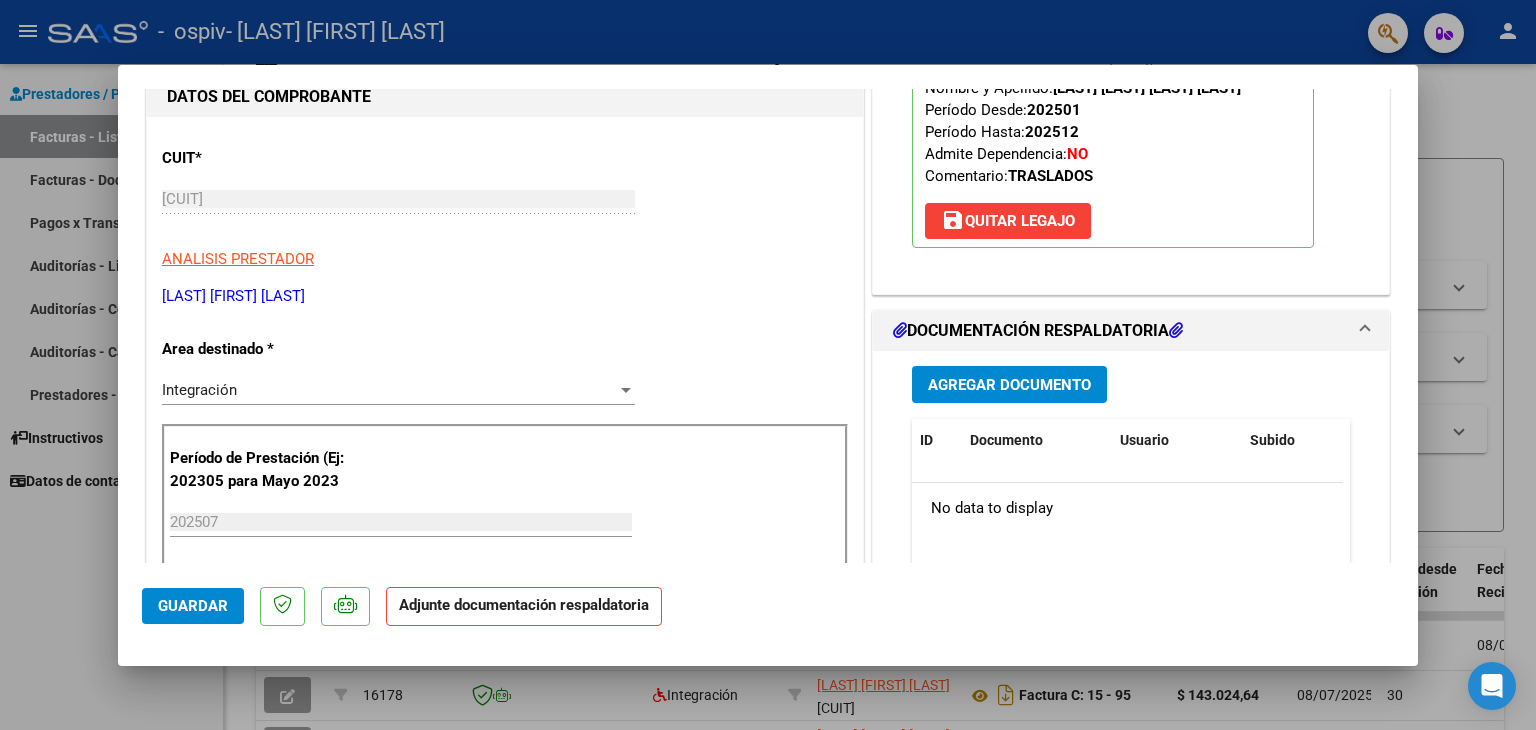 scroll, scrollTop: 300, scrollLeft: 0, axis: vertical 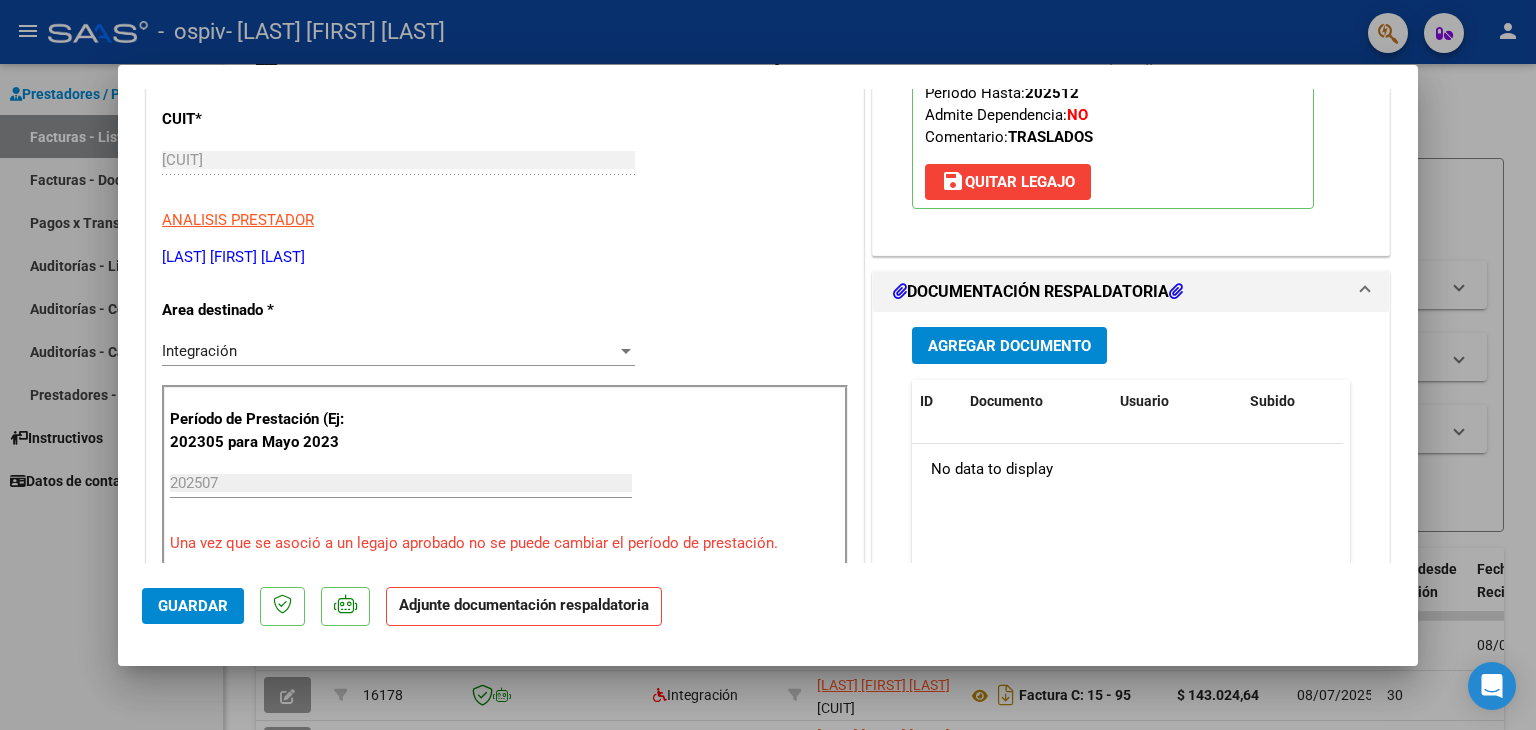 click on "Agregar Documento" at bounding box center (1009, 346) 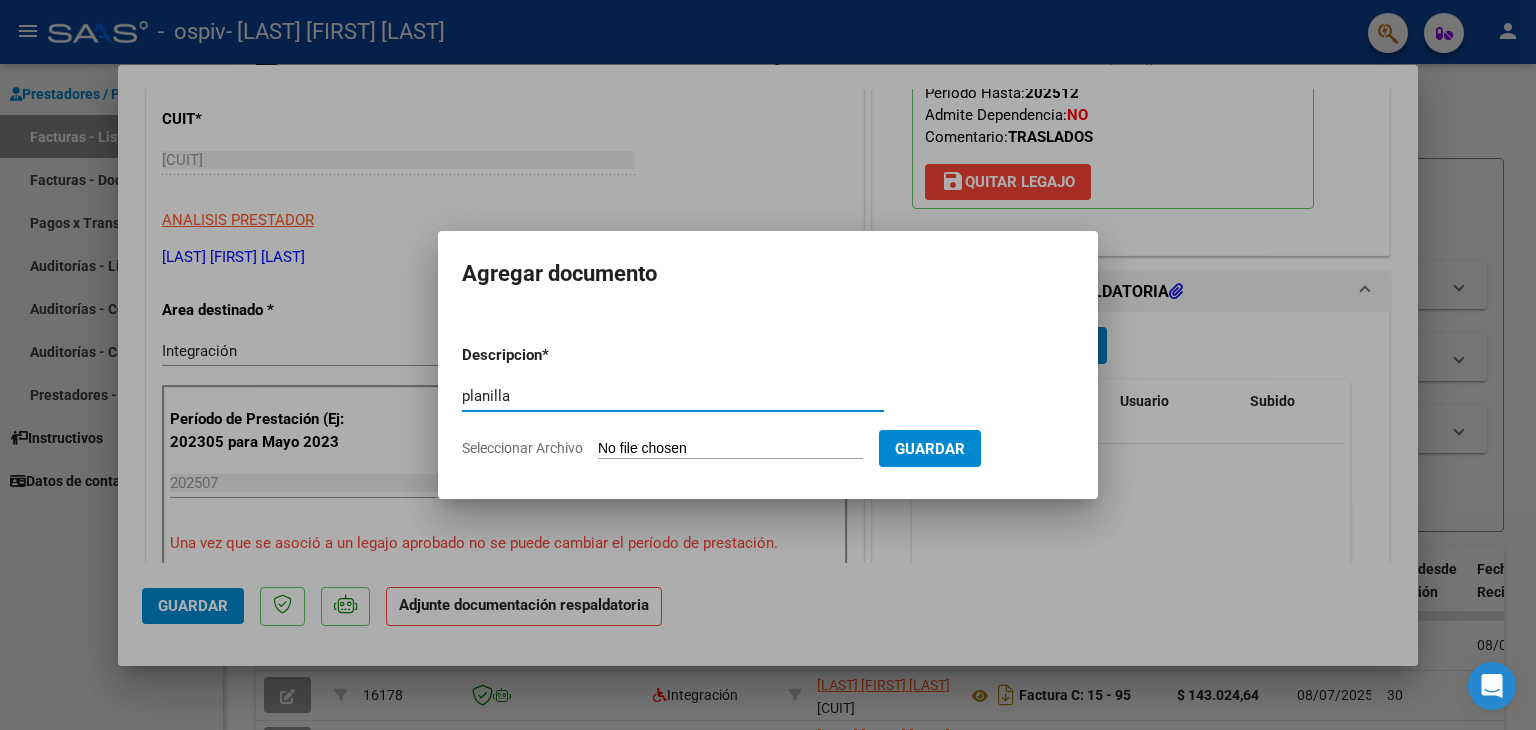 type on "planilla" 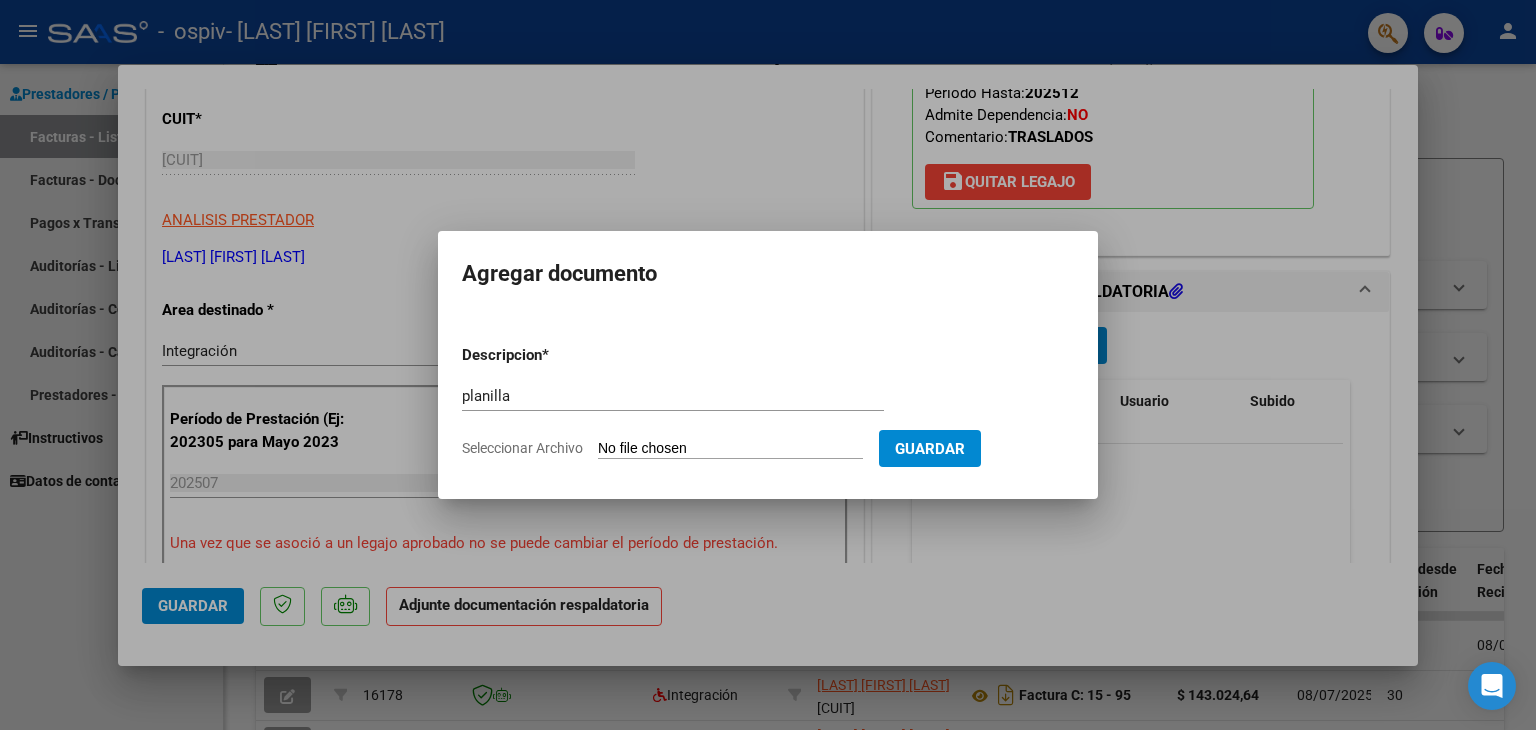 type on "C:\fakepath\[NAME].pdf" 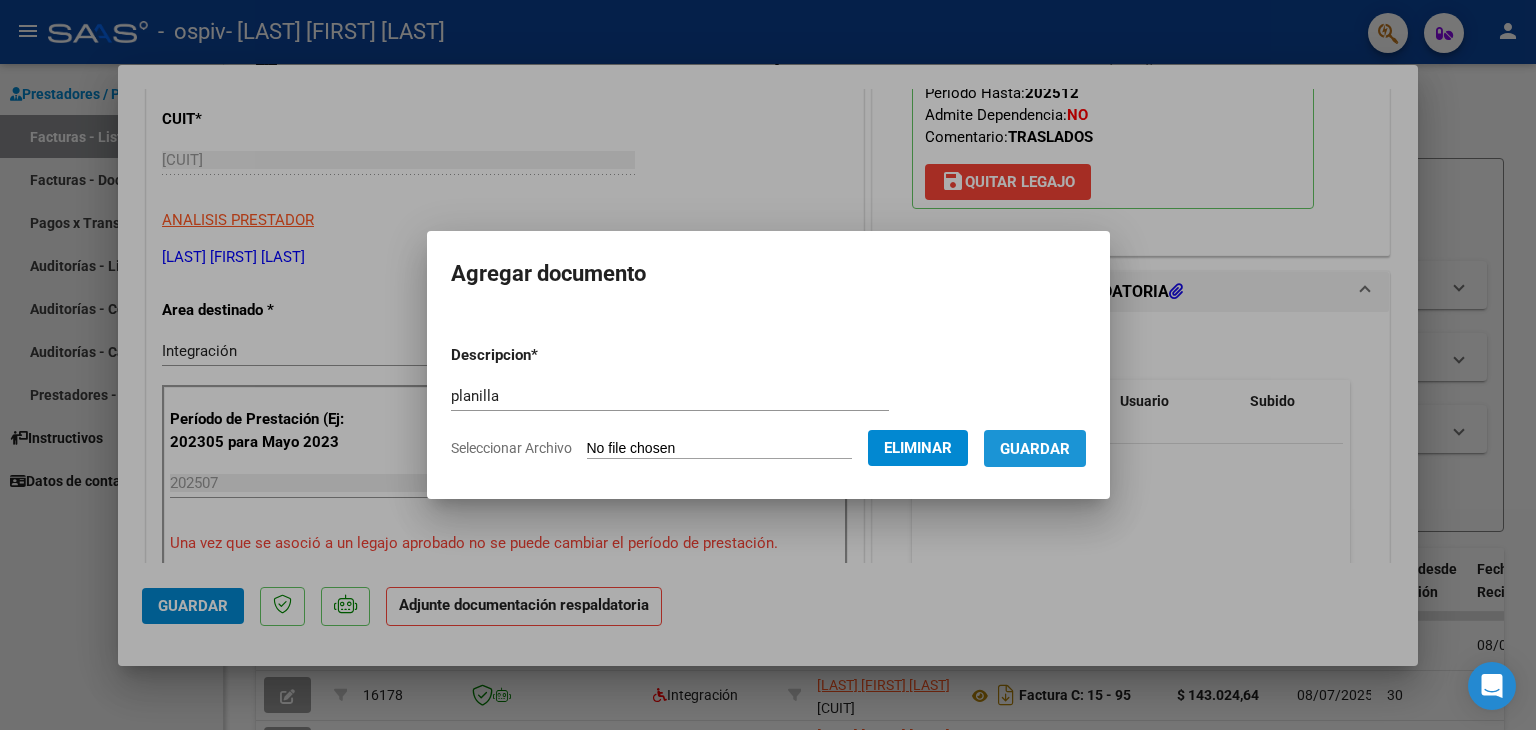 click on "Guardar" at bounding box center (1035, 449) 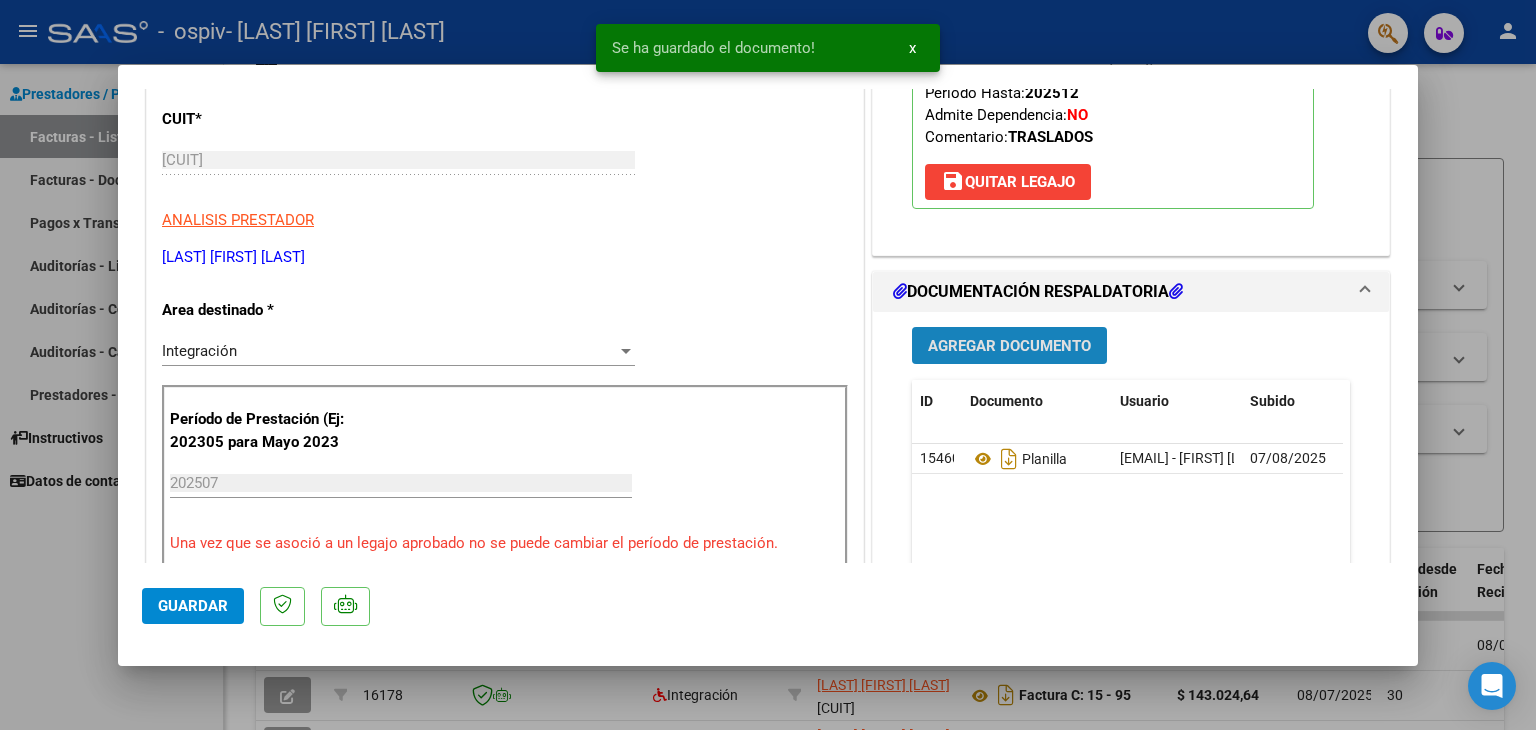 click on "Agregar Documento" at bounding box center (1009, 346) 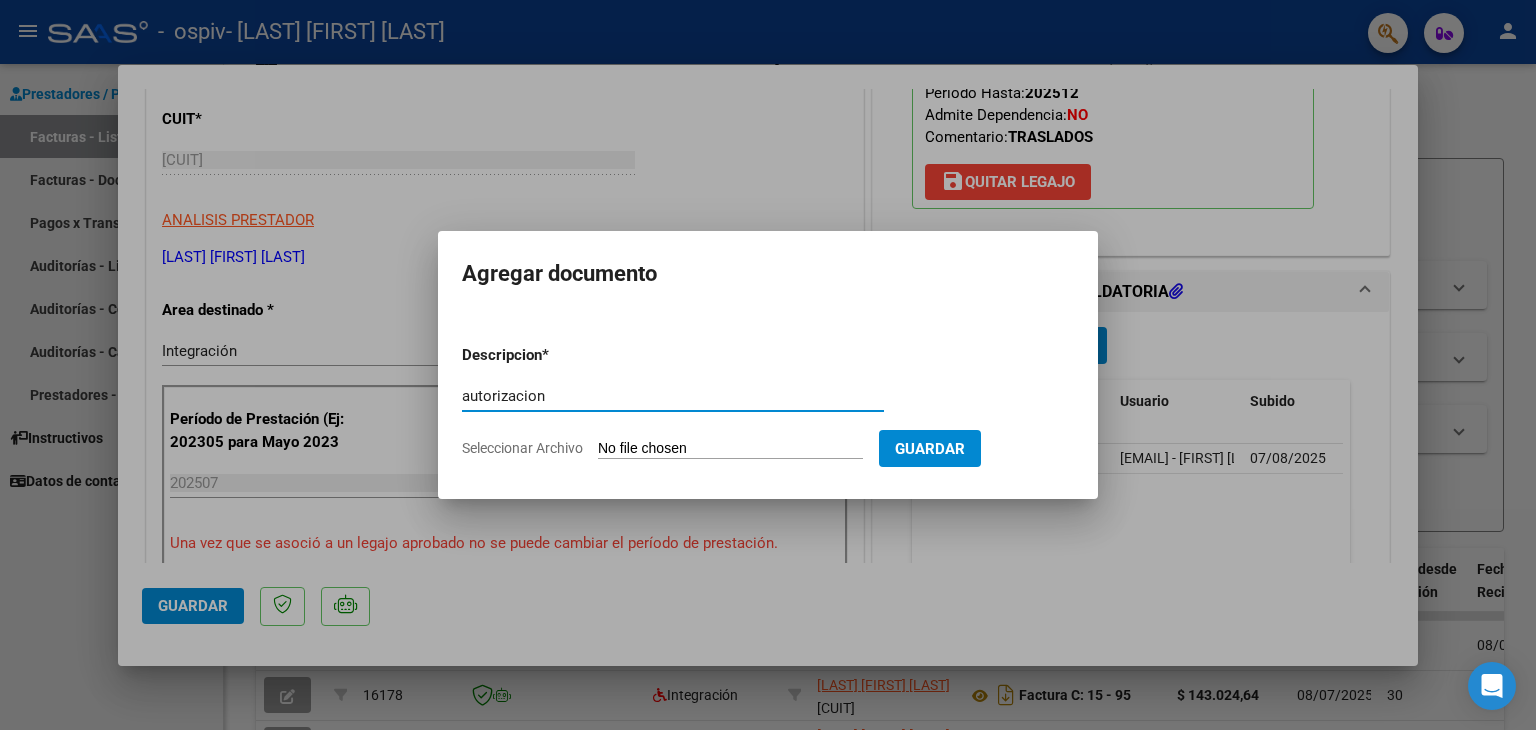 type on "autorizacion" 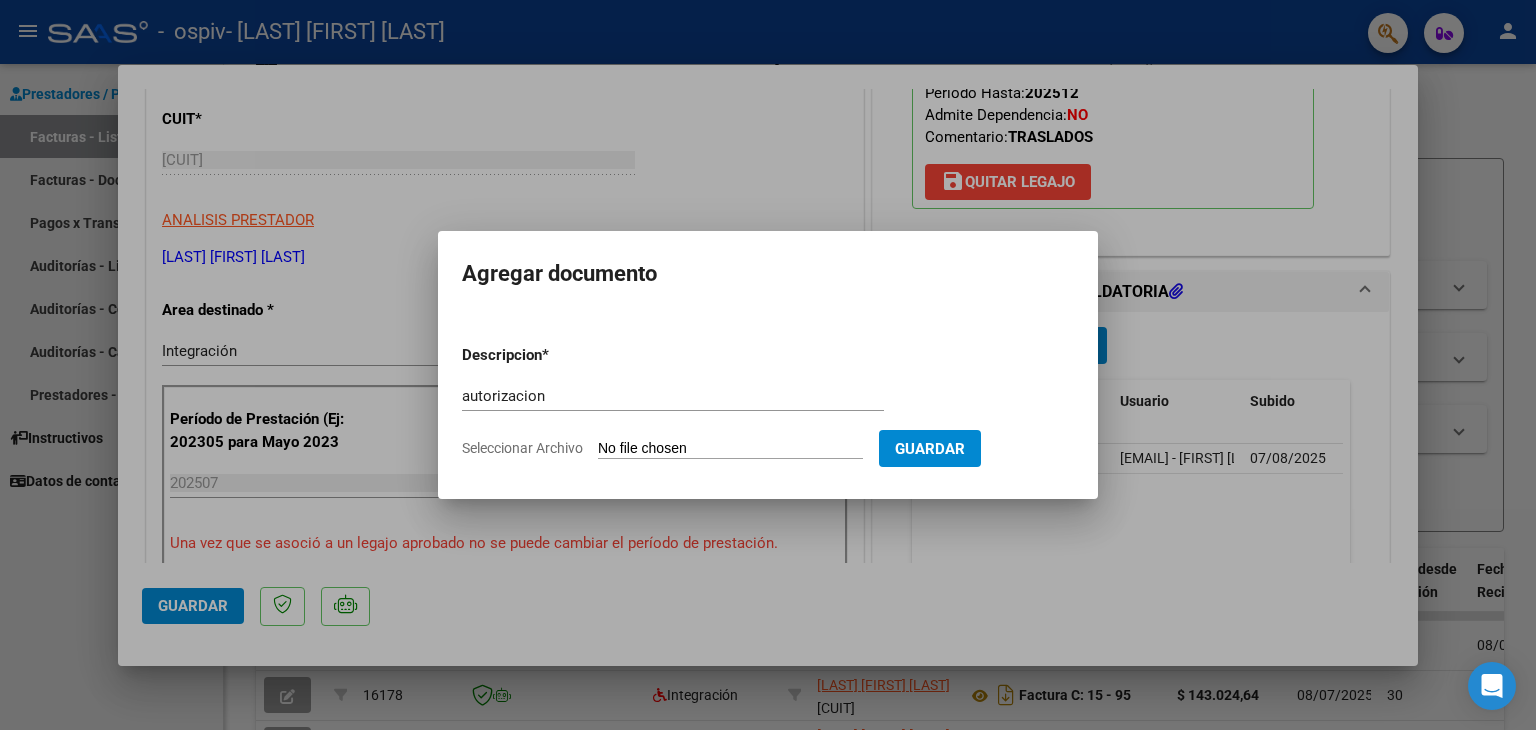 type on "C:\fakepath\[AUTHORIZATION] [LAST] [NAME] [NAME].pdf" 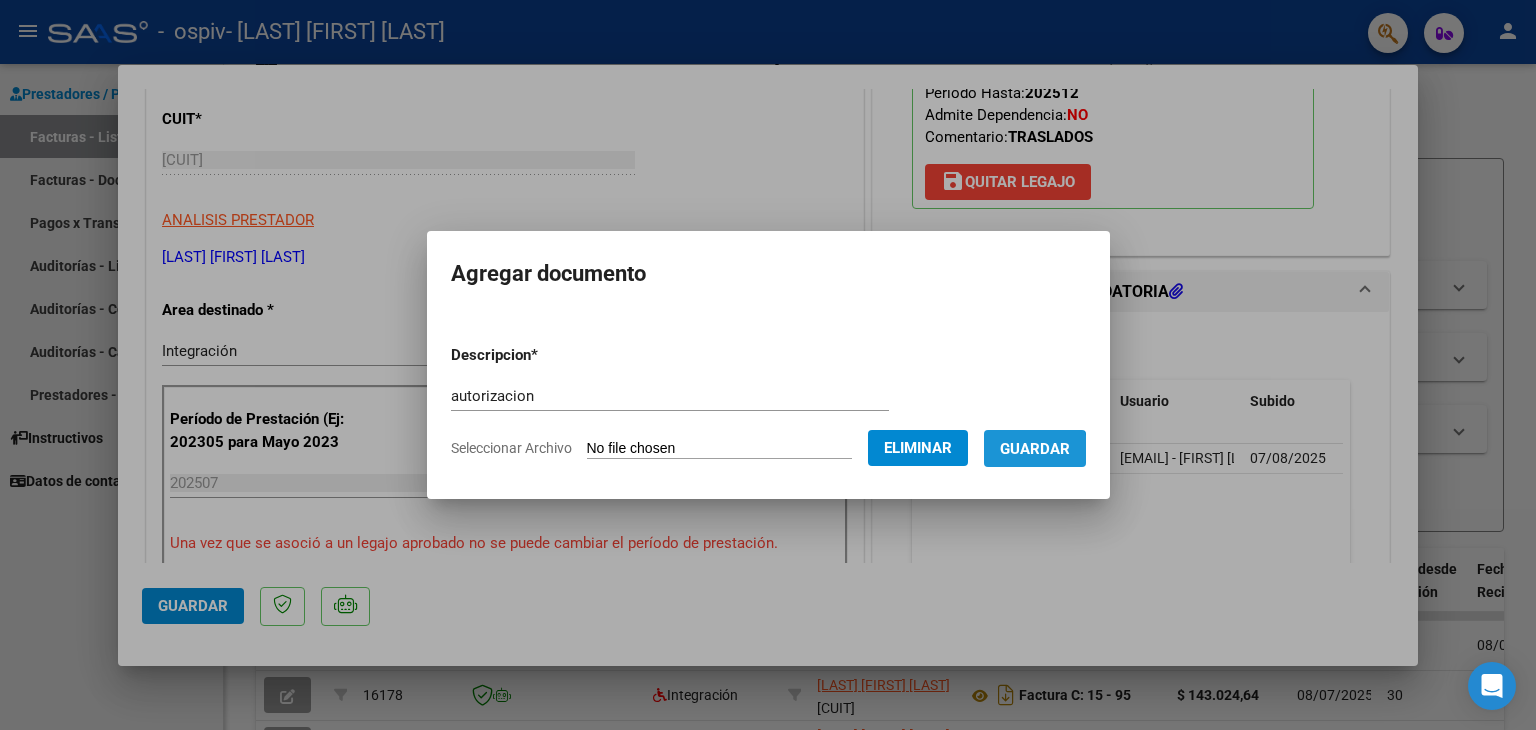 click on "Guardar" at bounding box center [1035, 449] 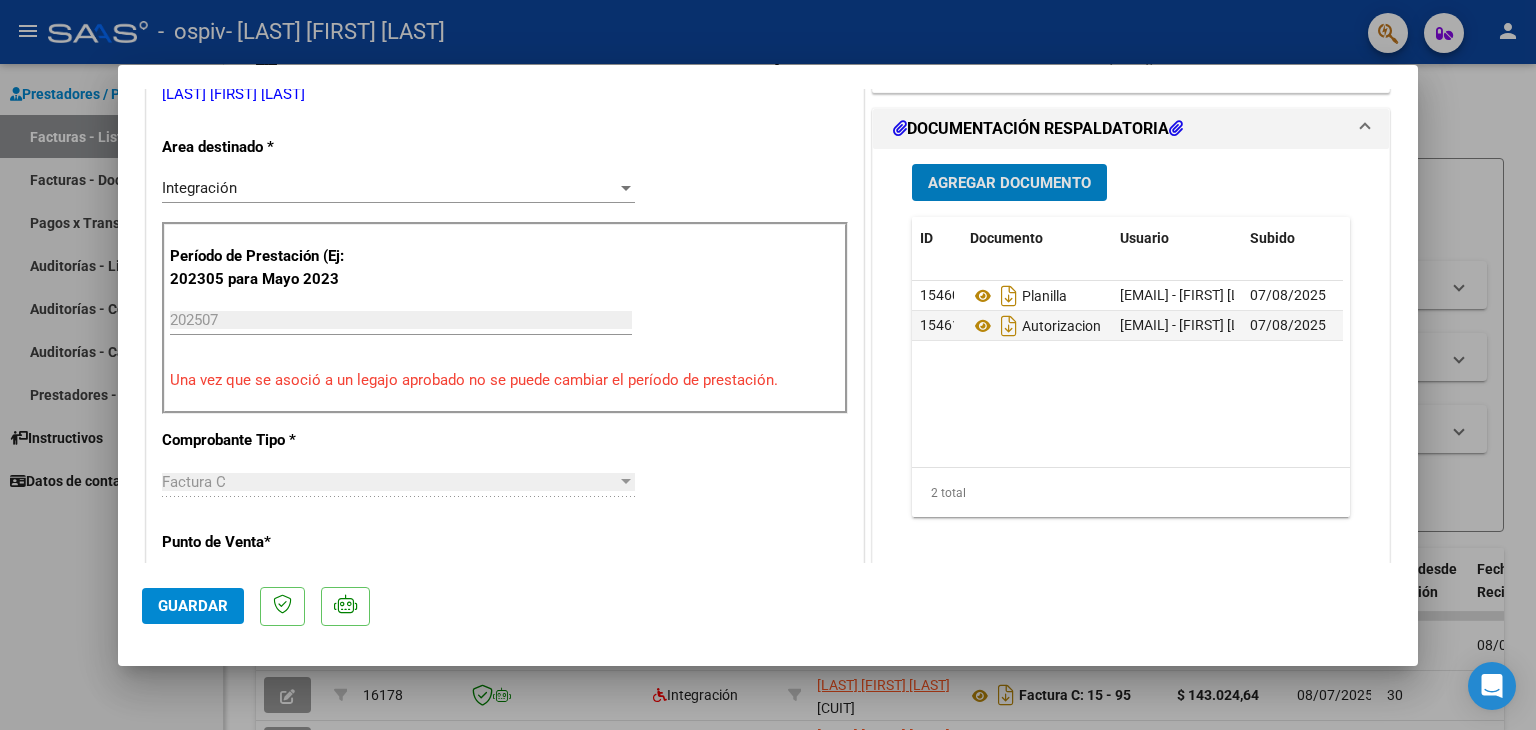 scroll, scrollTop: 413, scrollLeft: 0, axis: vertical 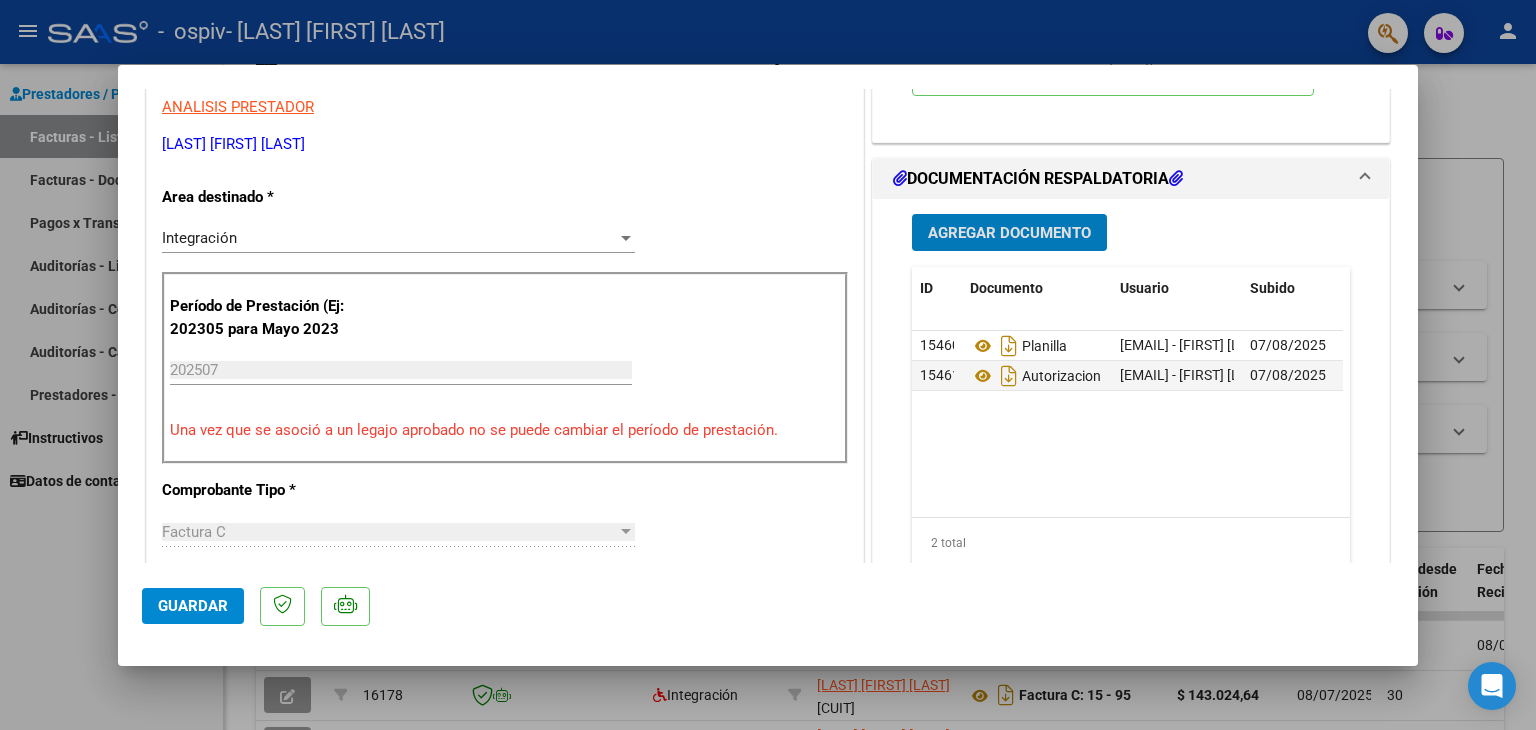 click on "Guardar" 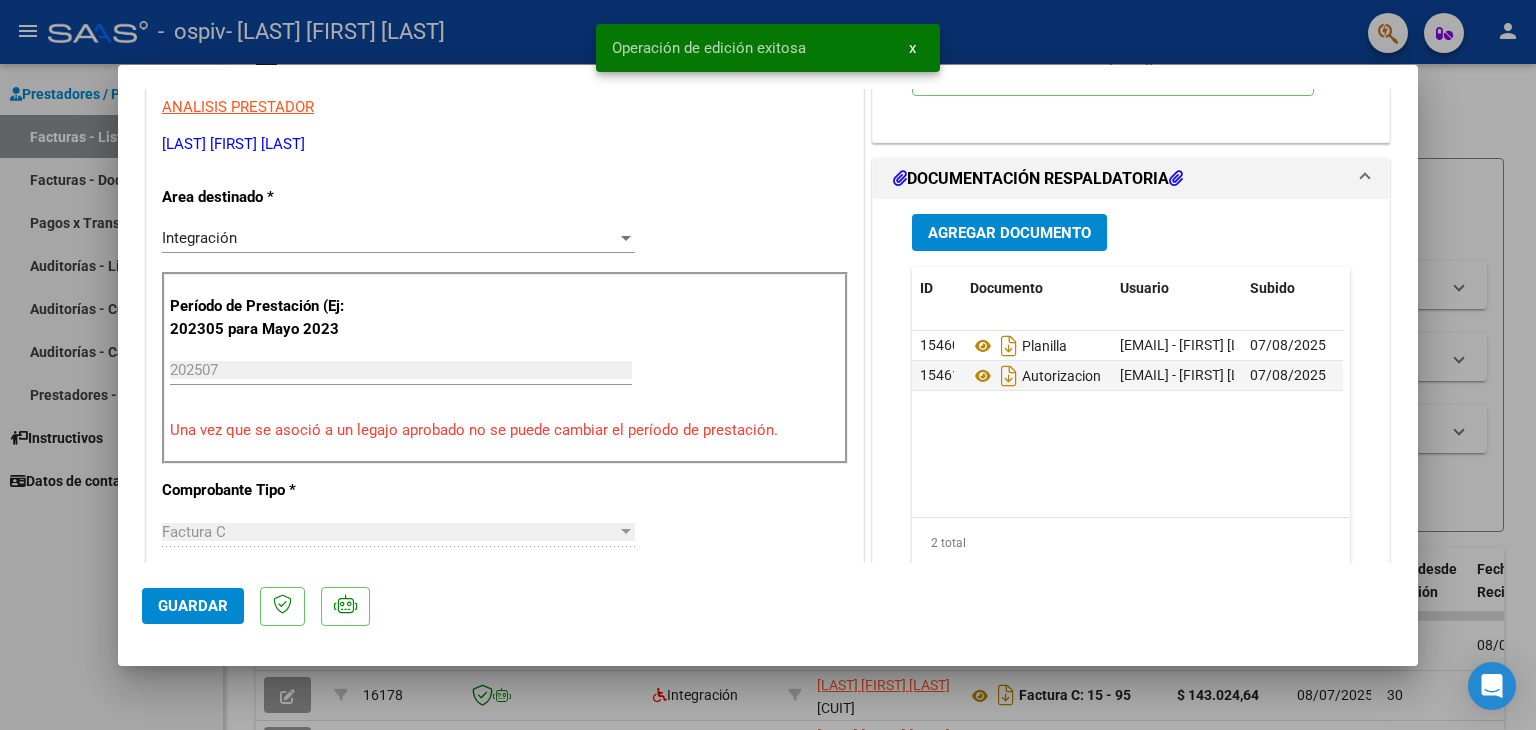 drag, startPoint x: 1476, startPoint y: 213, endPoint x: 1450, endPoint y: 212, distance: 26.019224 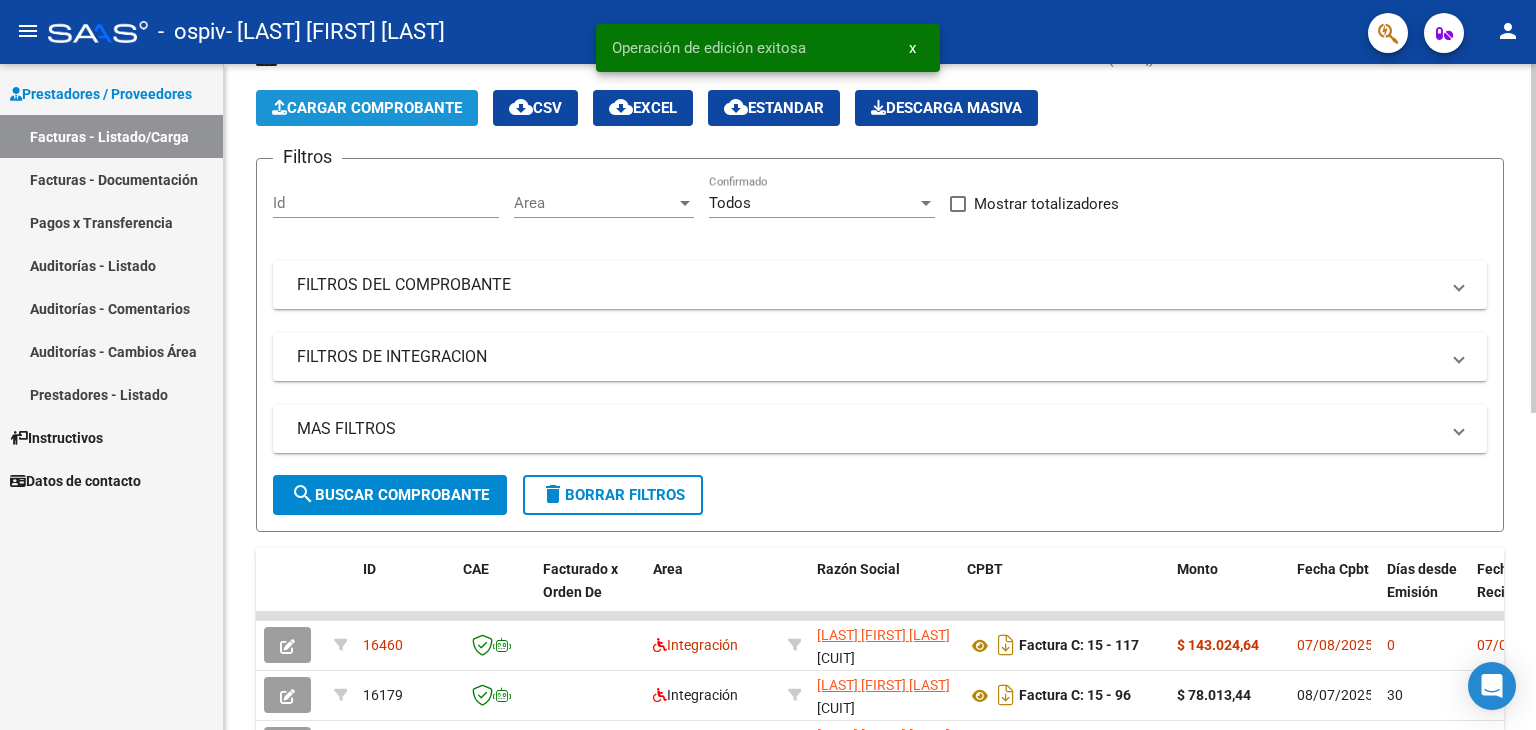 click on "Cargar Comprobante" 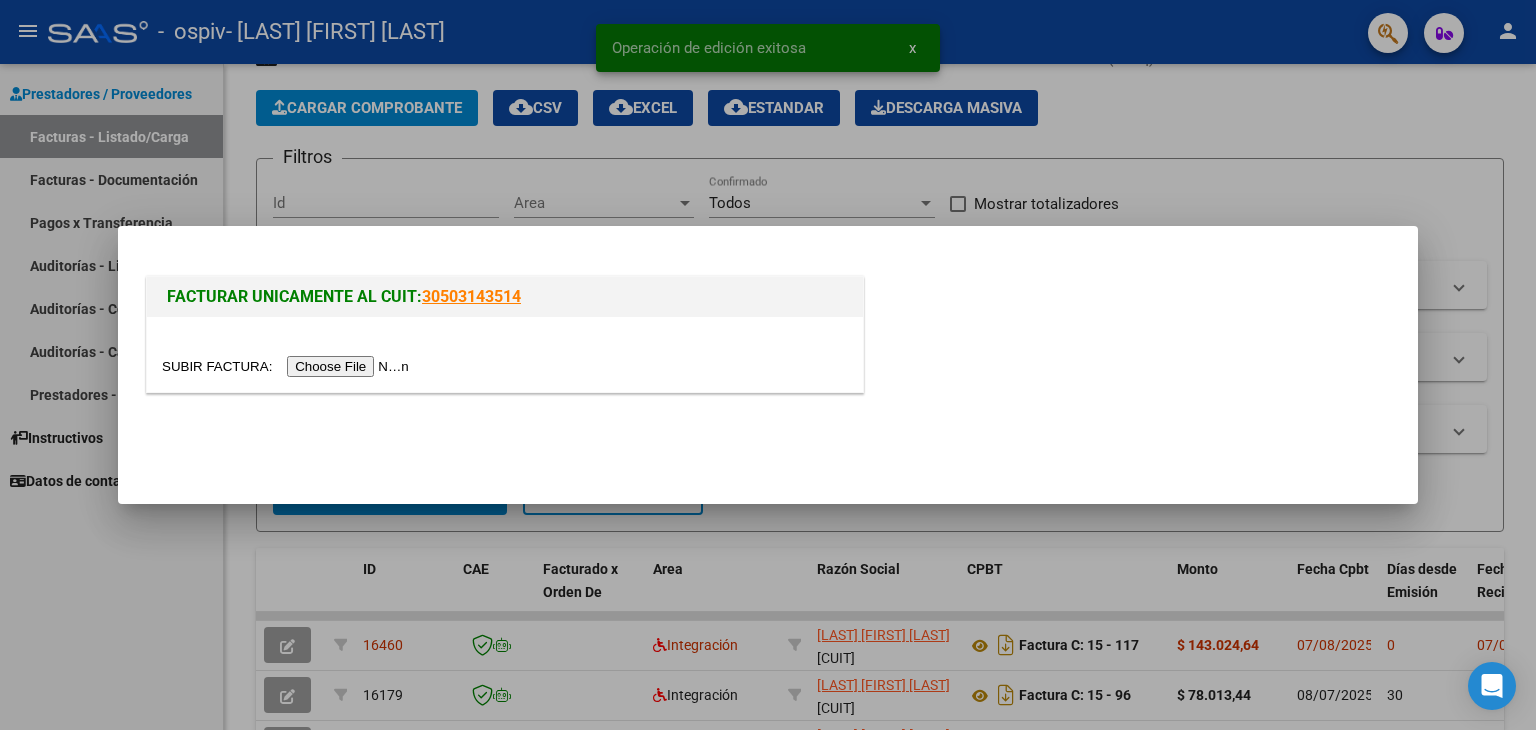 click at bounding box center (288, 366) 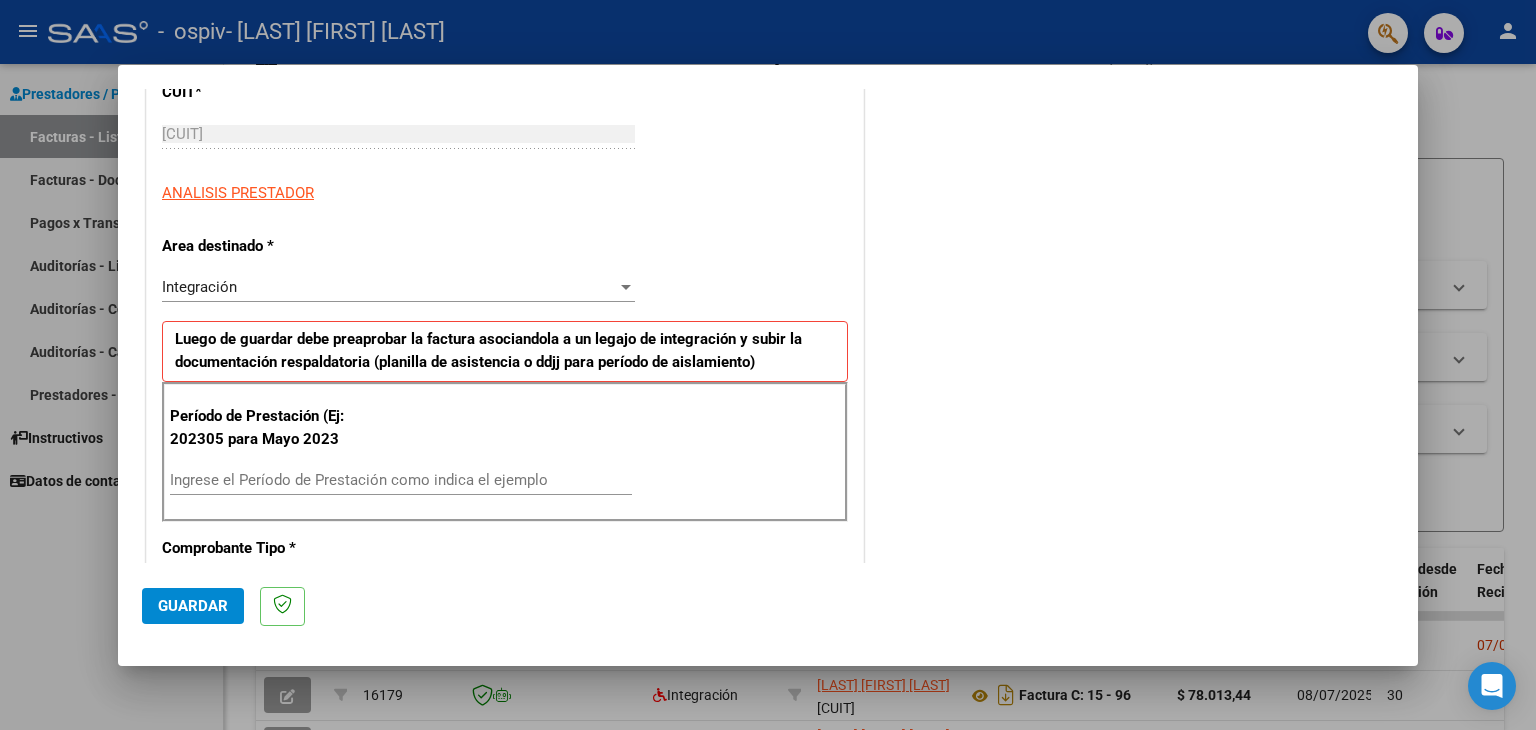 scroll, scrollTop: 300, scrollLeft: 0, axis: vertical 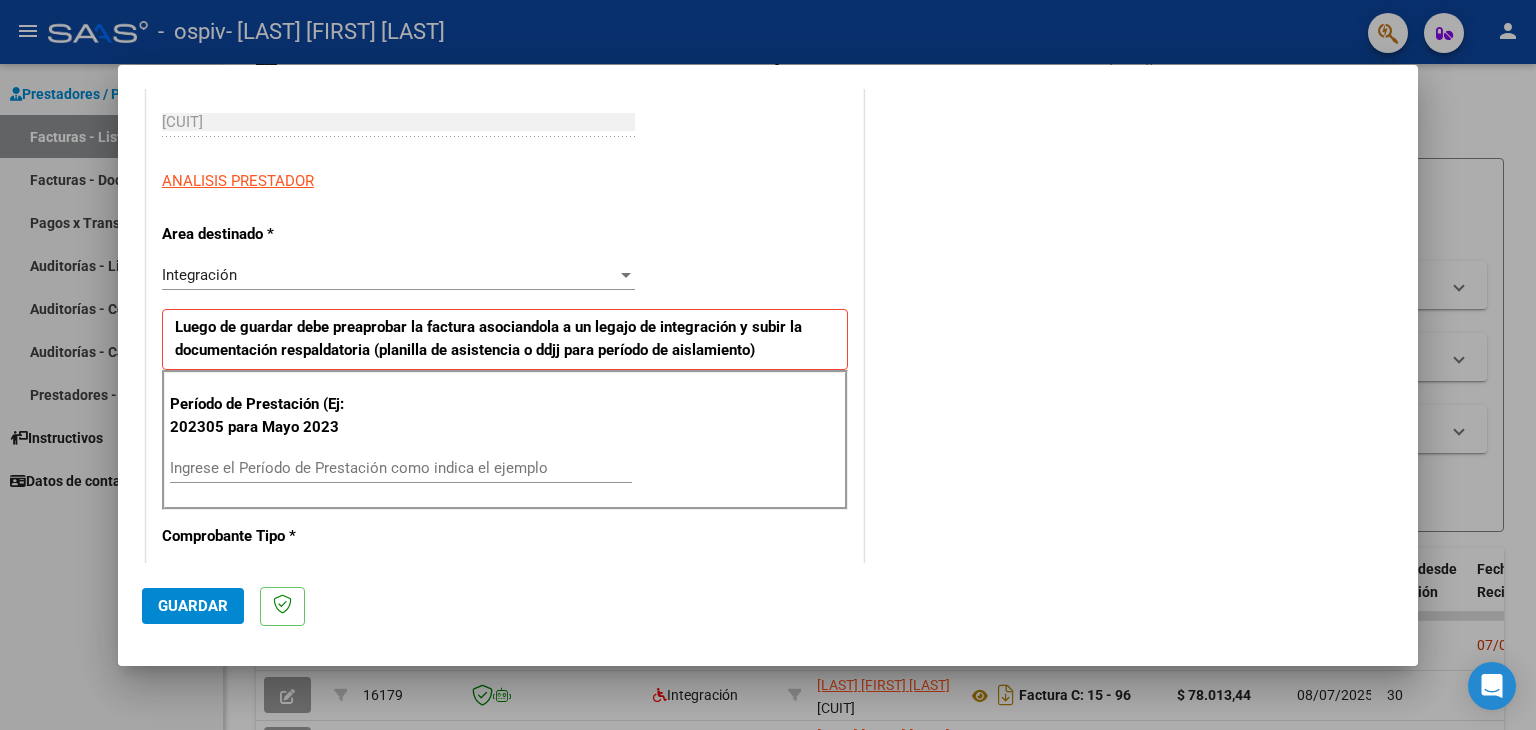 click on "Ingrese el Período de Prestación como indica el ejemplo" at bounding box center [401, 468] 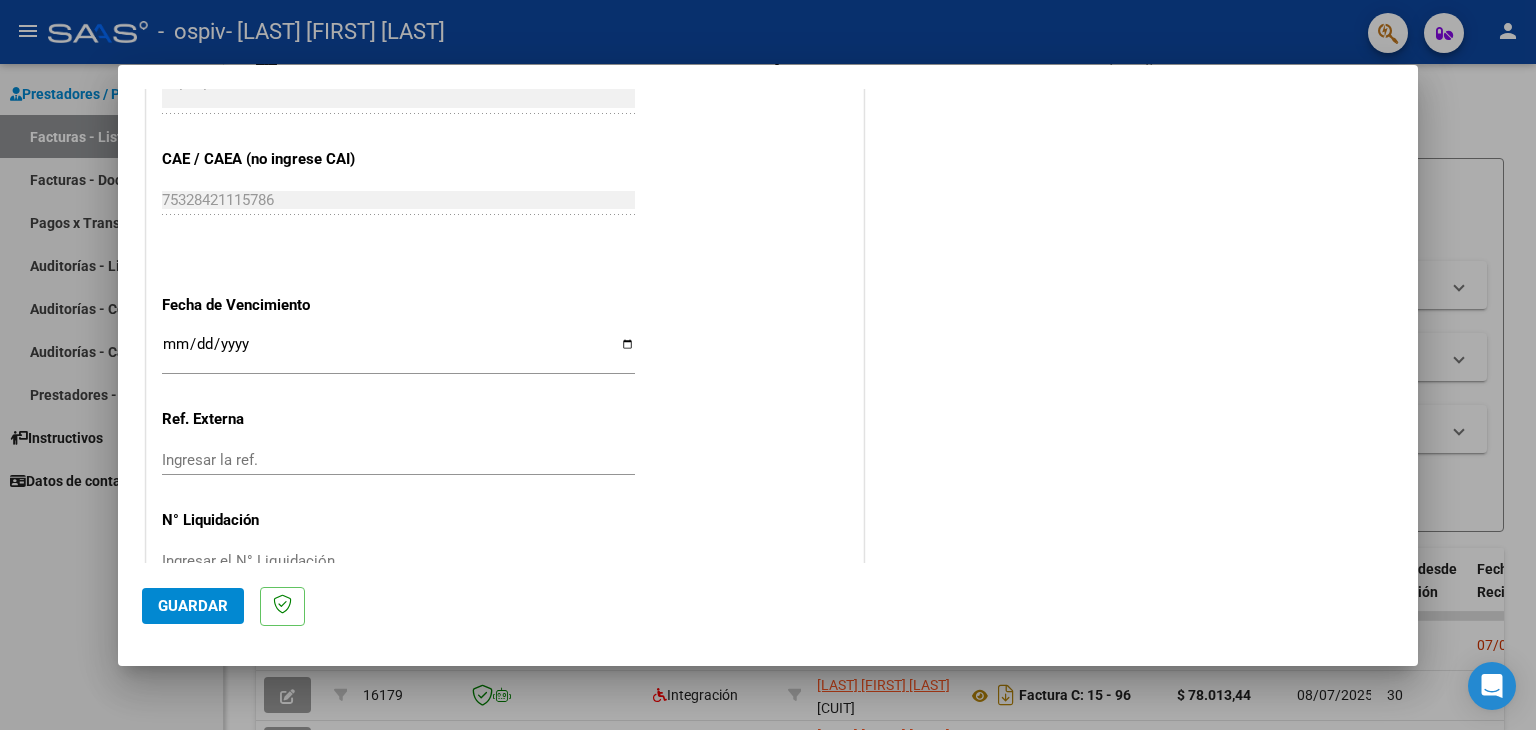 scroll, scrollTop: 1200, scrollLeft: 0, axis: vertical 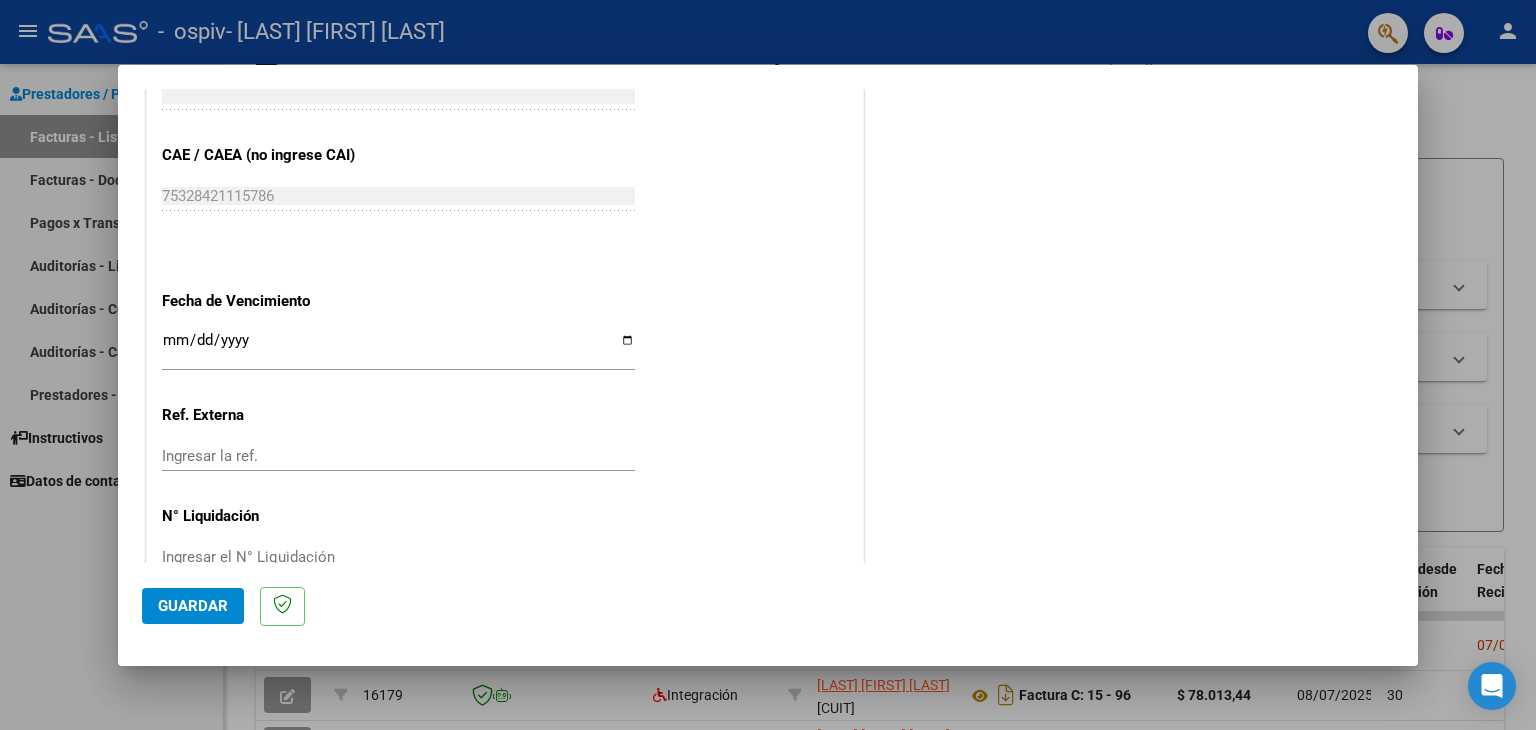 type on "202507" 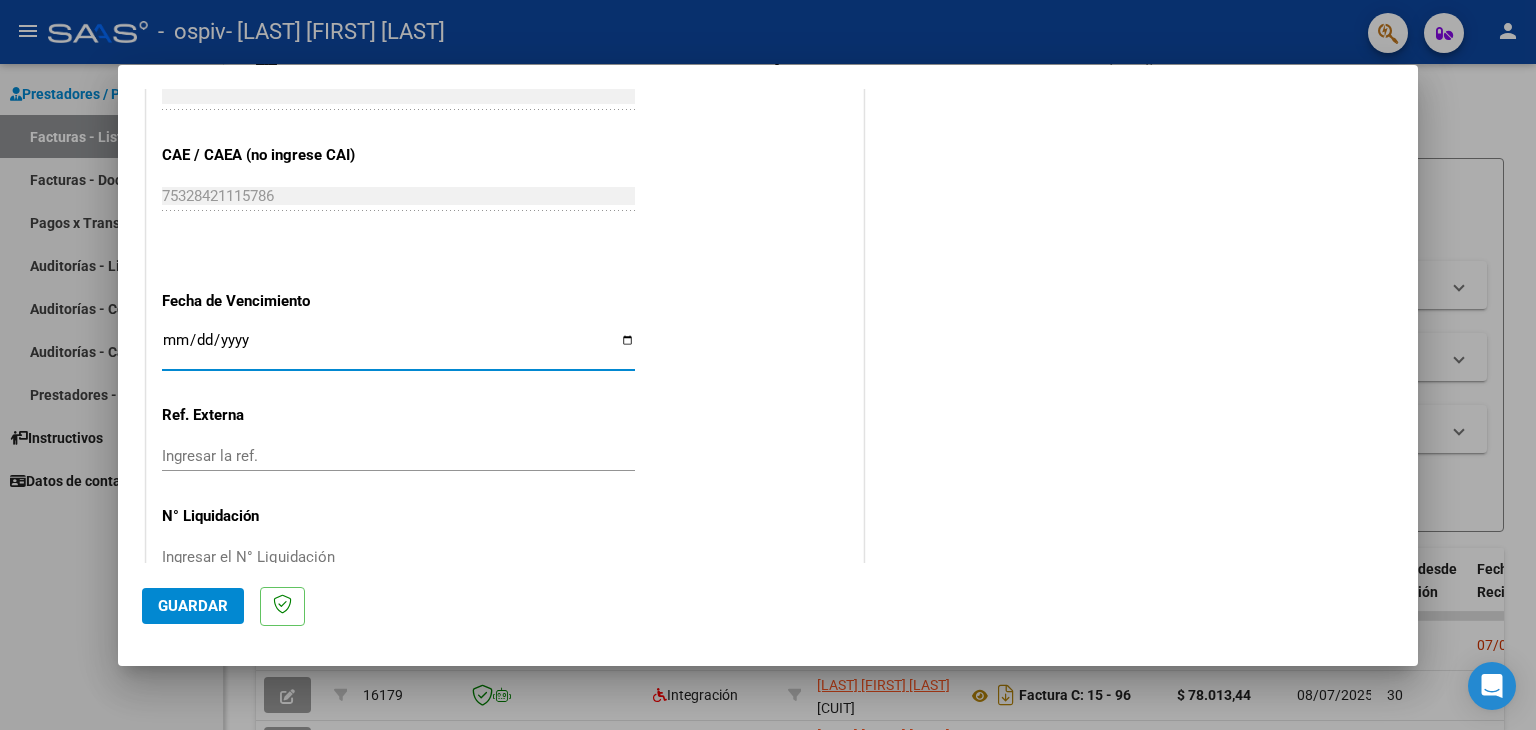 type on "0007-08-17" 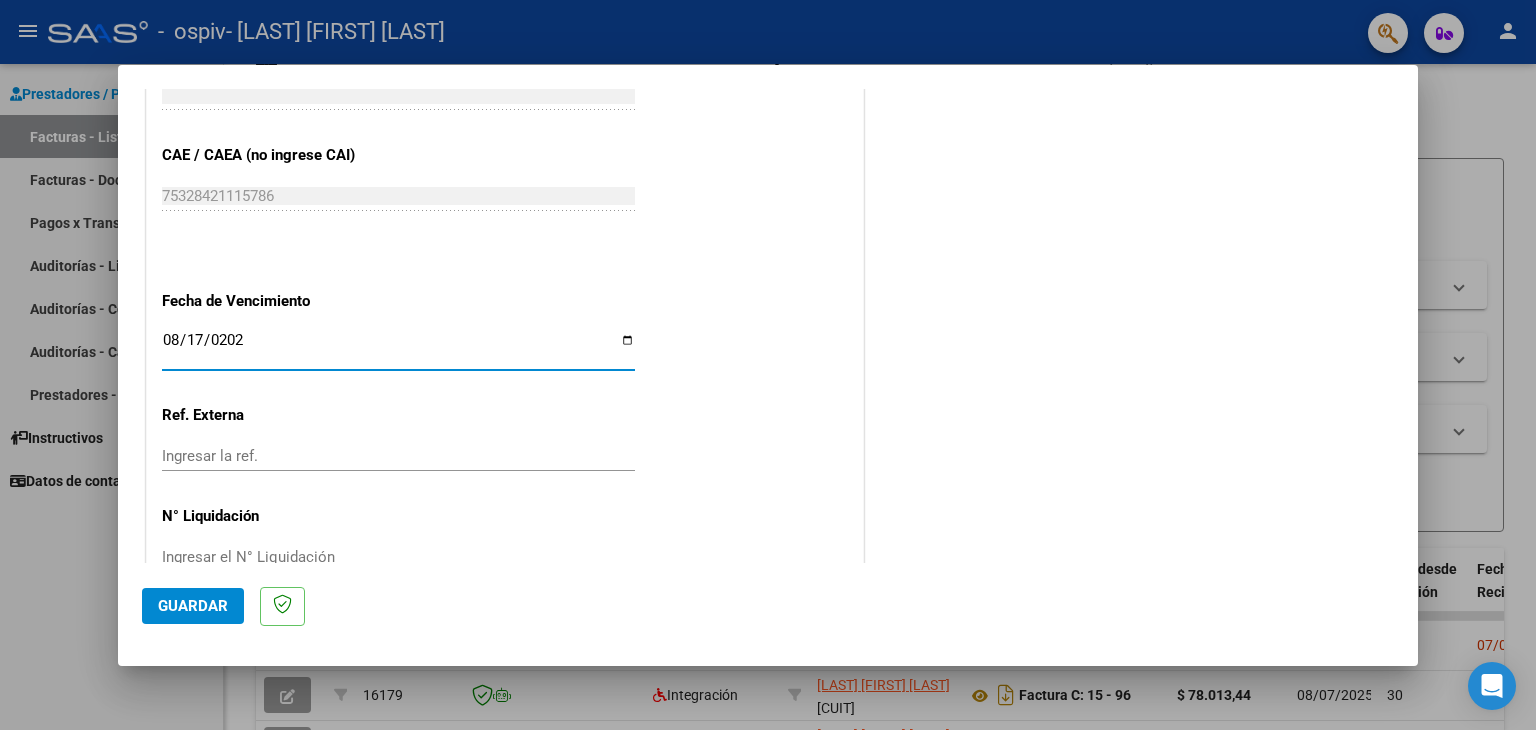 type on "2025-08-17" 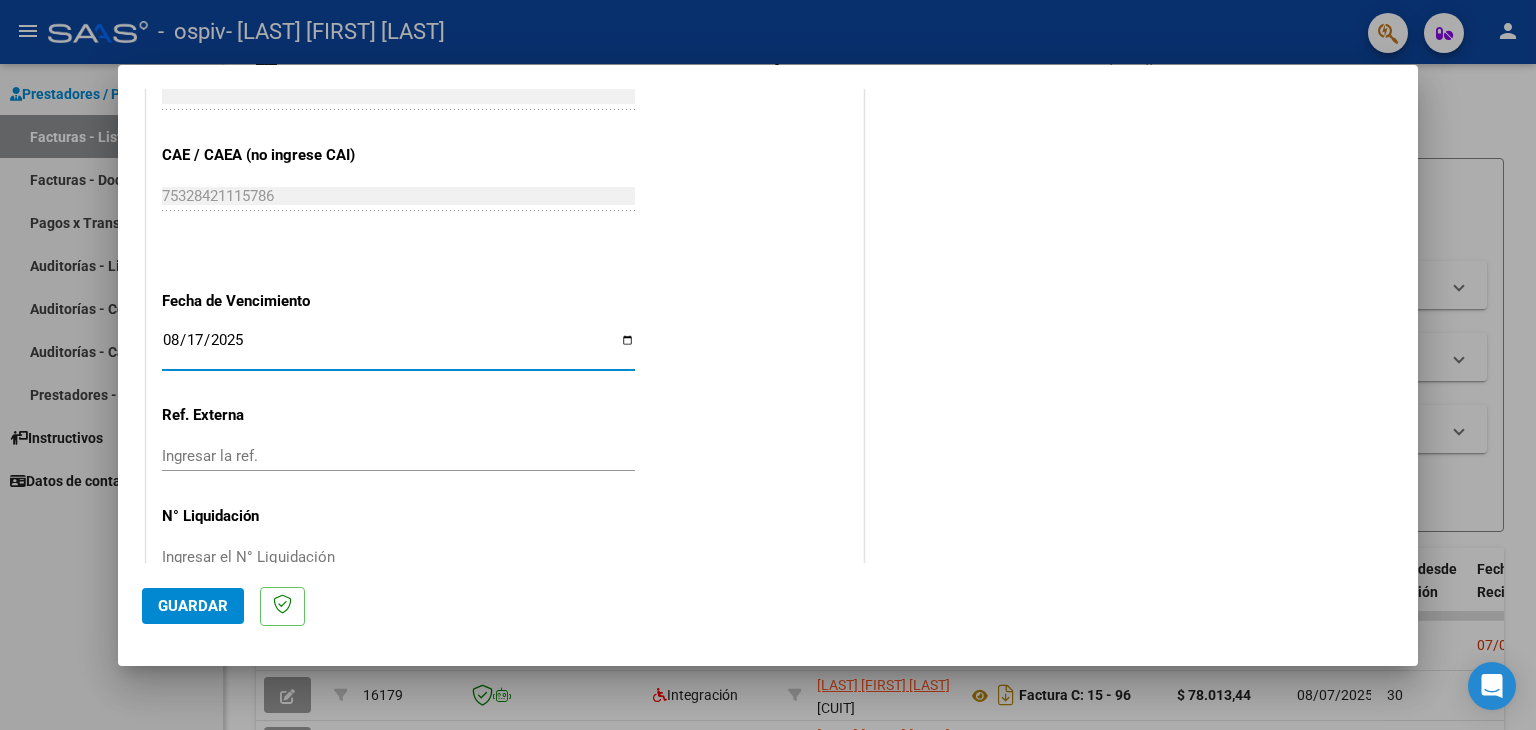 click on "Guardar" 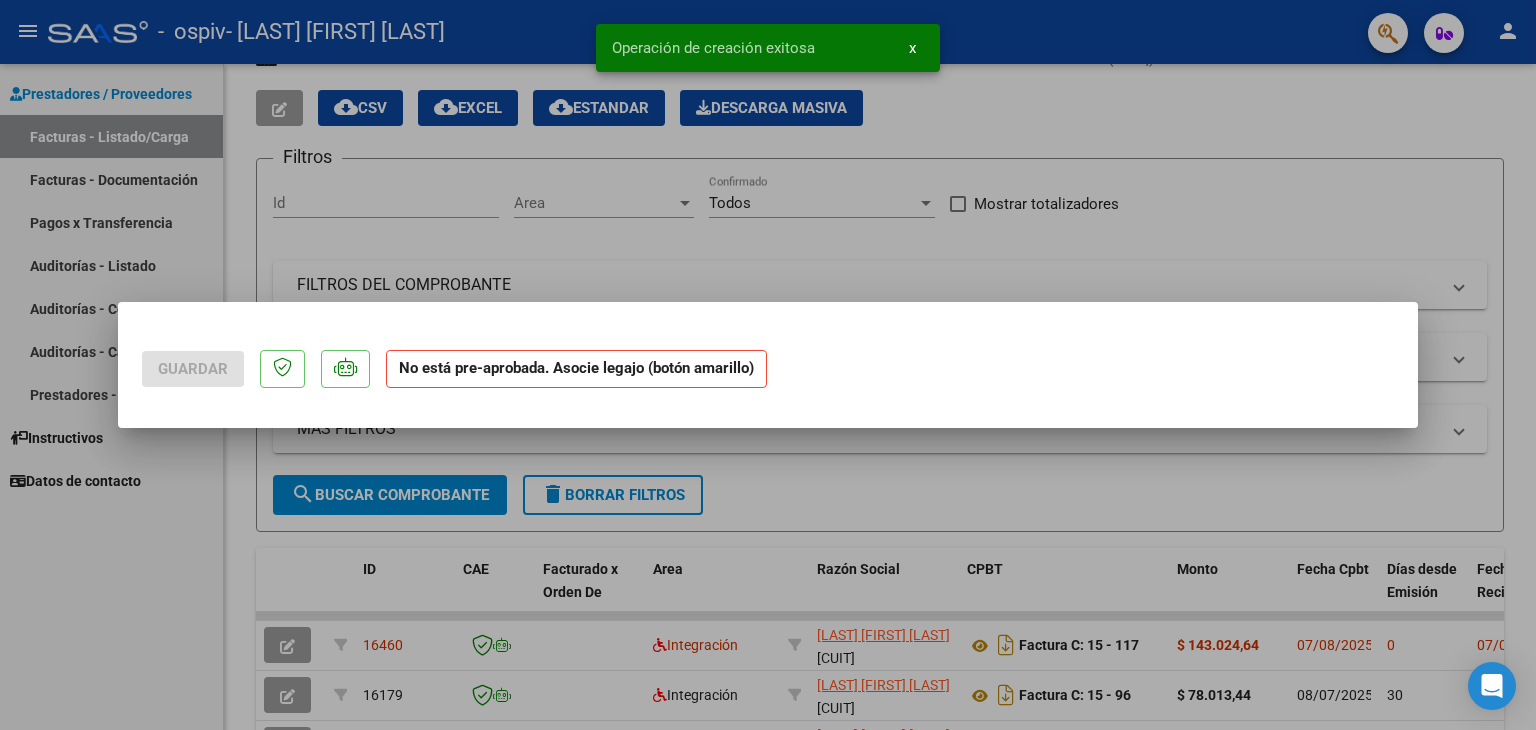 scroll, scrollTop: 0, scrollLeft: 0, axis: both 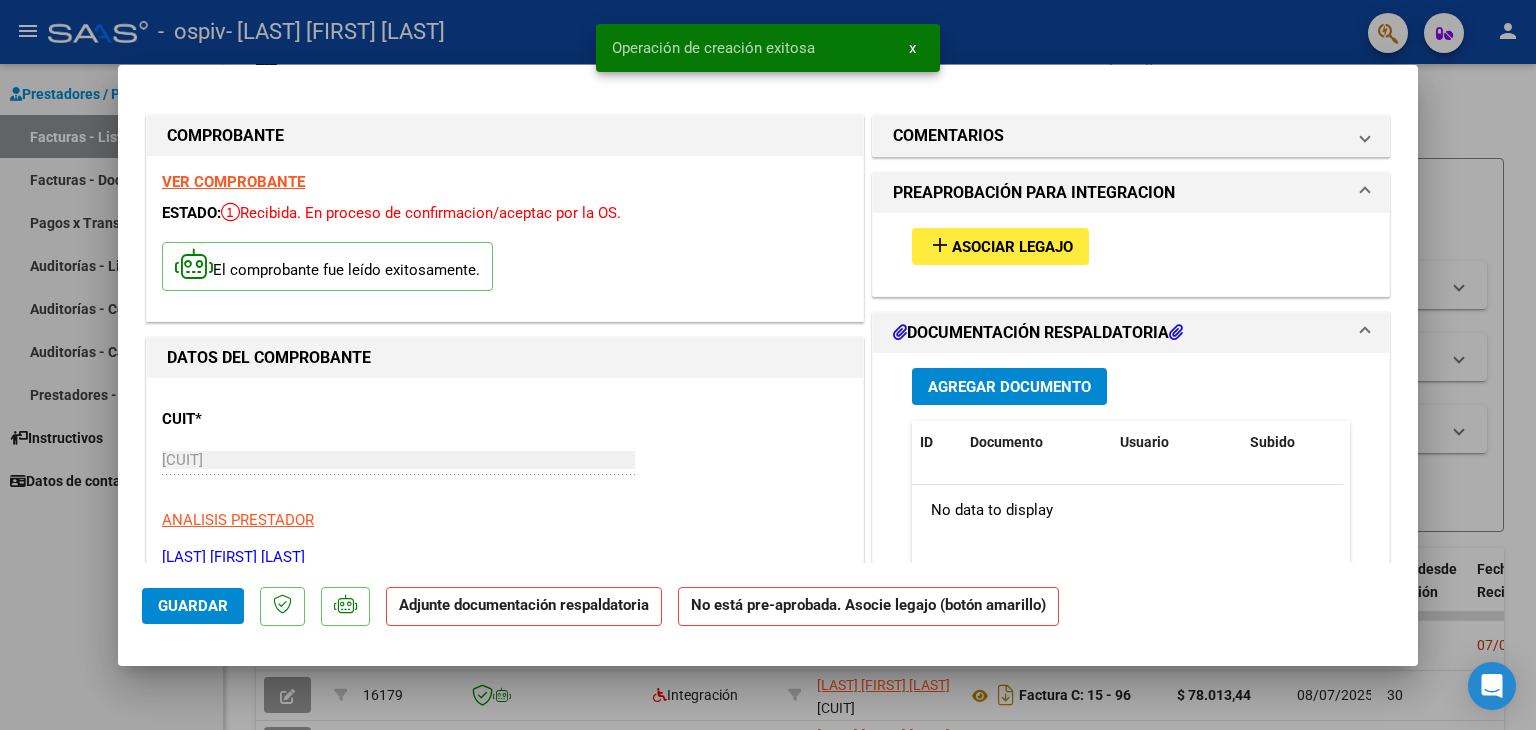 click on "Asociar Legajo" at bounding box center (1012, 247) 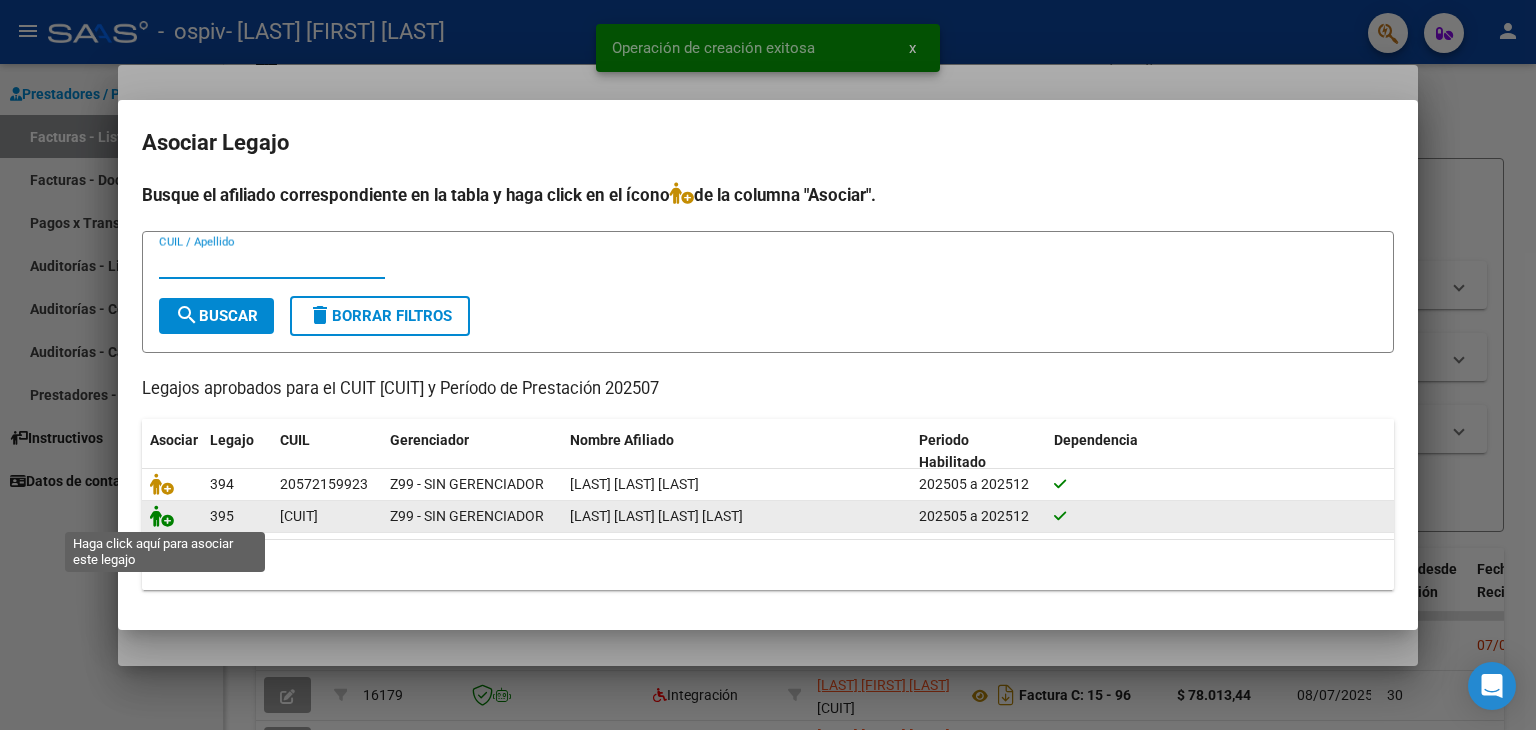 click 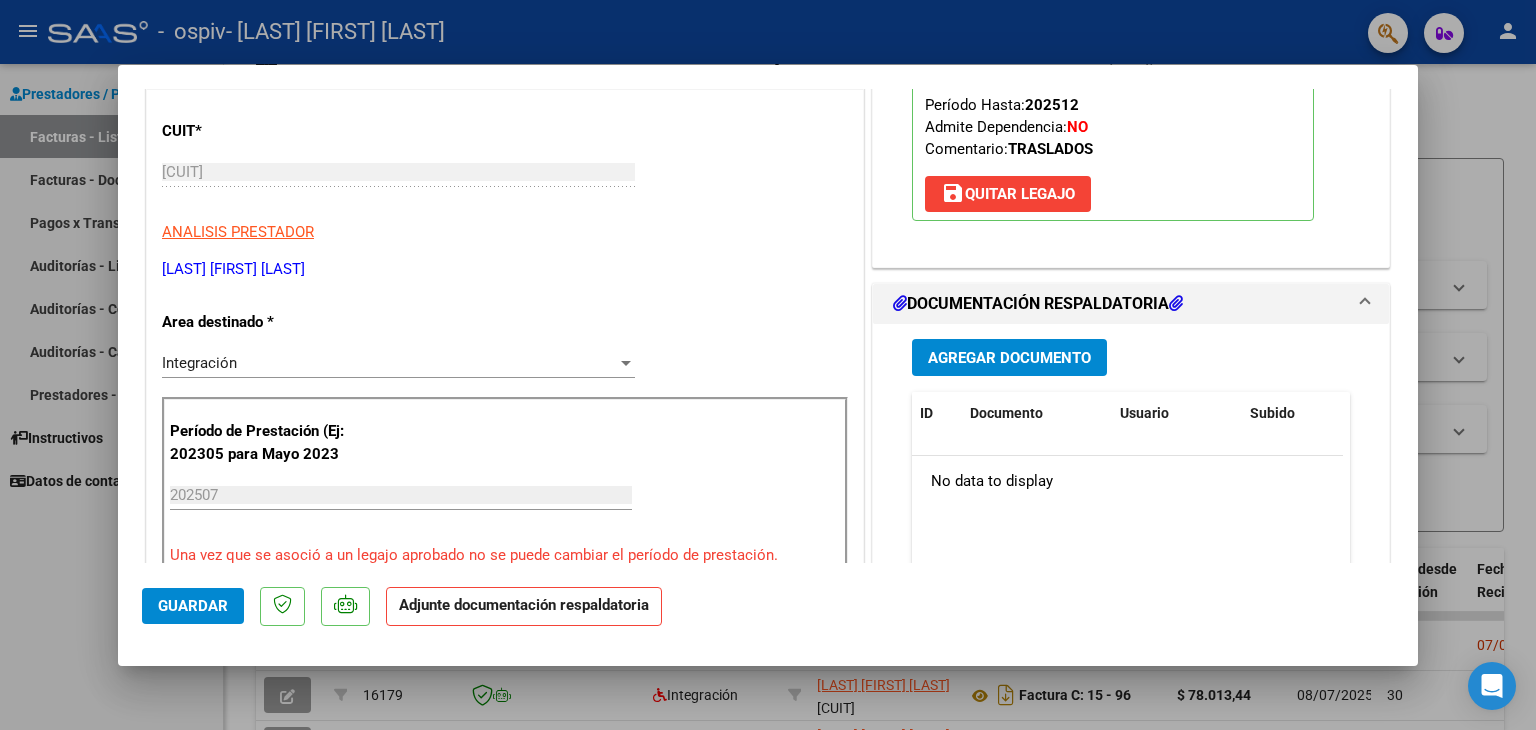 scroll, scrollTop: 500, scrollLeft: 0, axis: vertical 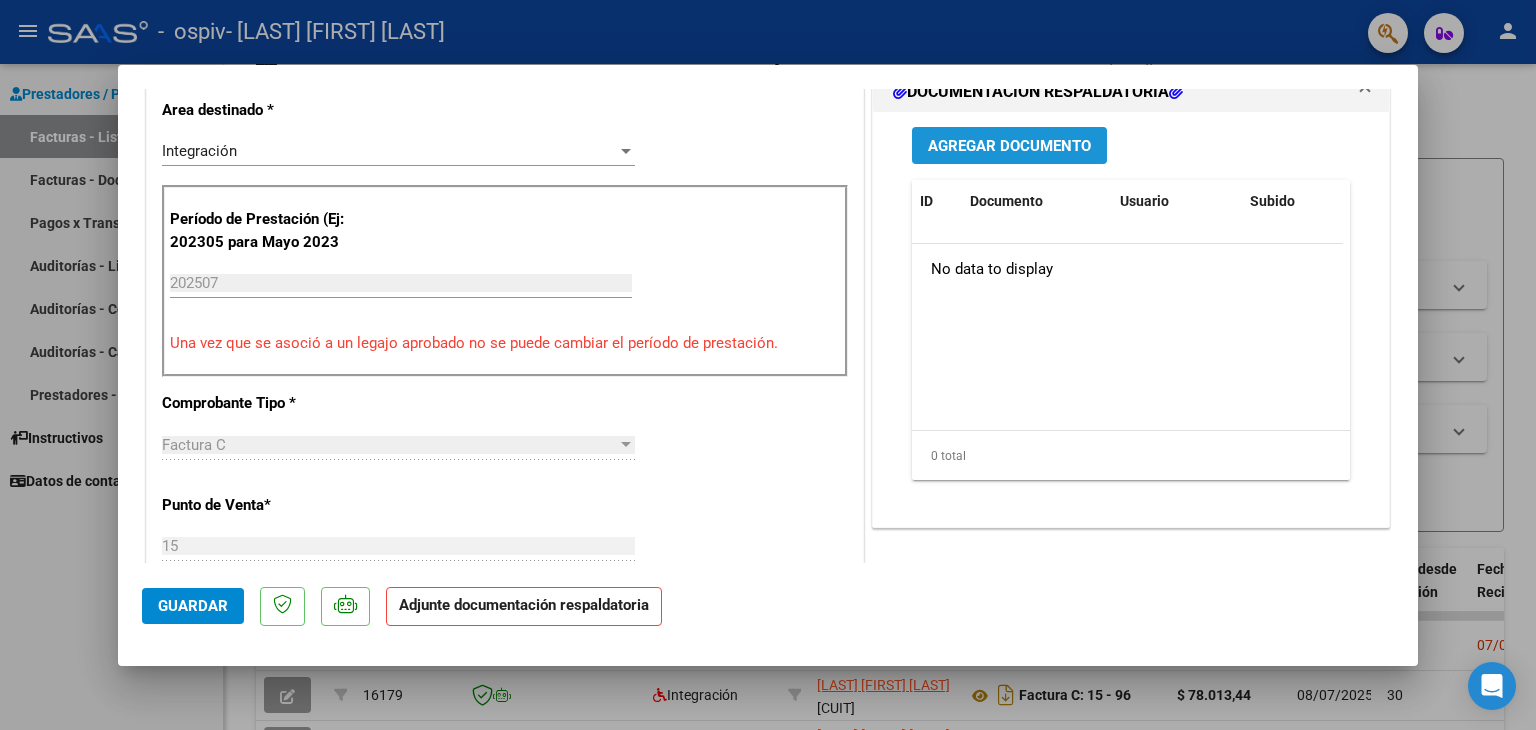click on "Agregar Documento" at bounding box center [1009, 146] 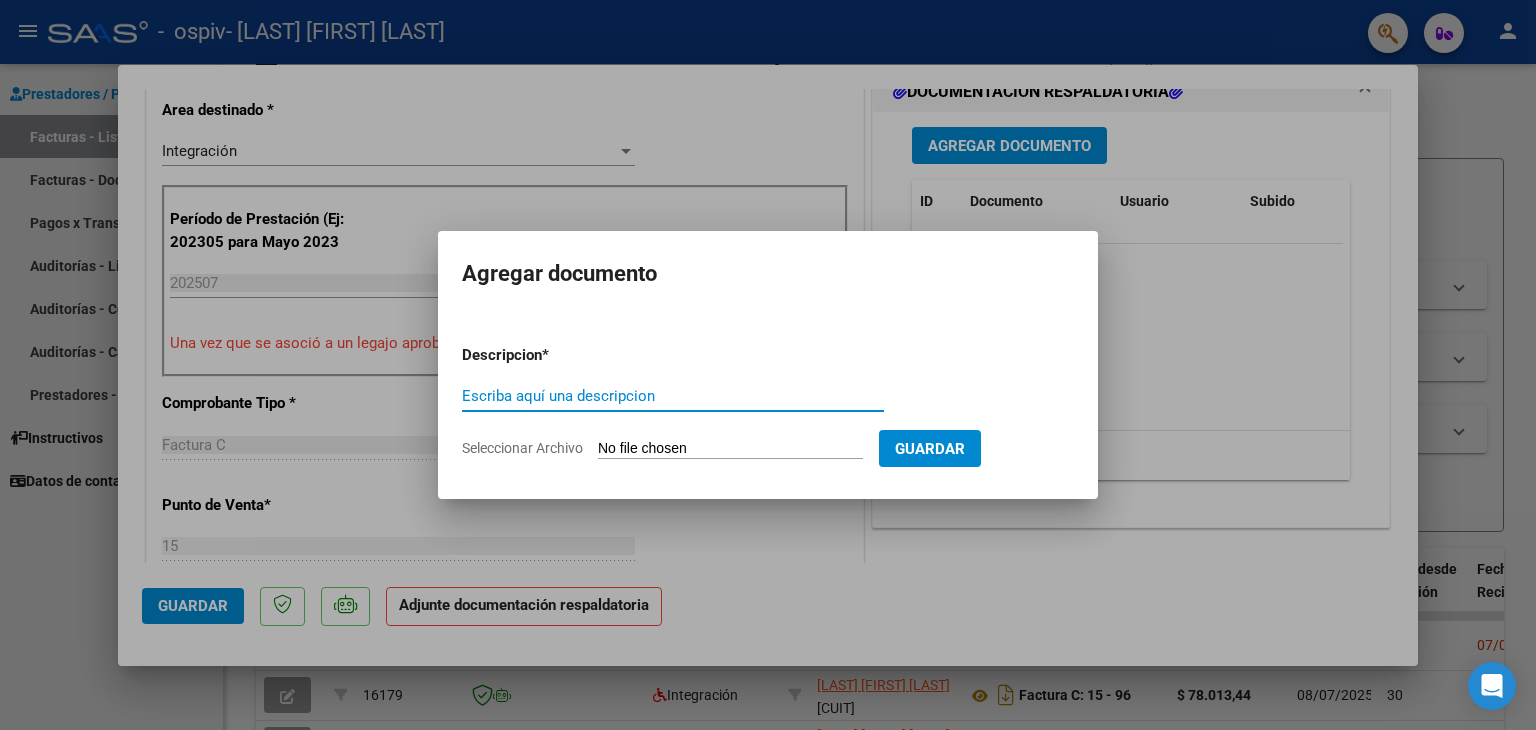 type on "o" 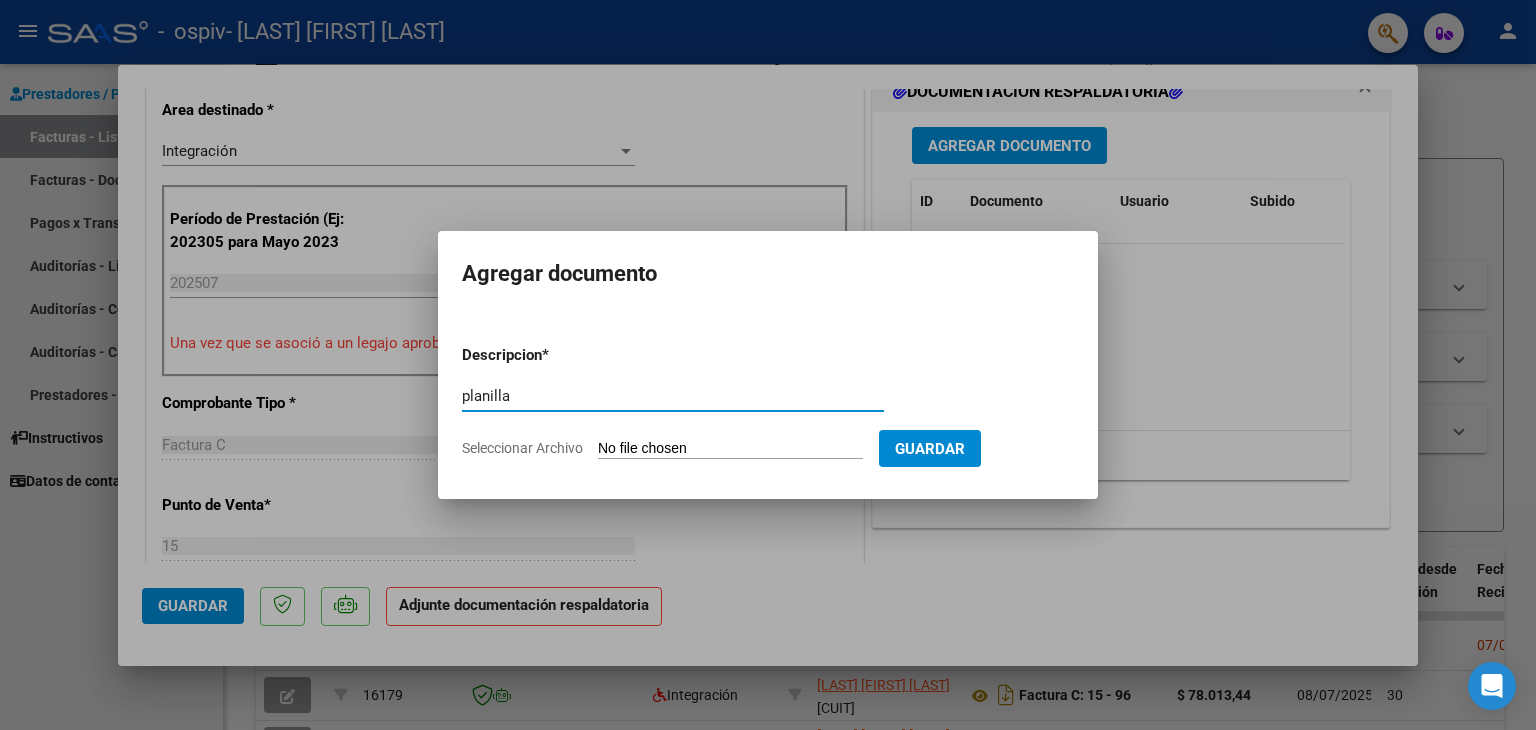 type on "planilla" 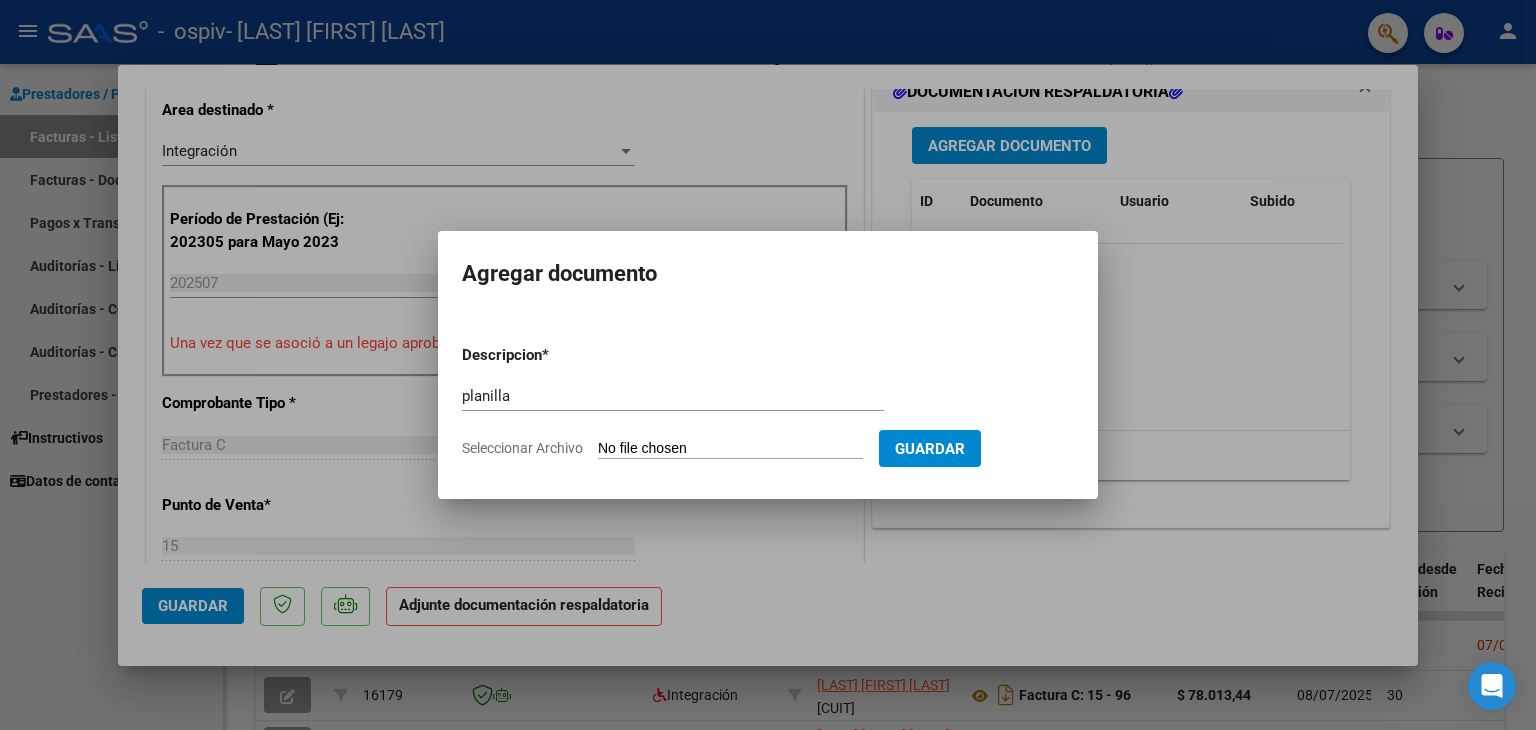 click on "Seleccionar Archivo" 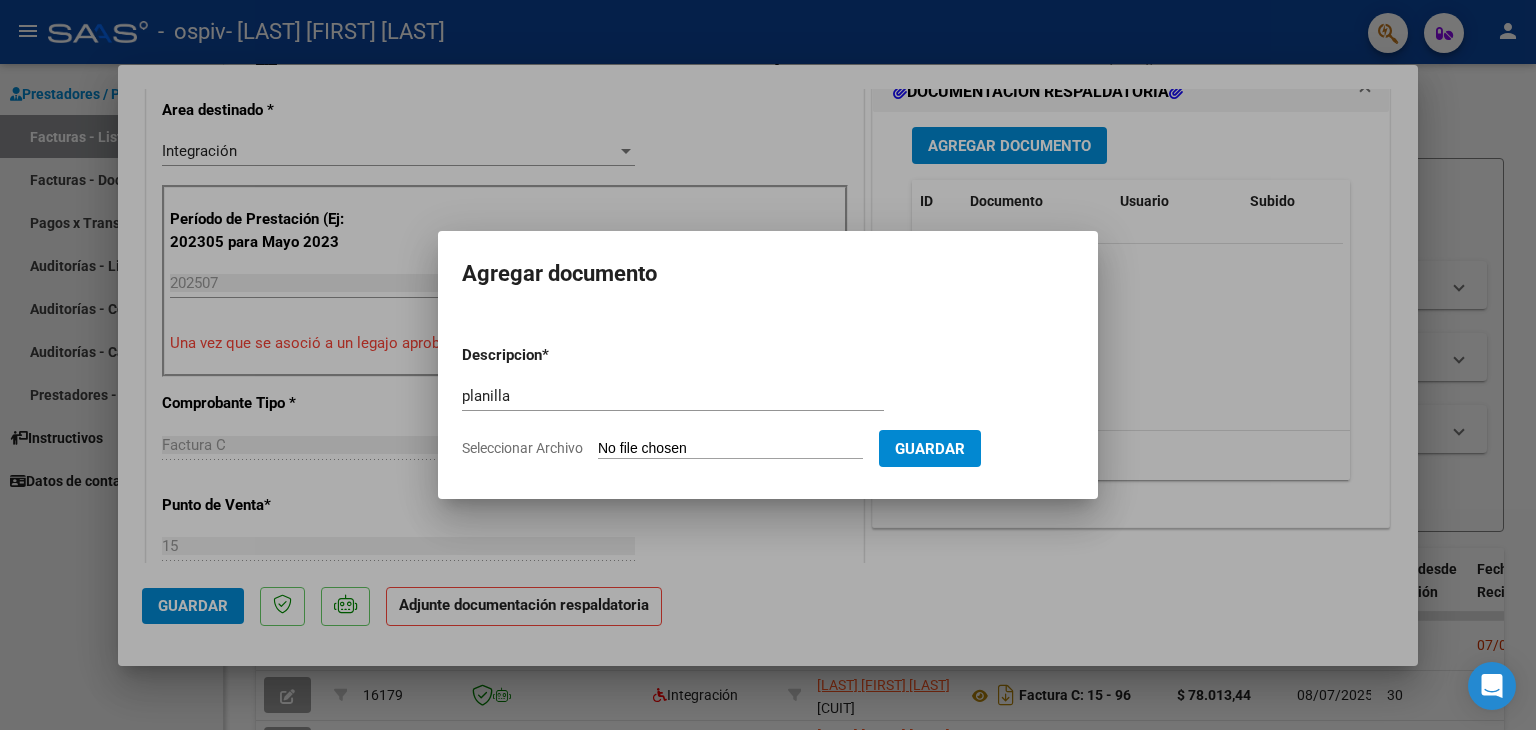 click on "Seleccionar Archivo" at bounding box center (730, 449) 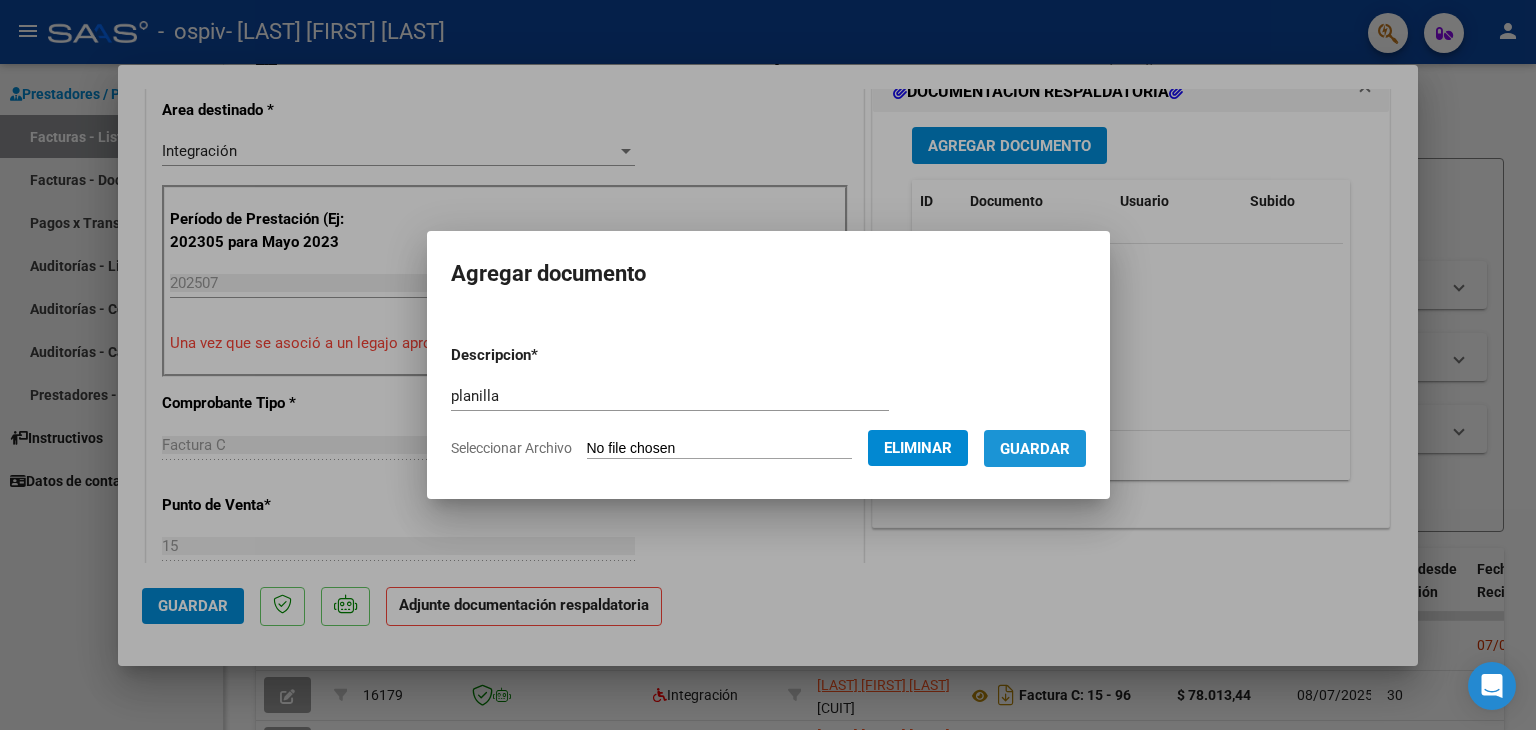 click on "Guardar" at bounding box center [1035, 448] 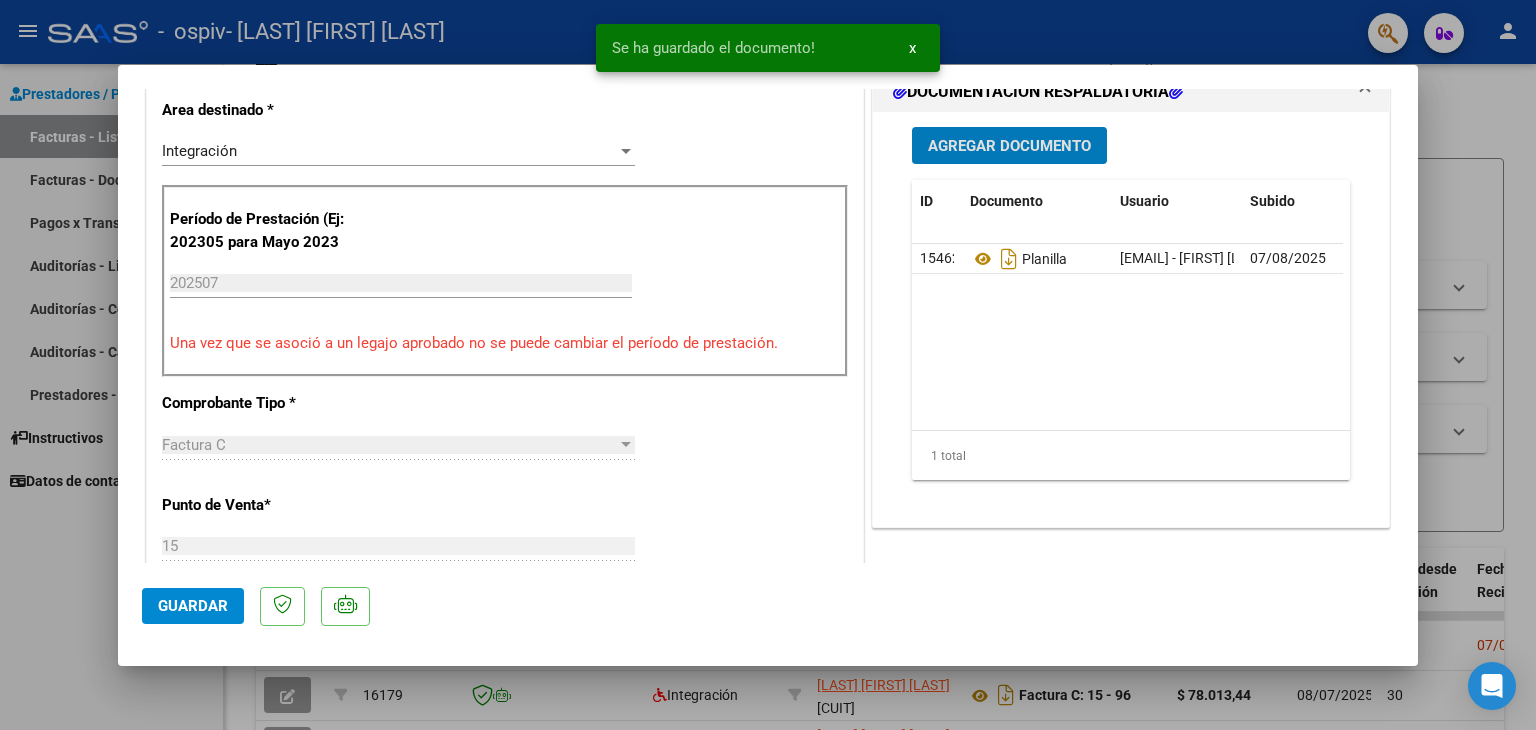 click on "Agregar Documento" at bounding box center [1009, 146] 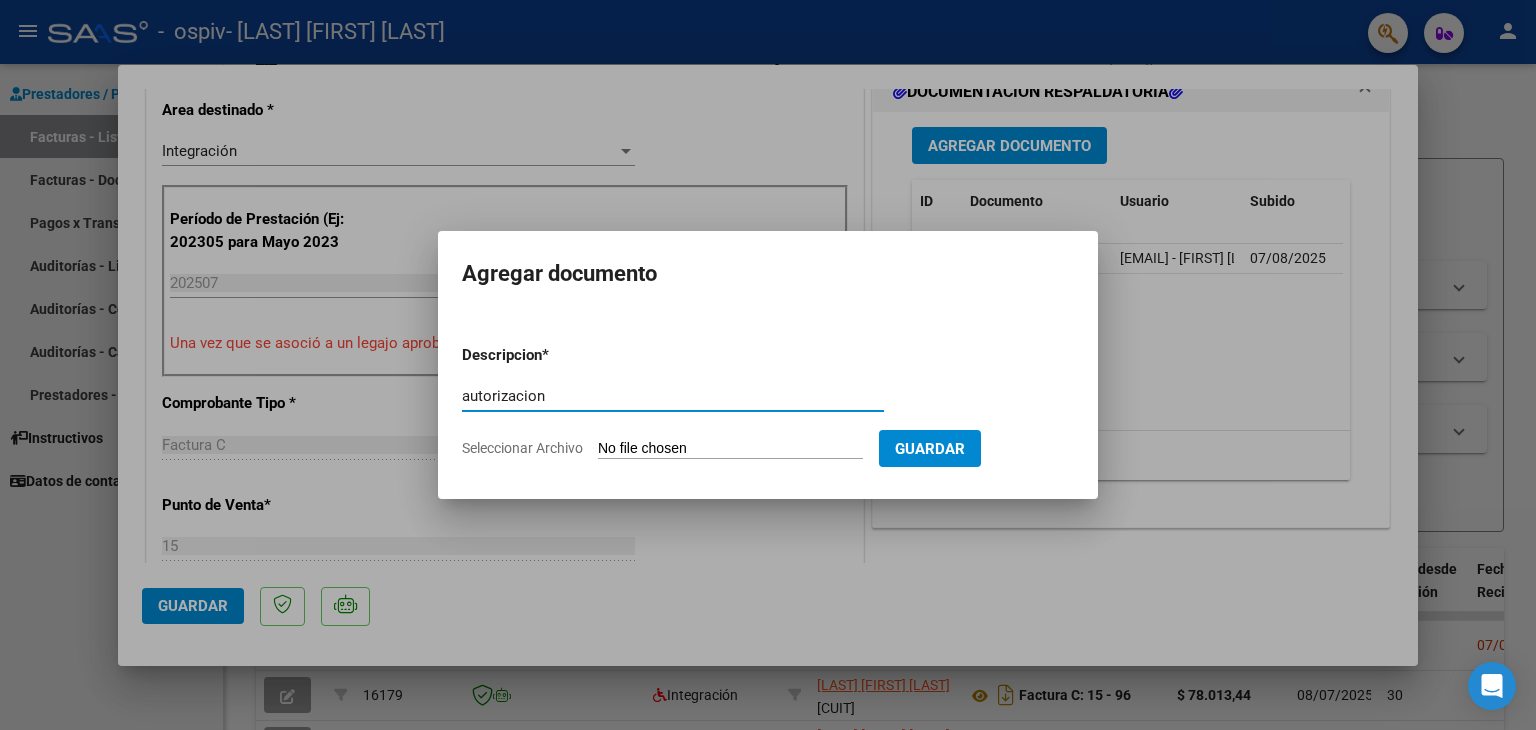 type on "autorizacion" 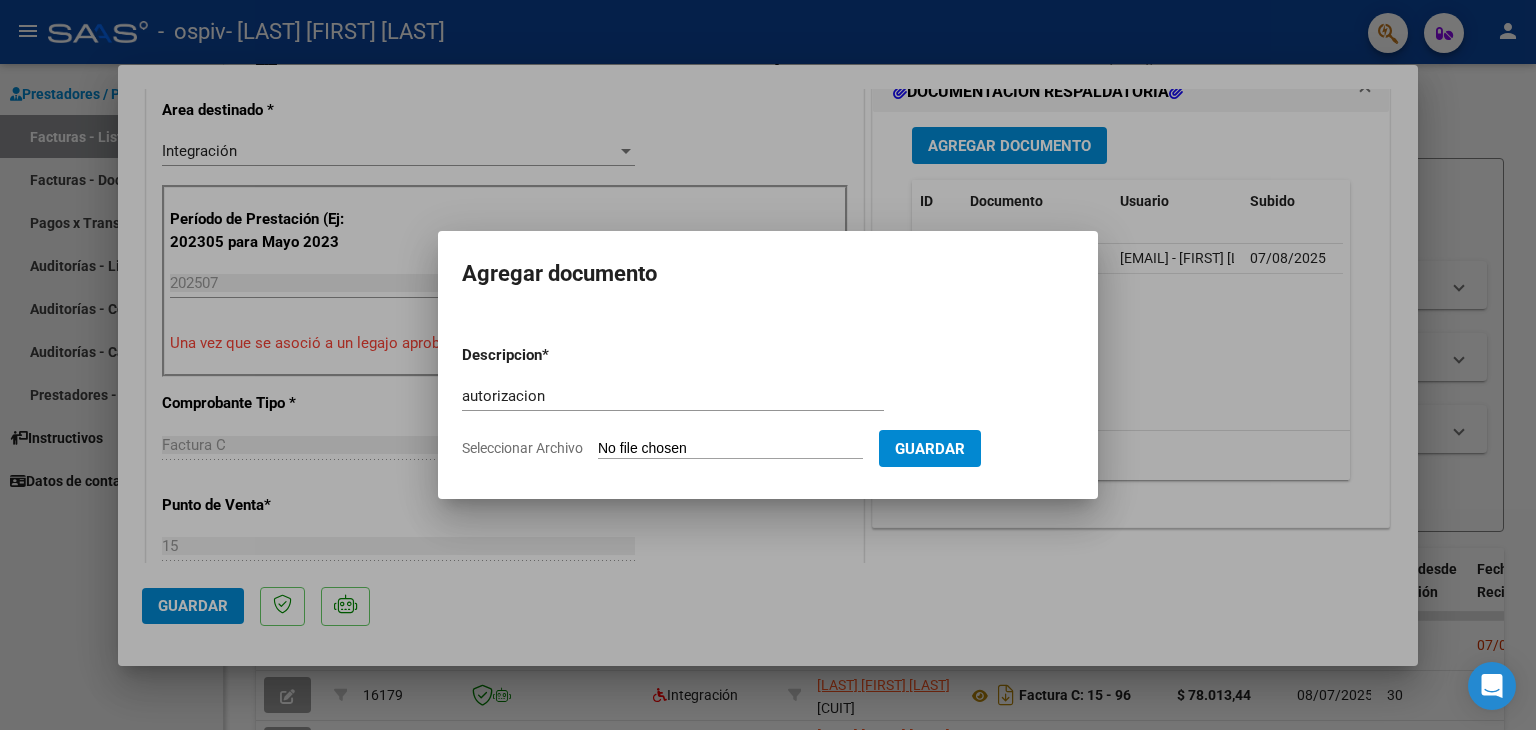 click on "Seleccionar Archivo" at bounding box center (730, 449) 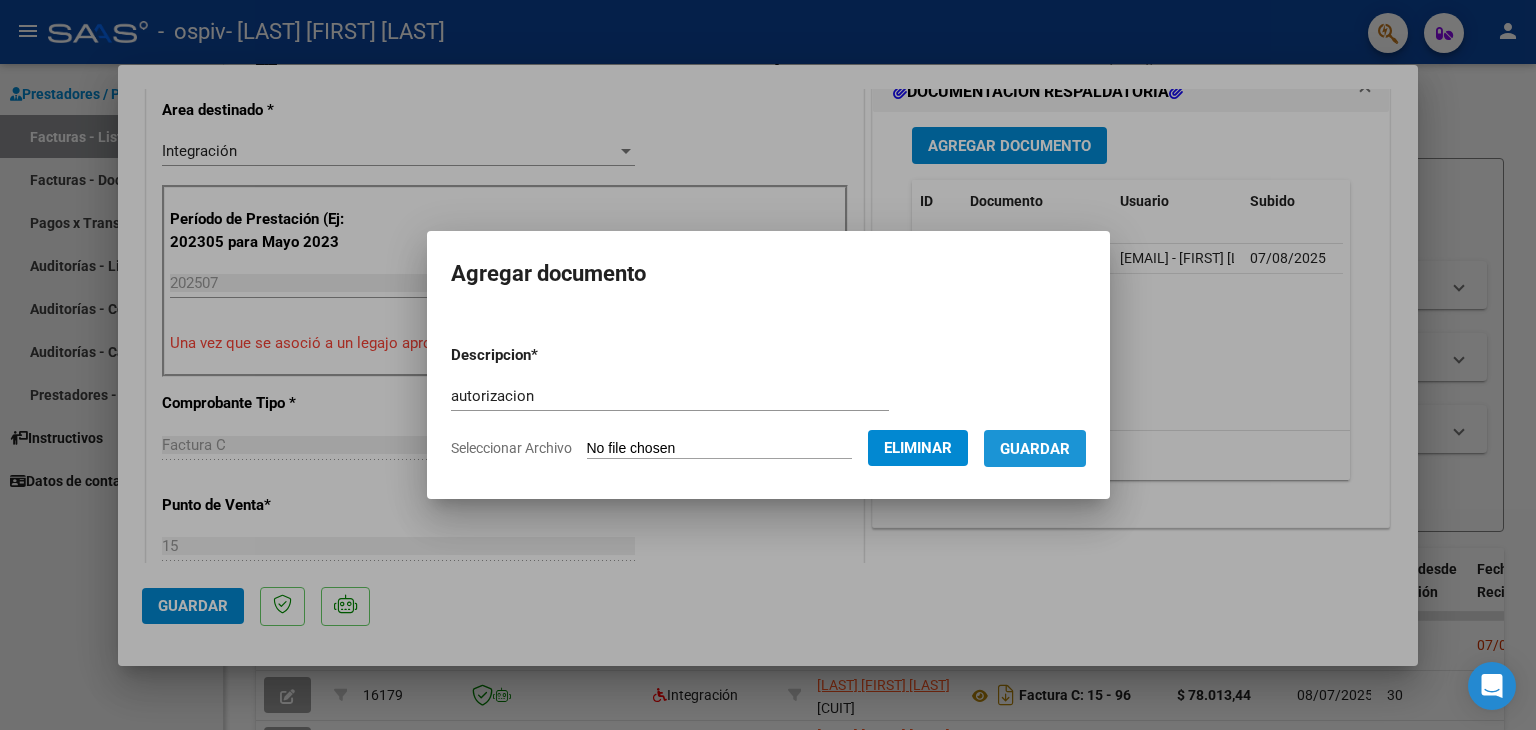 click on "Guardar" at bounding box center (1035, 449) 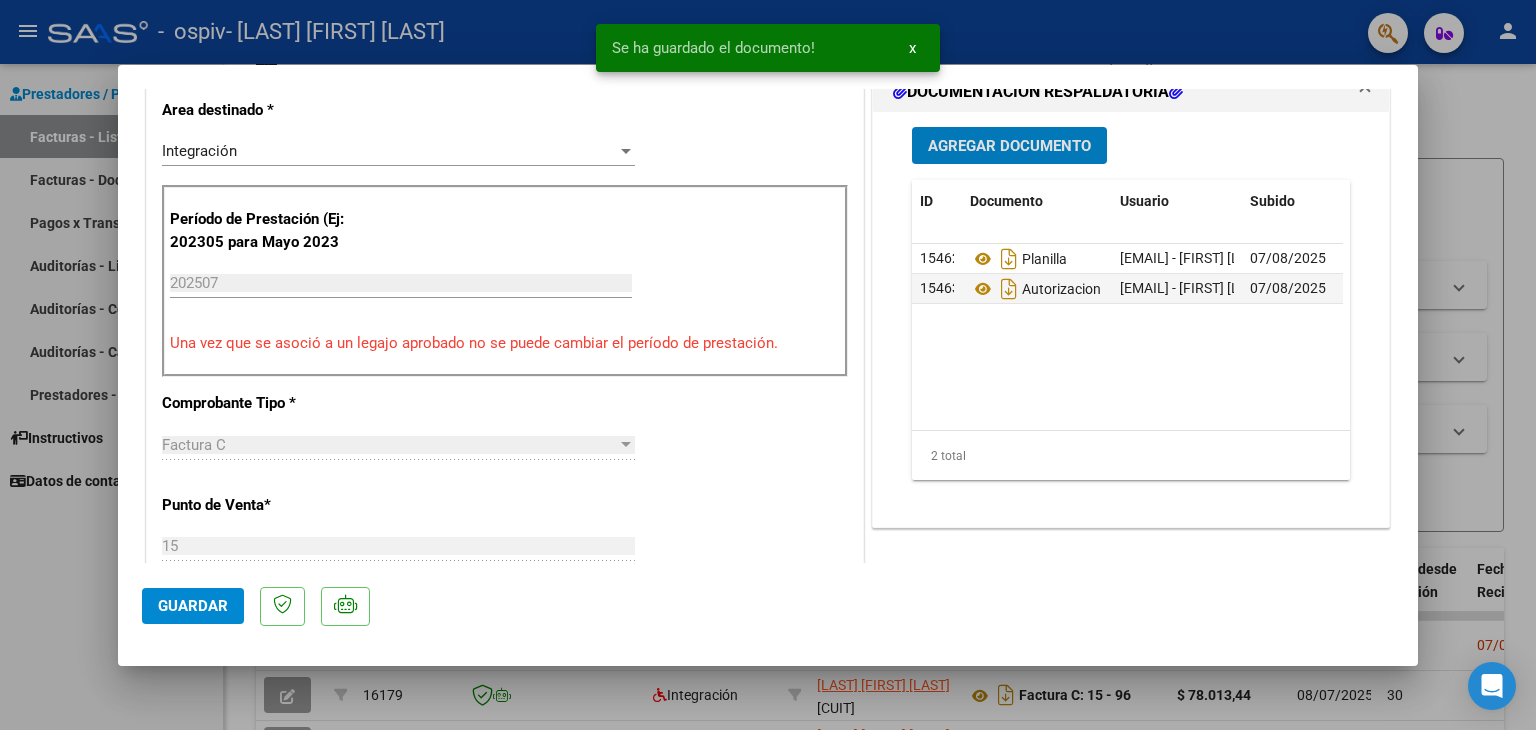 click on "Guardar" 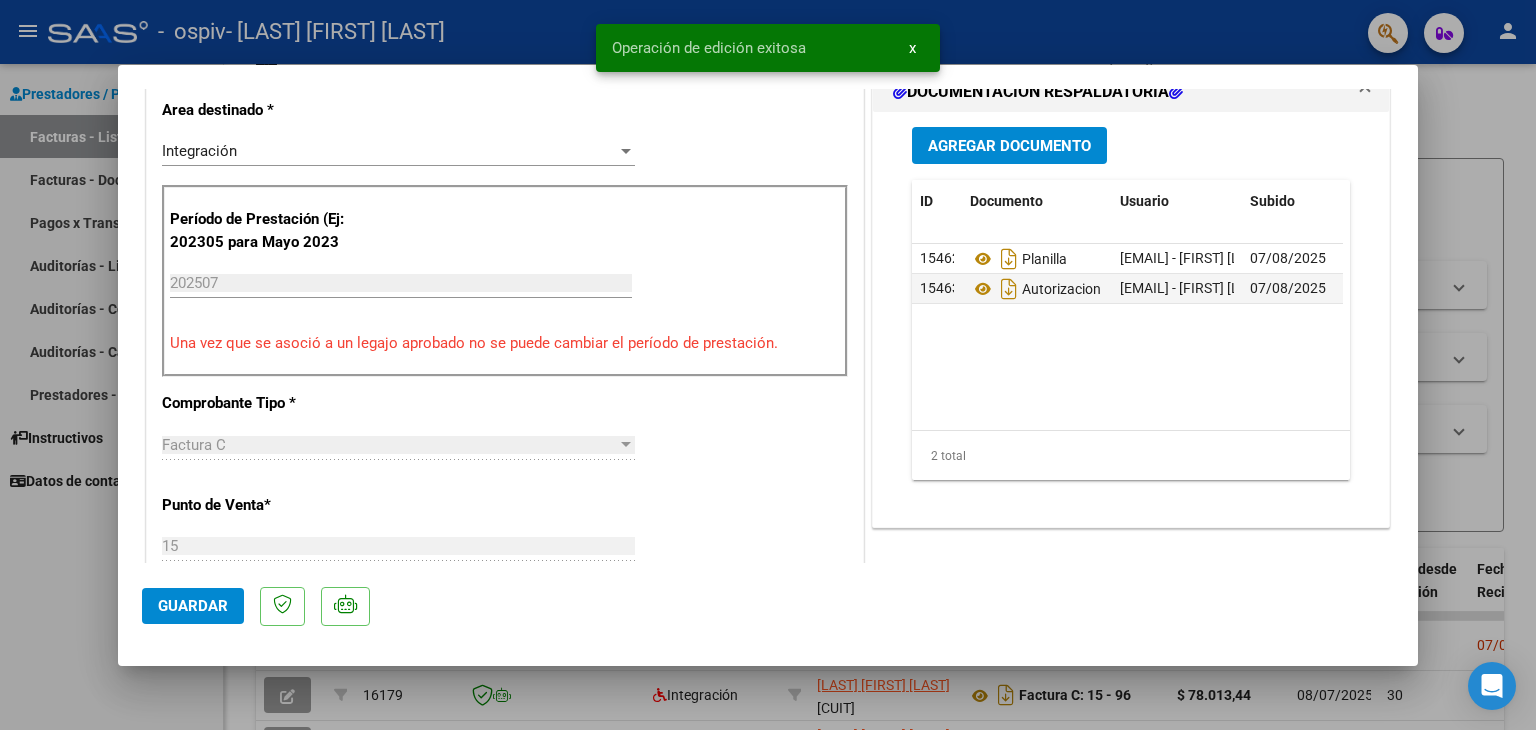 click at bounding box center [768, 365] 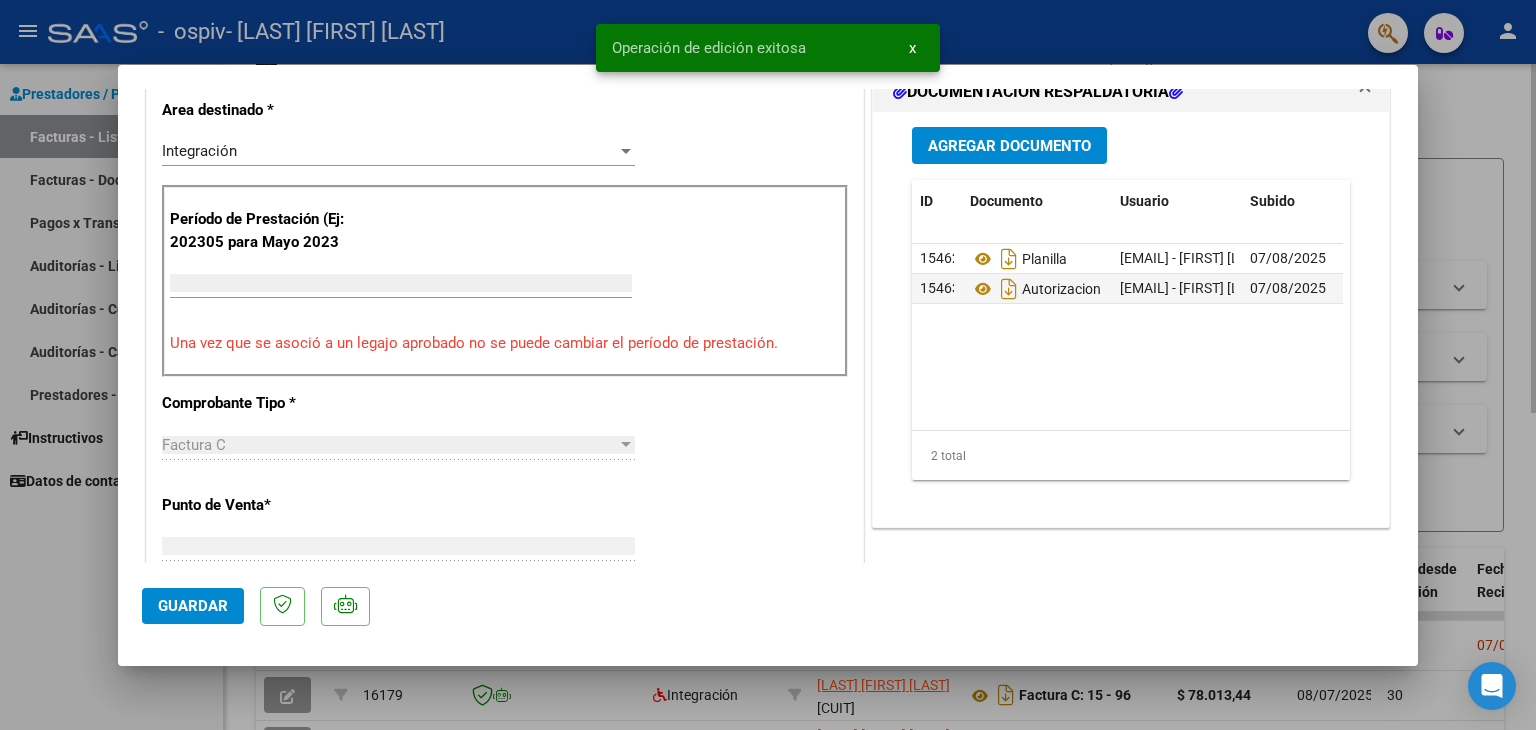 scroll, scrollTop: 0, scrollLeft: 0, axis: both 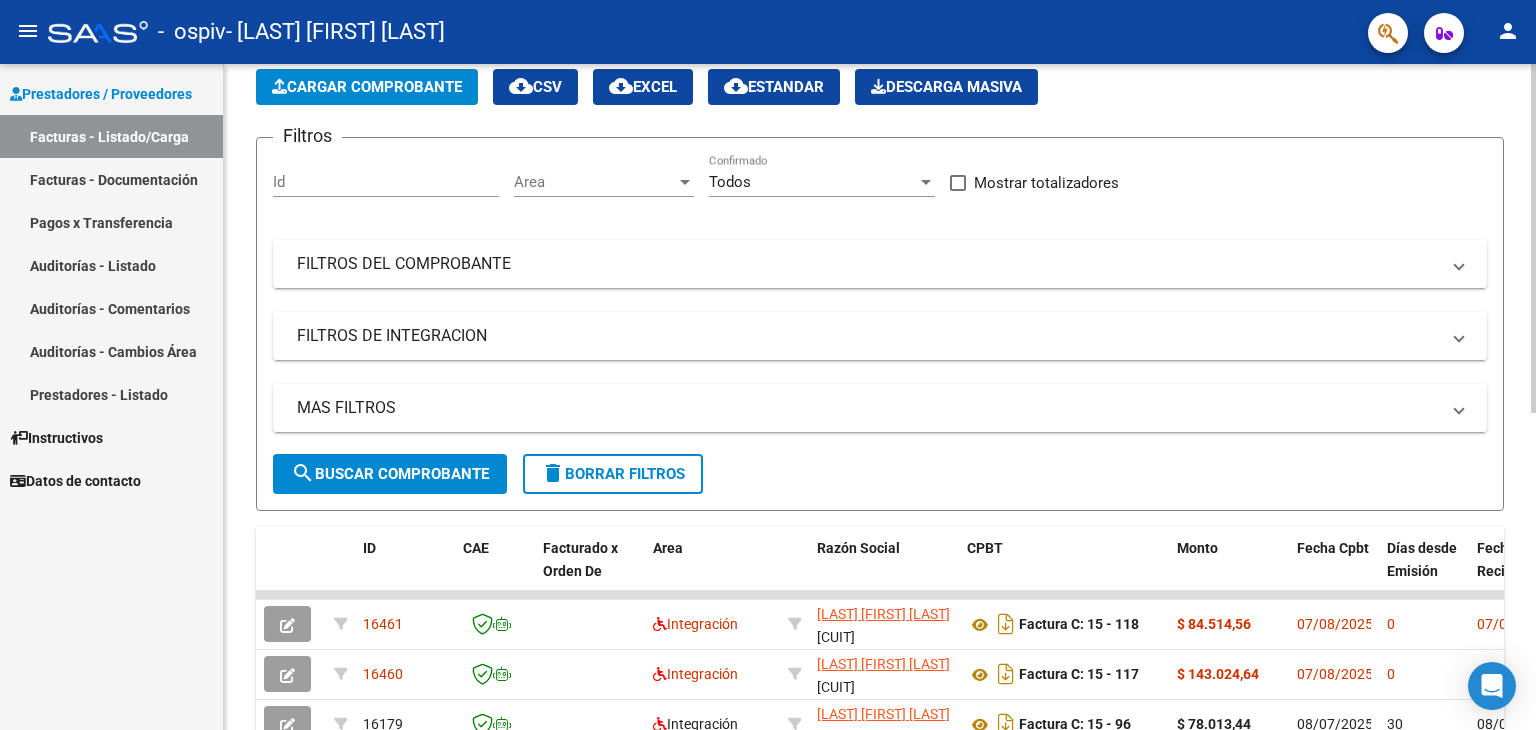 click on "Cargar Comprobante" 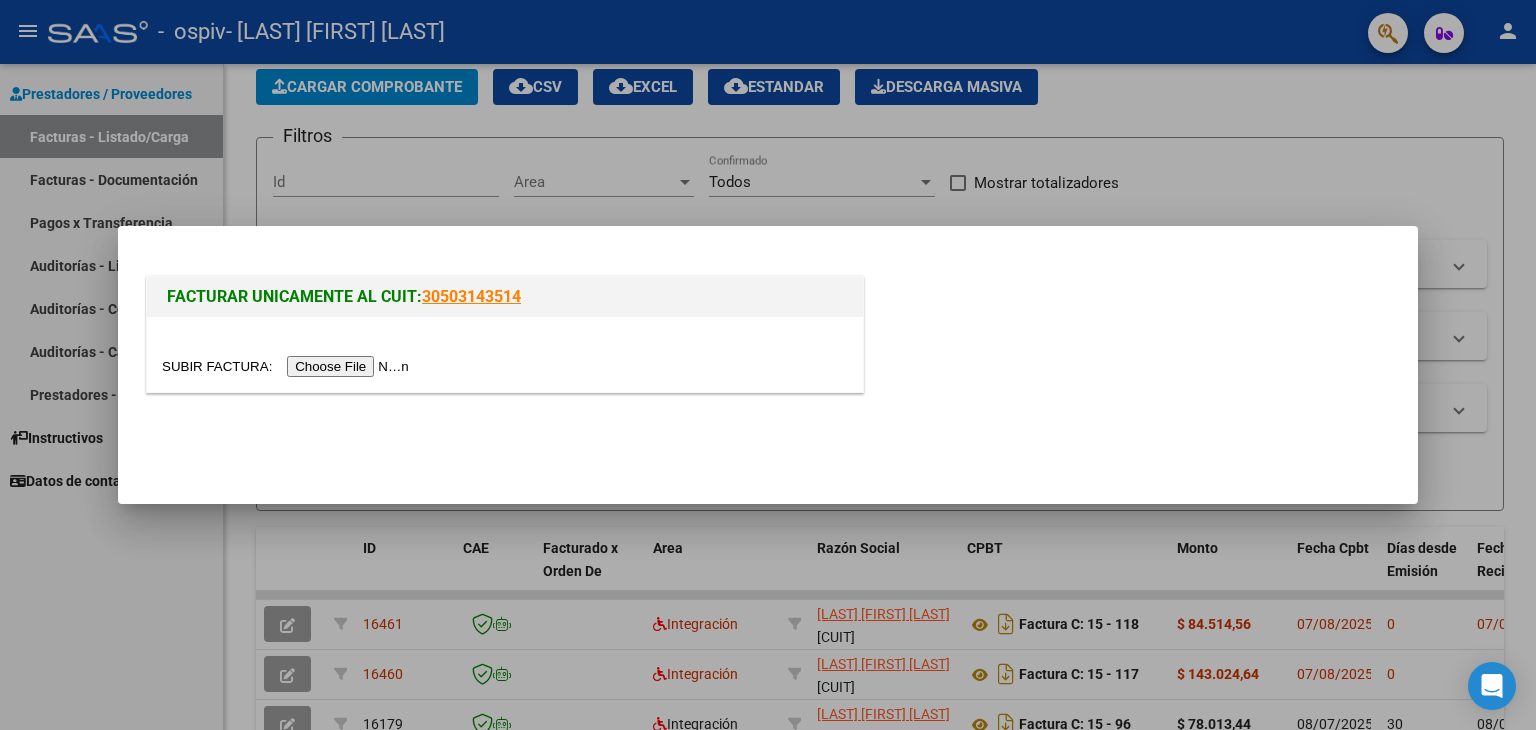 click at bounding box center (505, 366) 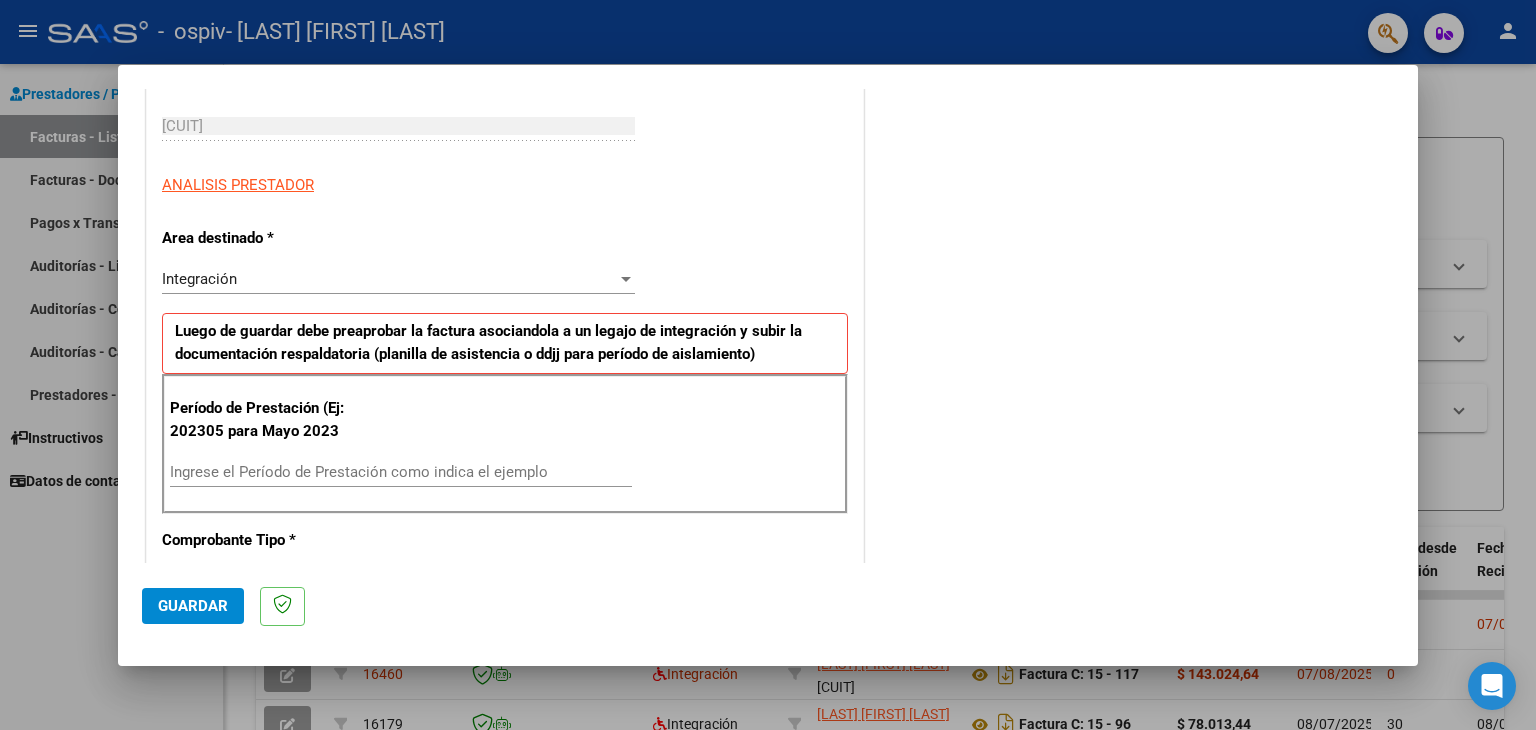scroll, scrollTop: 300, scrollLeft: 0, axis: vertical 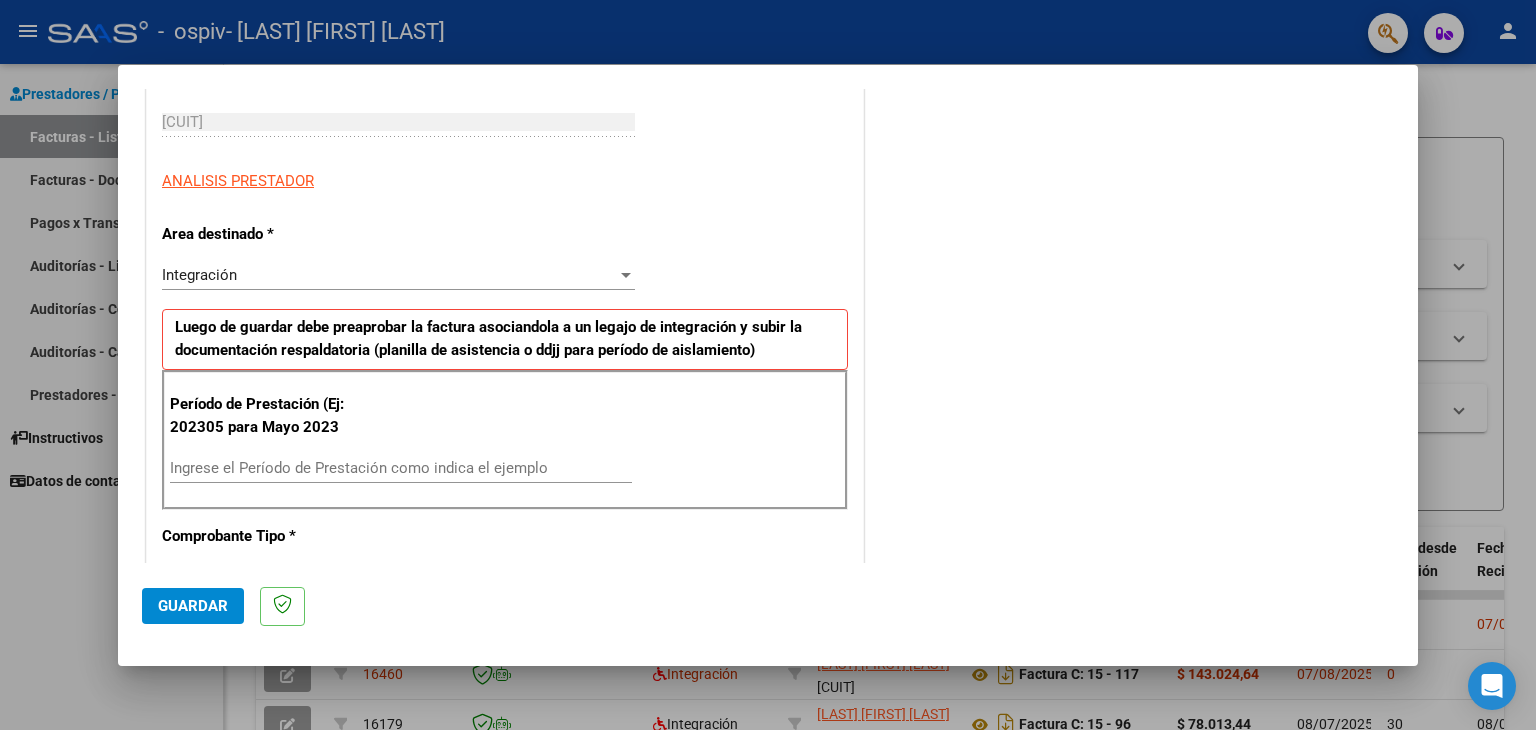 click on "Período de Prestación (Ej: 202305 para Mayo 2023    Ingrese el Período de Prestación como indica el ejemplo" at bounding box center [505, 440] 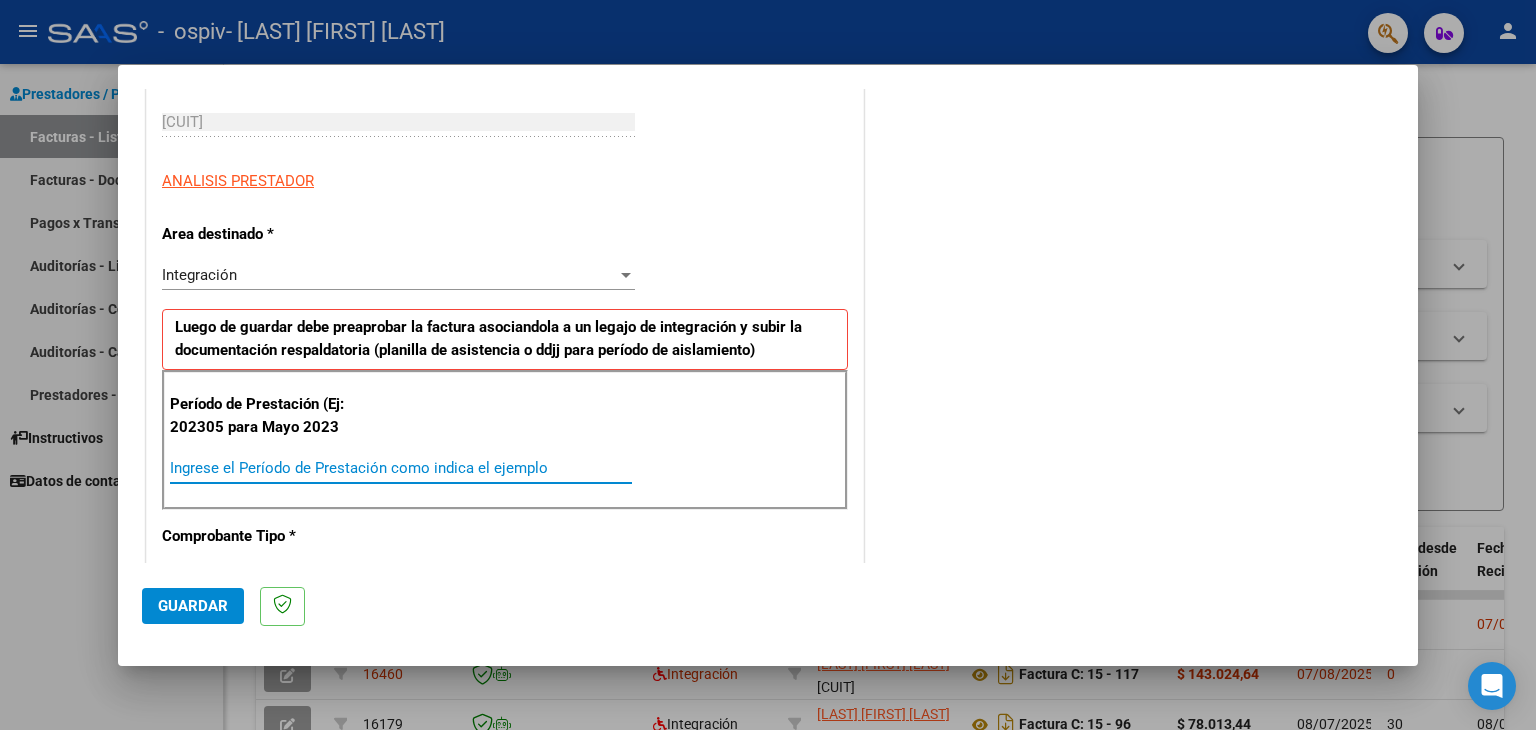 click on "Ingrese el Período de Prestación como indica el ejemplo" at bounding box center (401, 468) 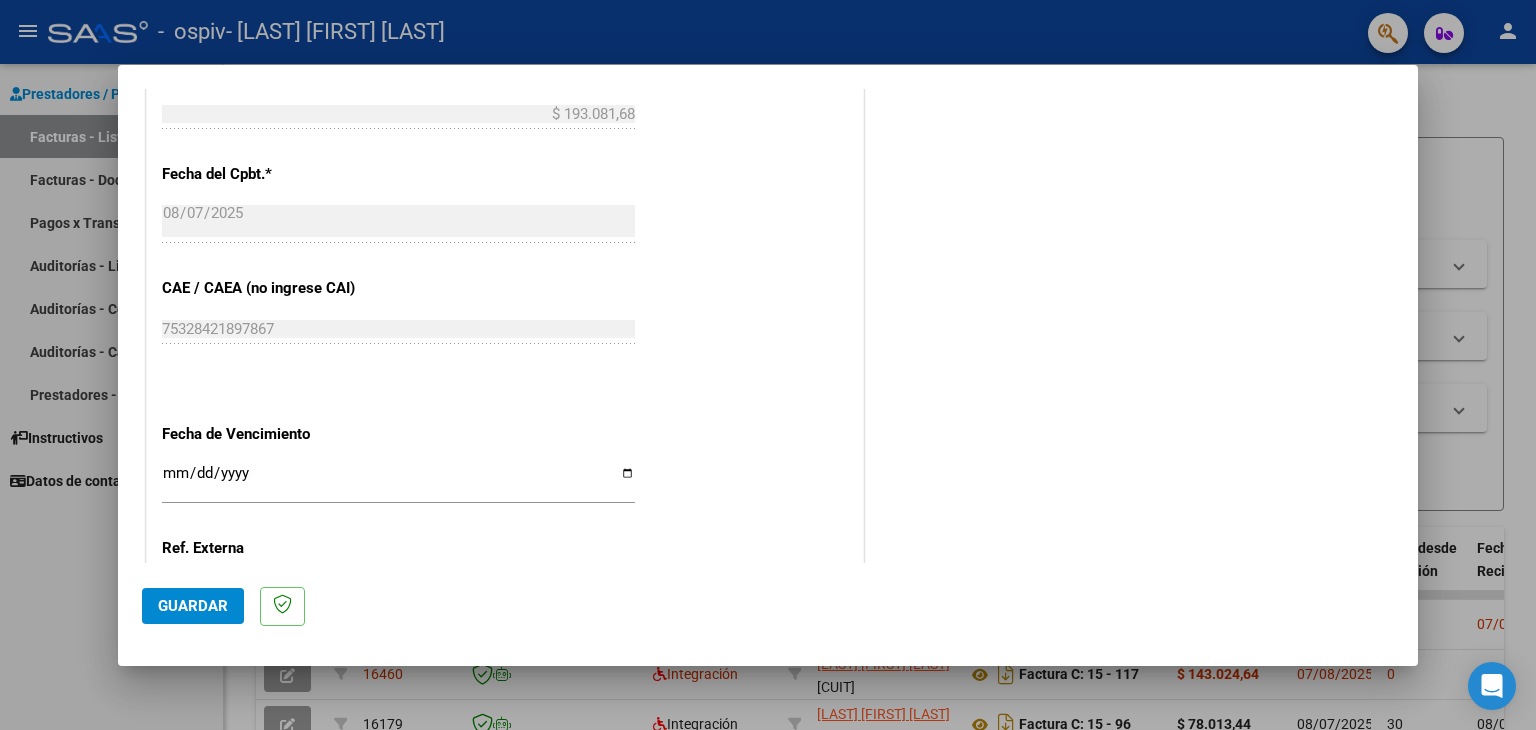 scroll, scrollTop: 1200, scrollLeft: 0, axis: vertical 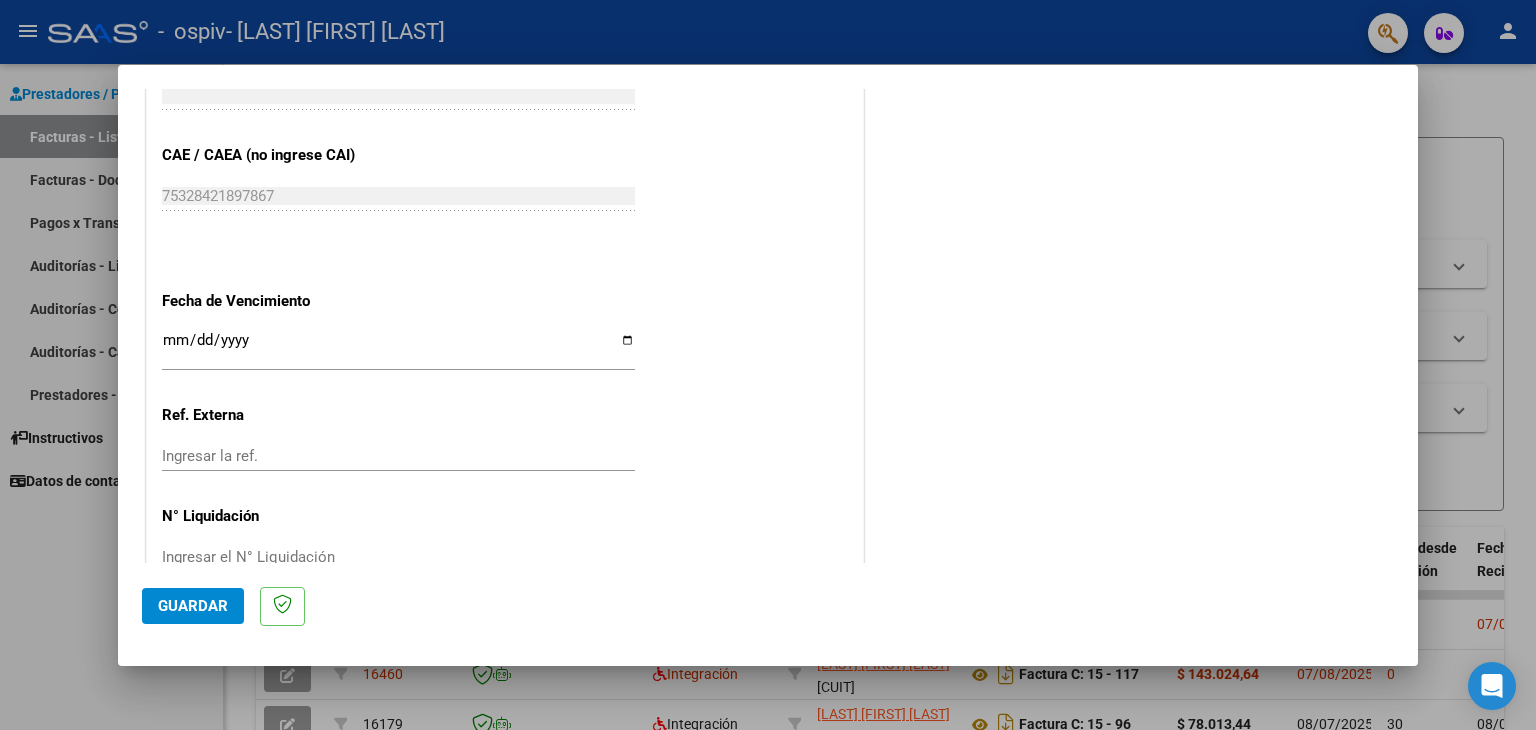 type on "202507" 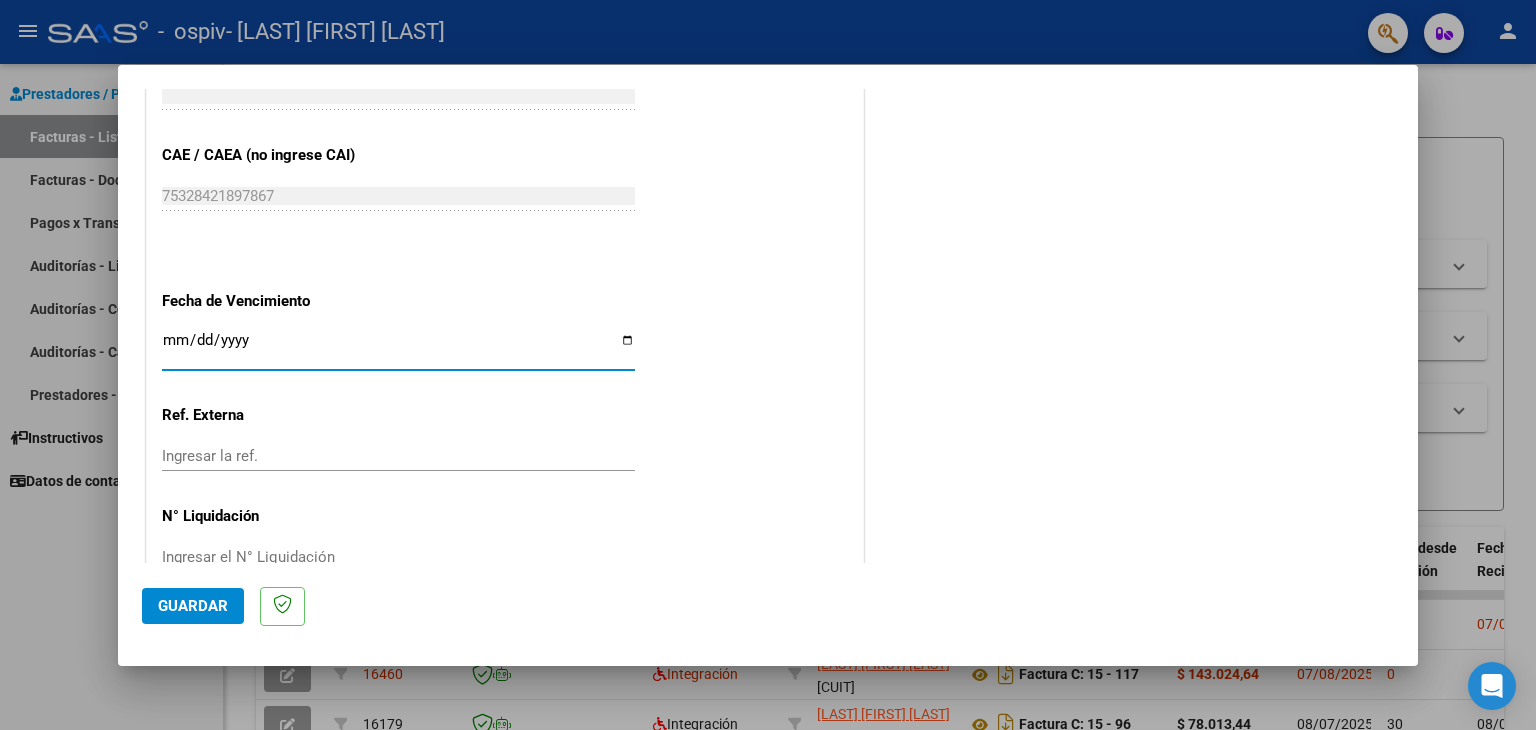 click on "Ingresar la fecha" at bounding box center [398, 348] 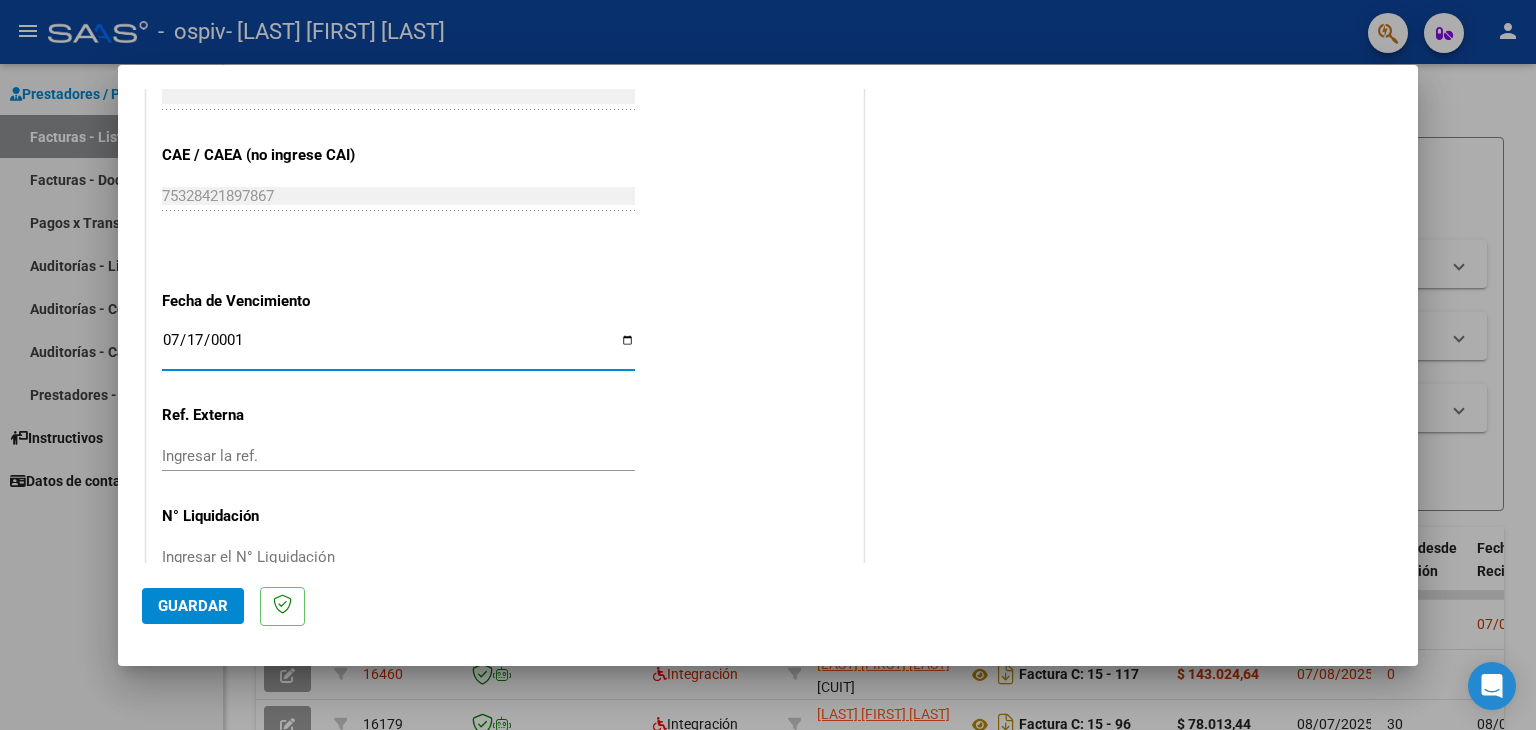 type on "0019-07-17" 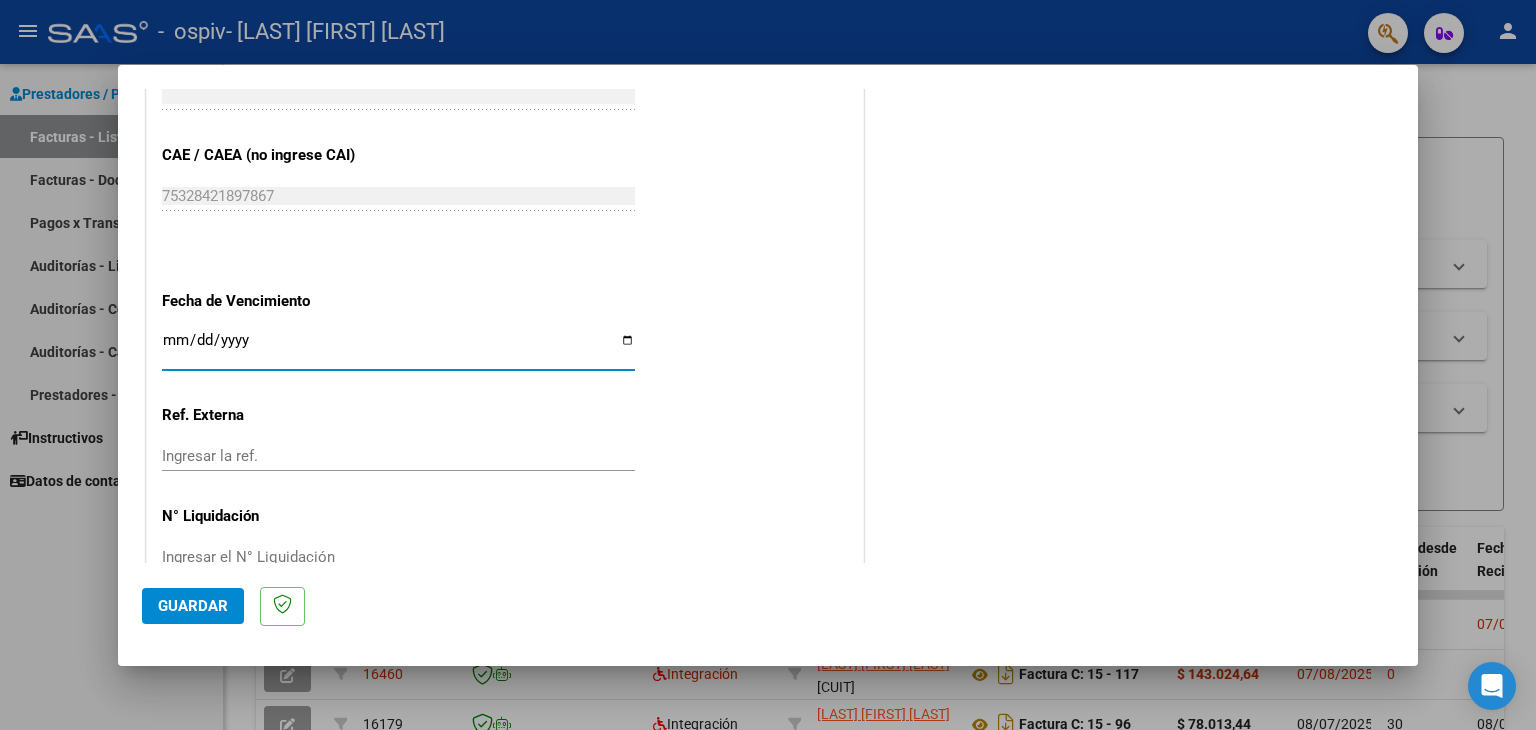 click on "Ingresar la fecha" at bounding box center [398, 348] 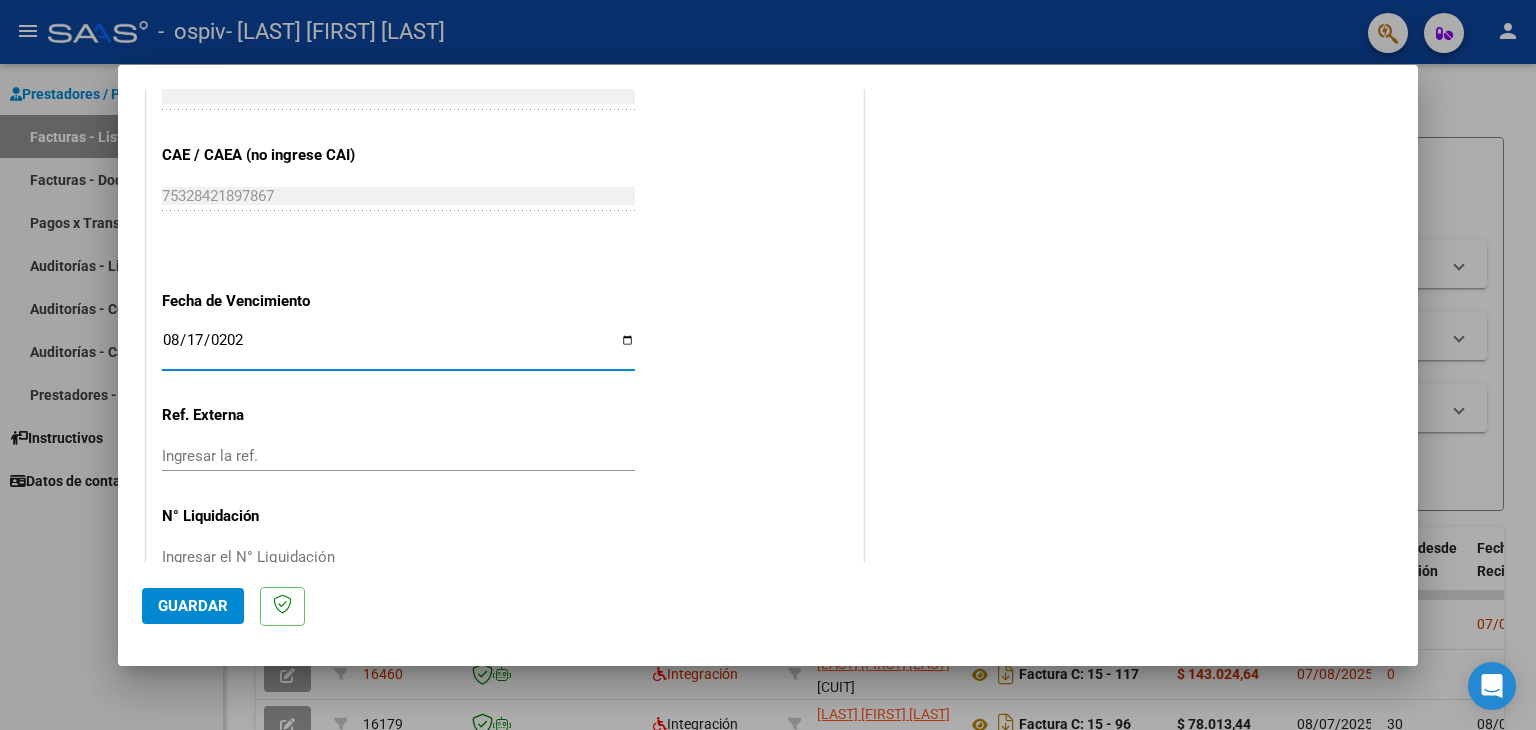 type on "2025-08-17" 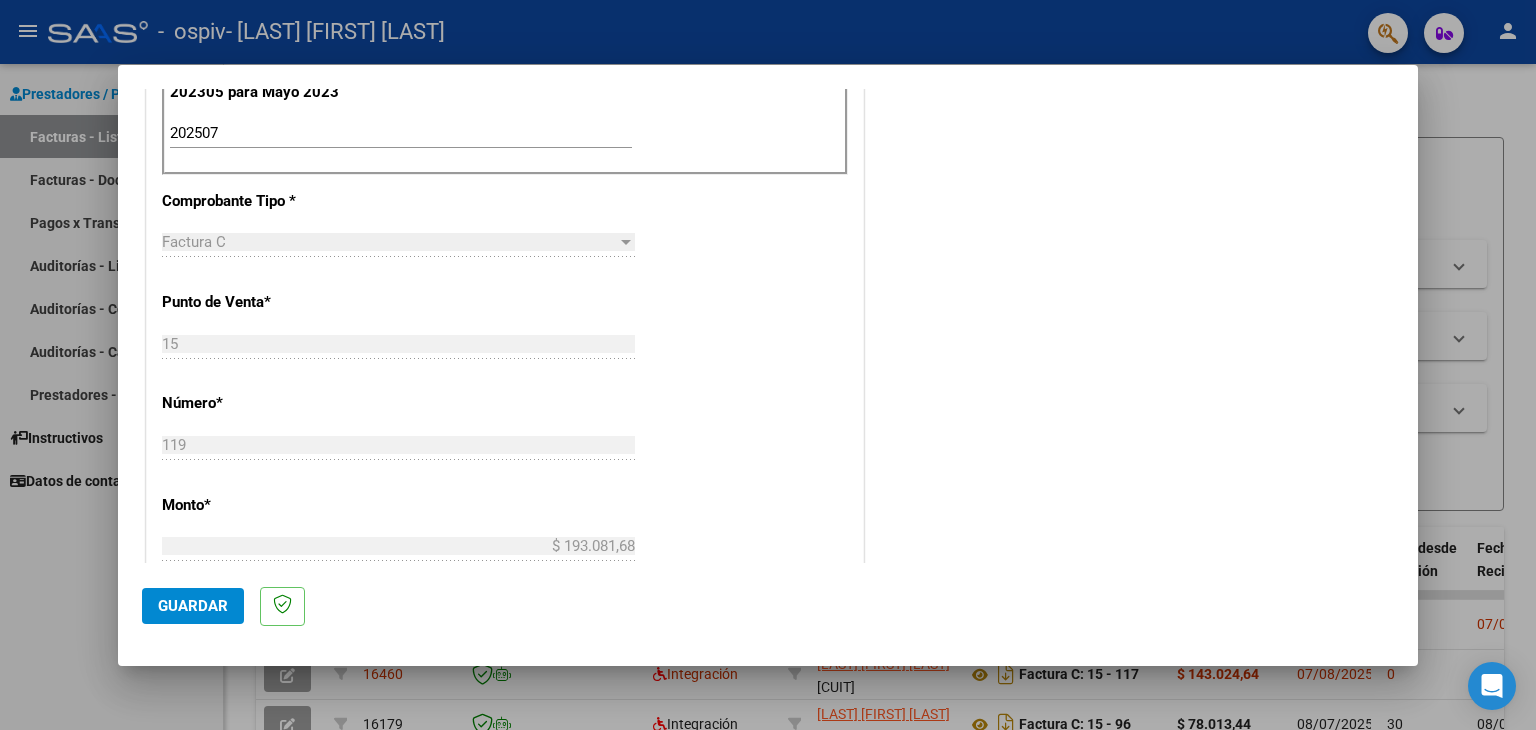 scroll, scrollTop: 745, scrollLeft: 0, axis: vertical 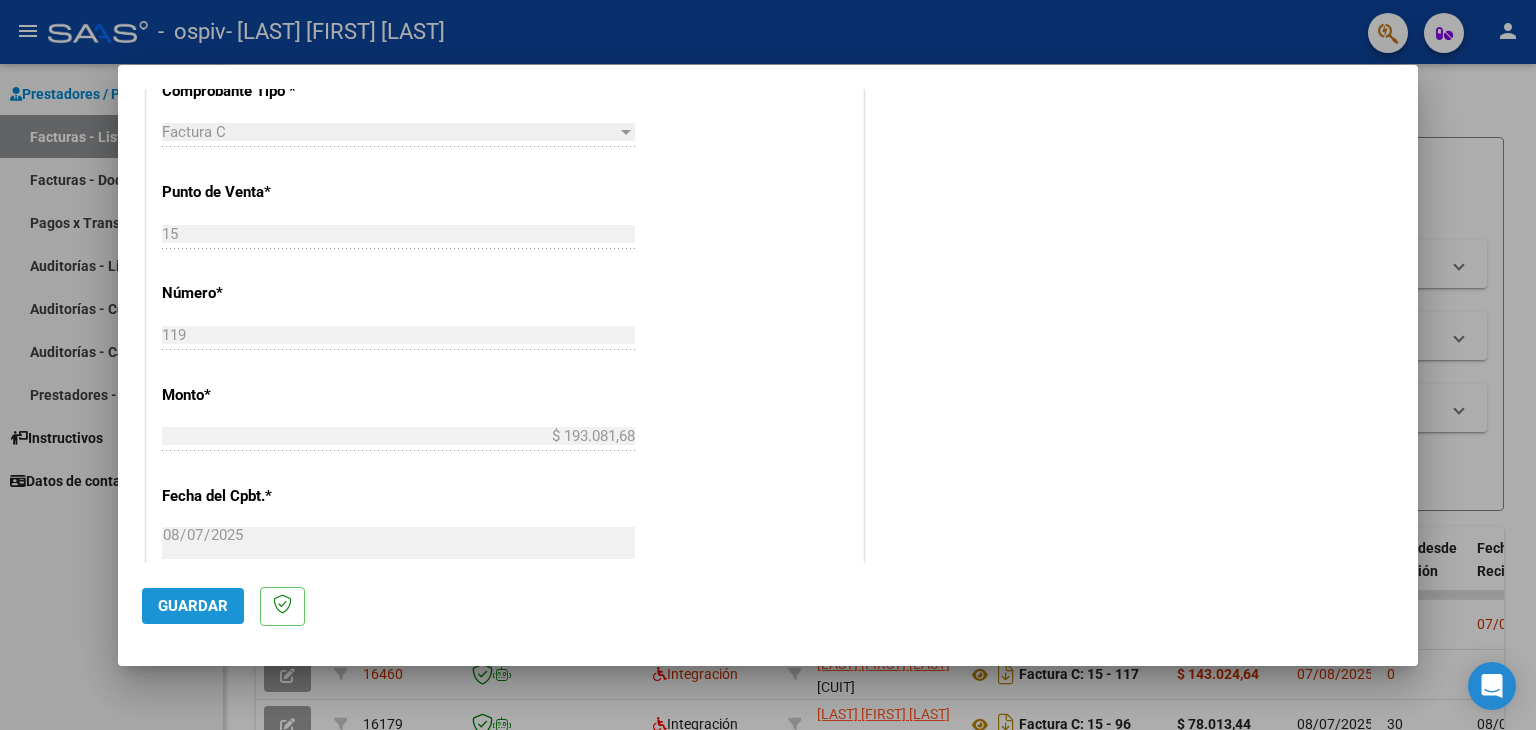 click on "Guardar" 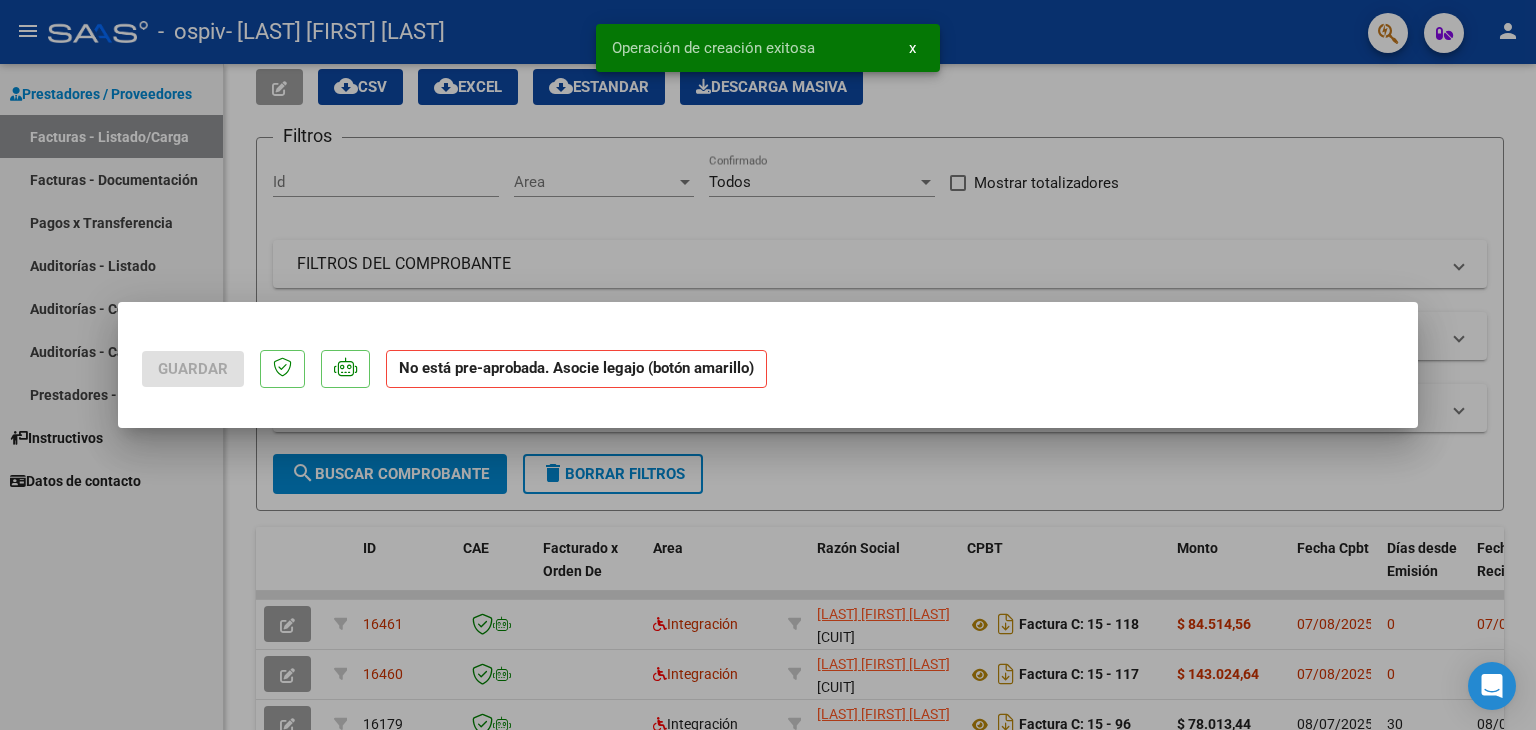 scroll, scrollTop: 0, scrollLeft: 0, axis: both 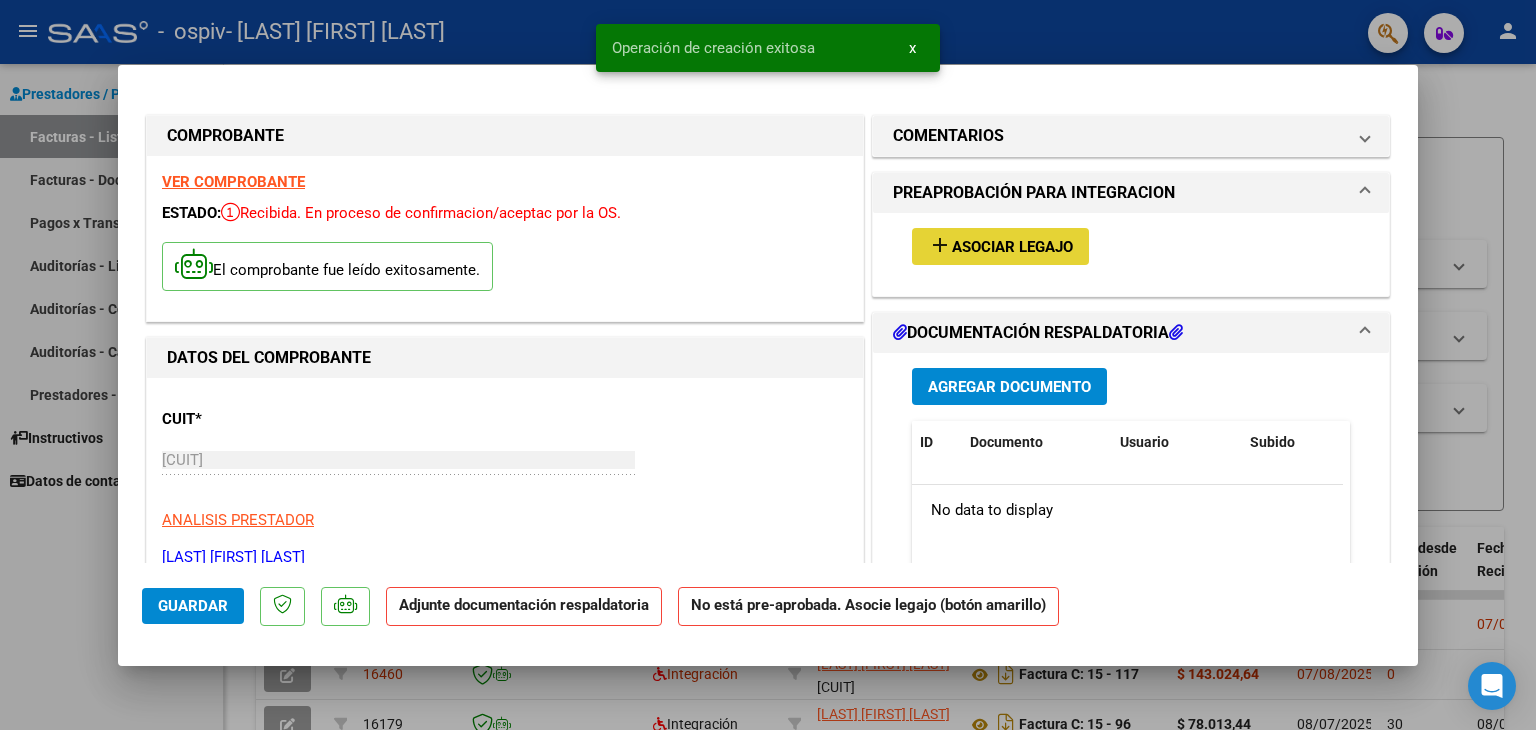 click on "Asociar Legajo" at bounding box center [1012, 247] 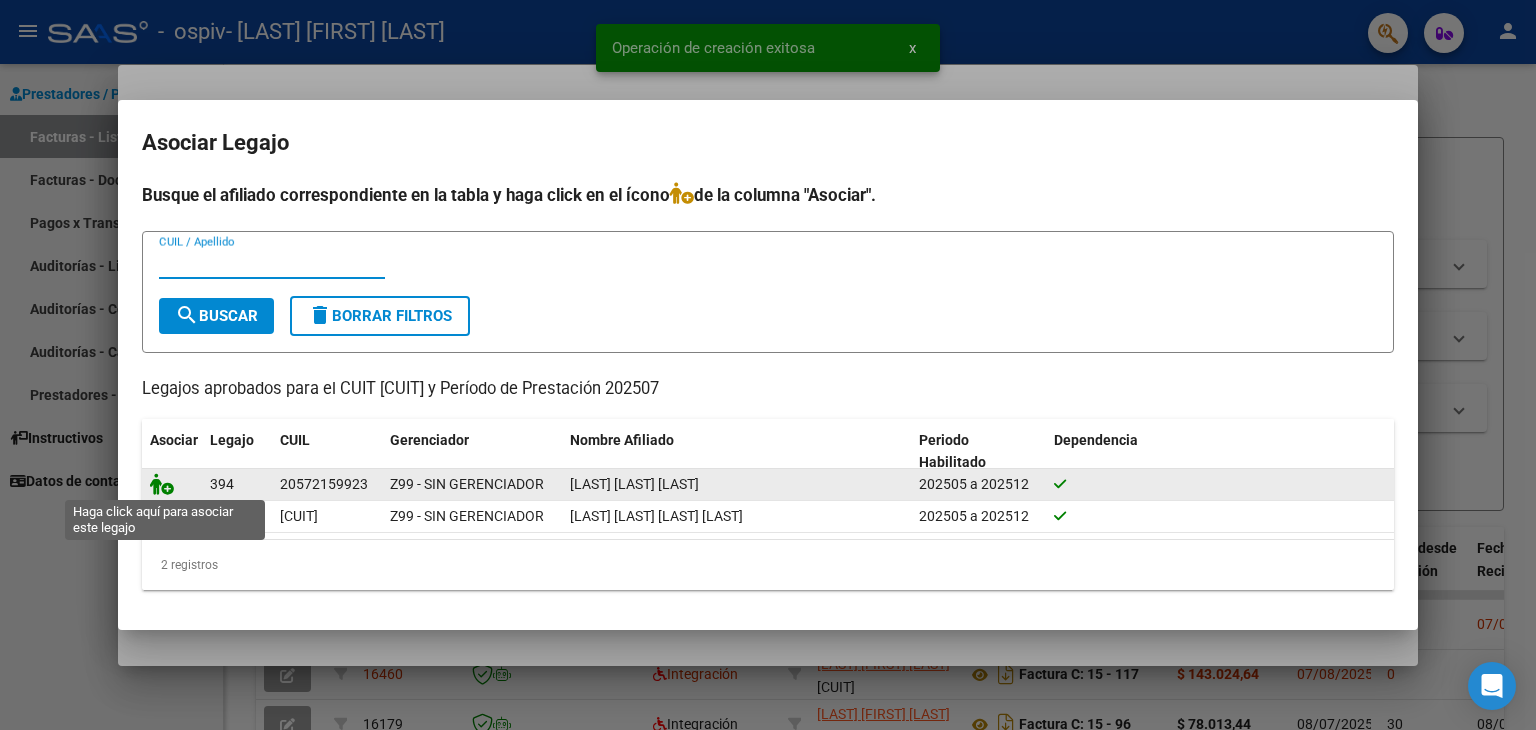 click 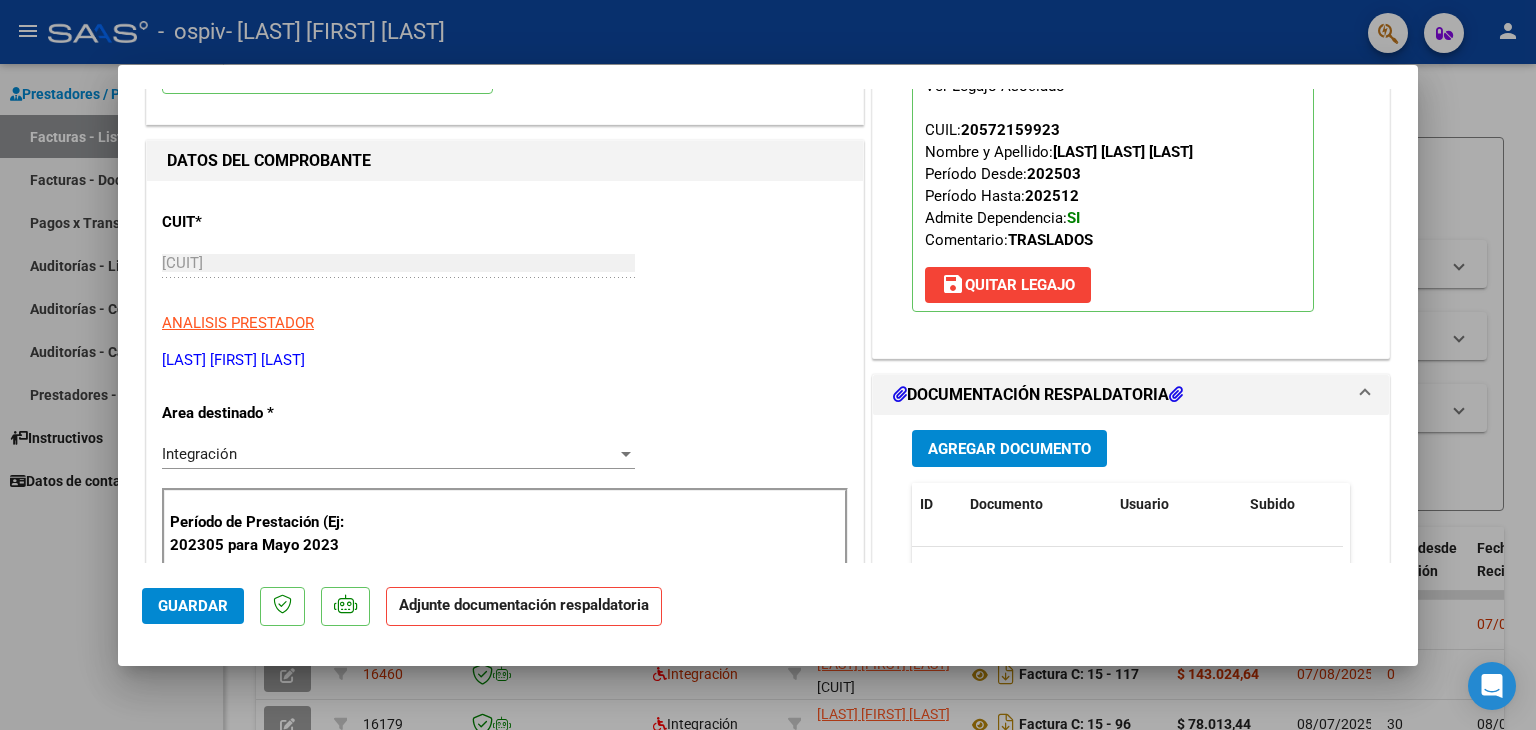 scroll, scrollTop: 200, scrollLeft: 0, axis: vertical 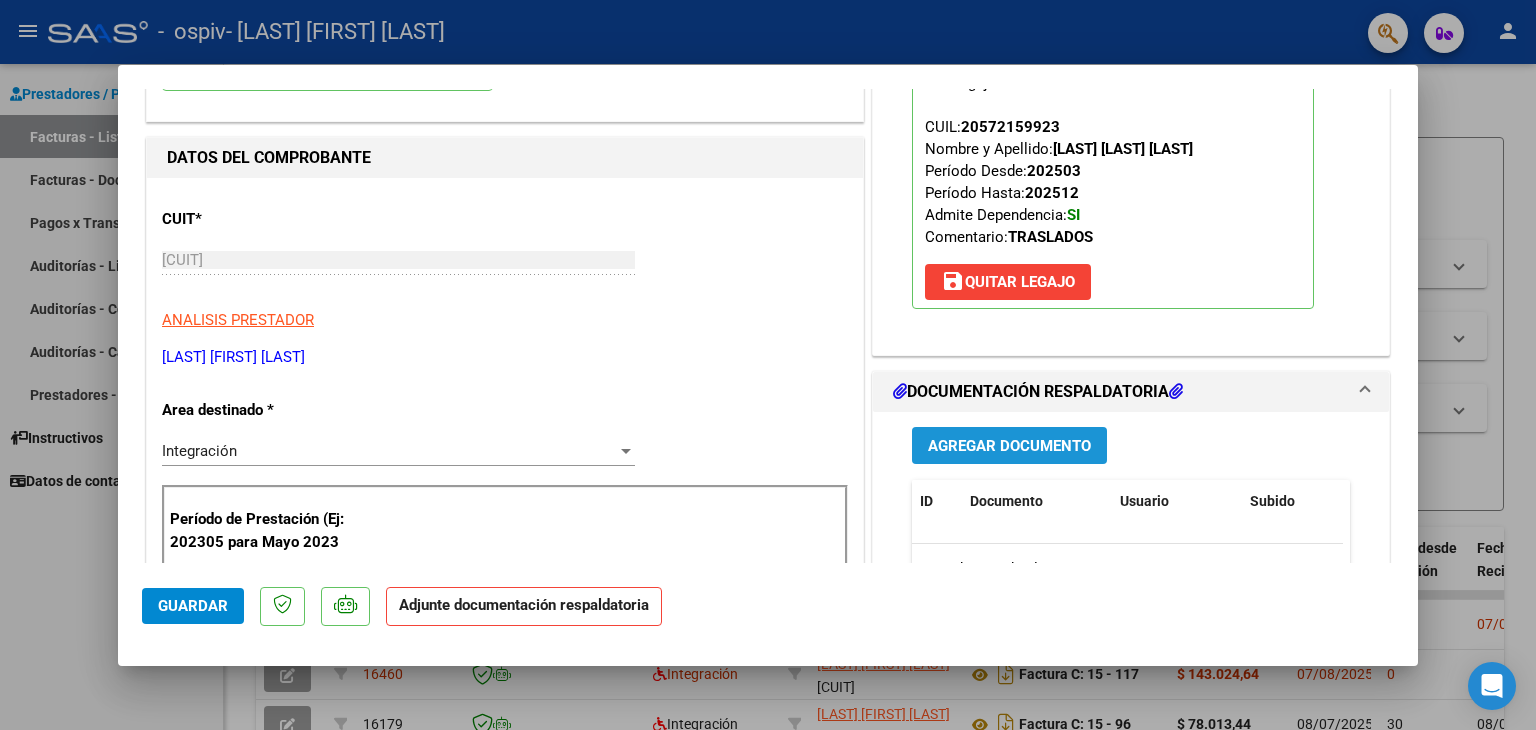 click on "Agregar Documento" at bounding box center (1009, 446) 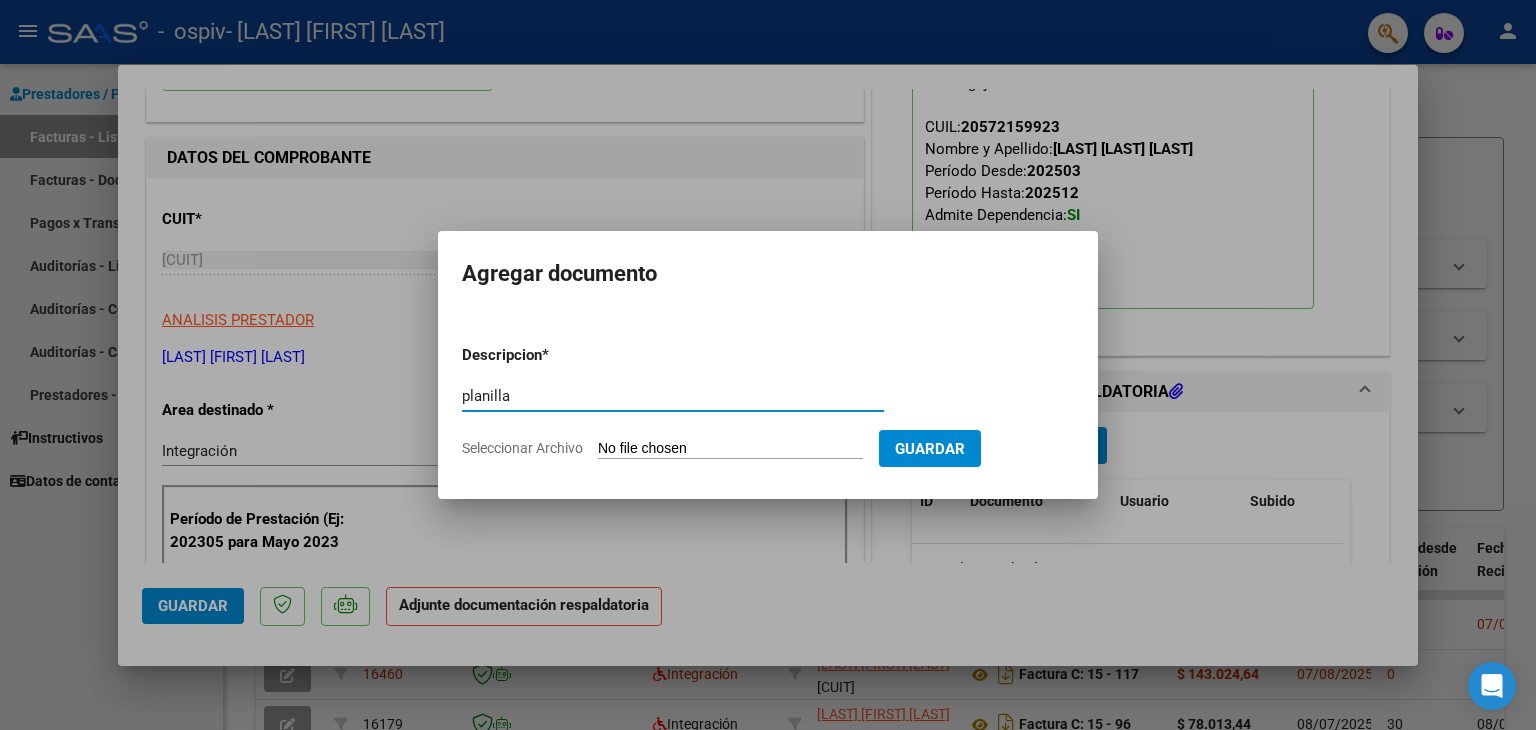 type on "planilla" 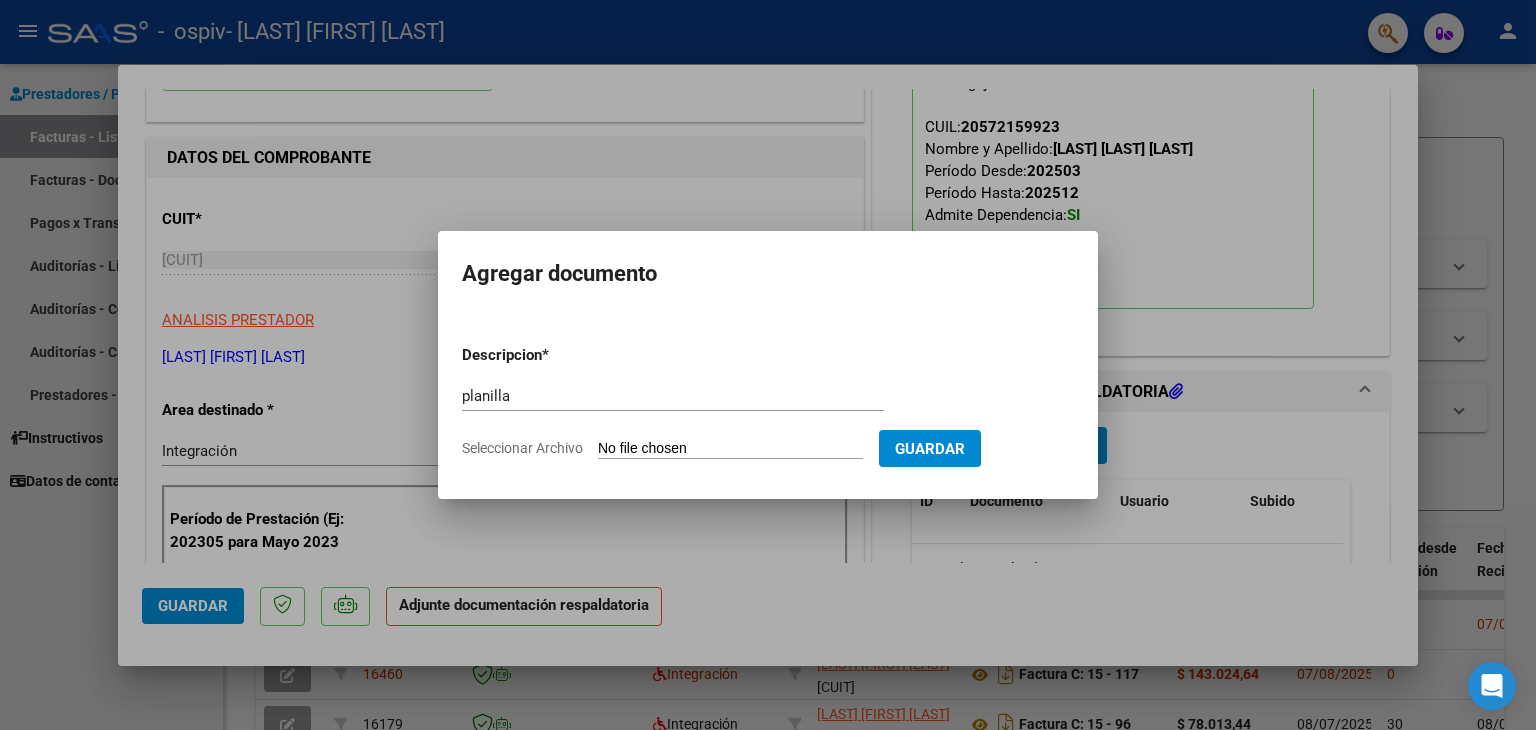 click on "Seleccionar Archivo" at bounding box center (730, 449) 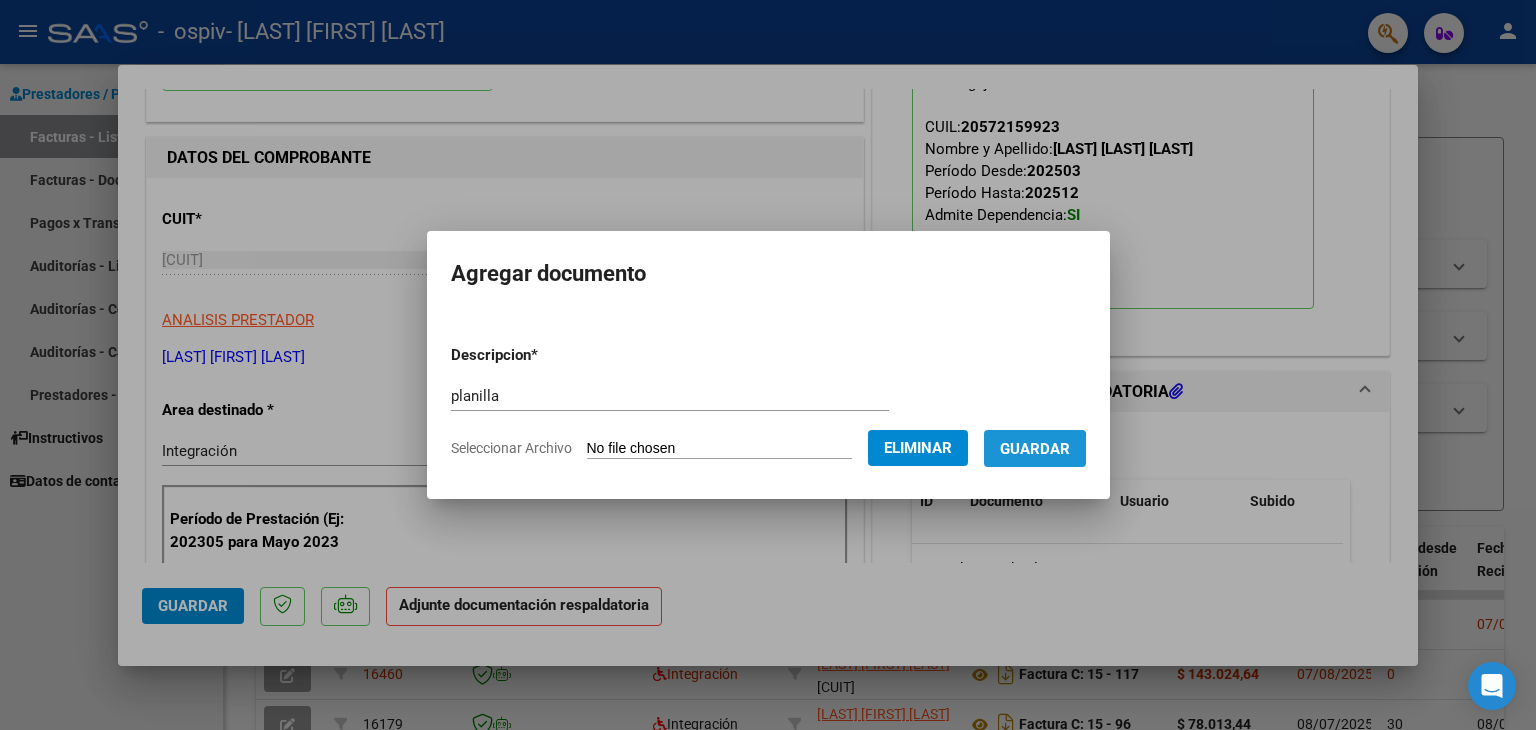 click on "Guardar" at bounding box center (1035, 449) 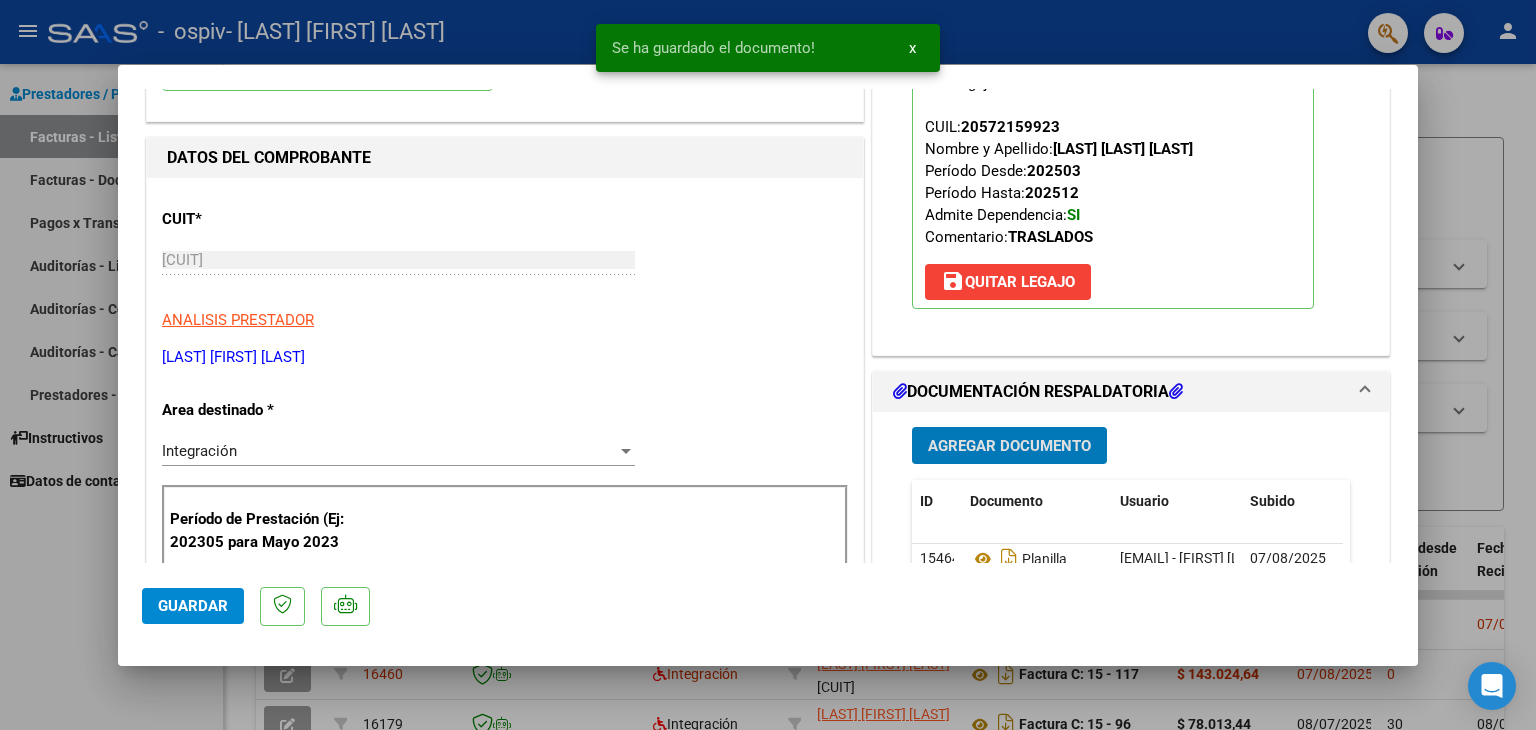 click on "Agregar Documento" at bounding box center [1009, 446] 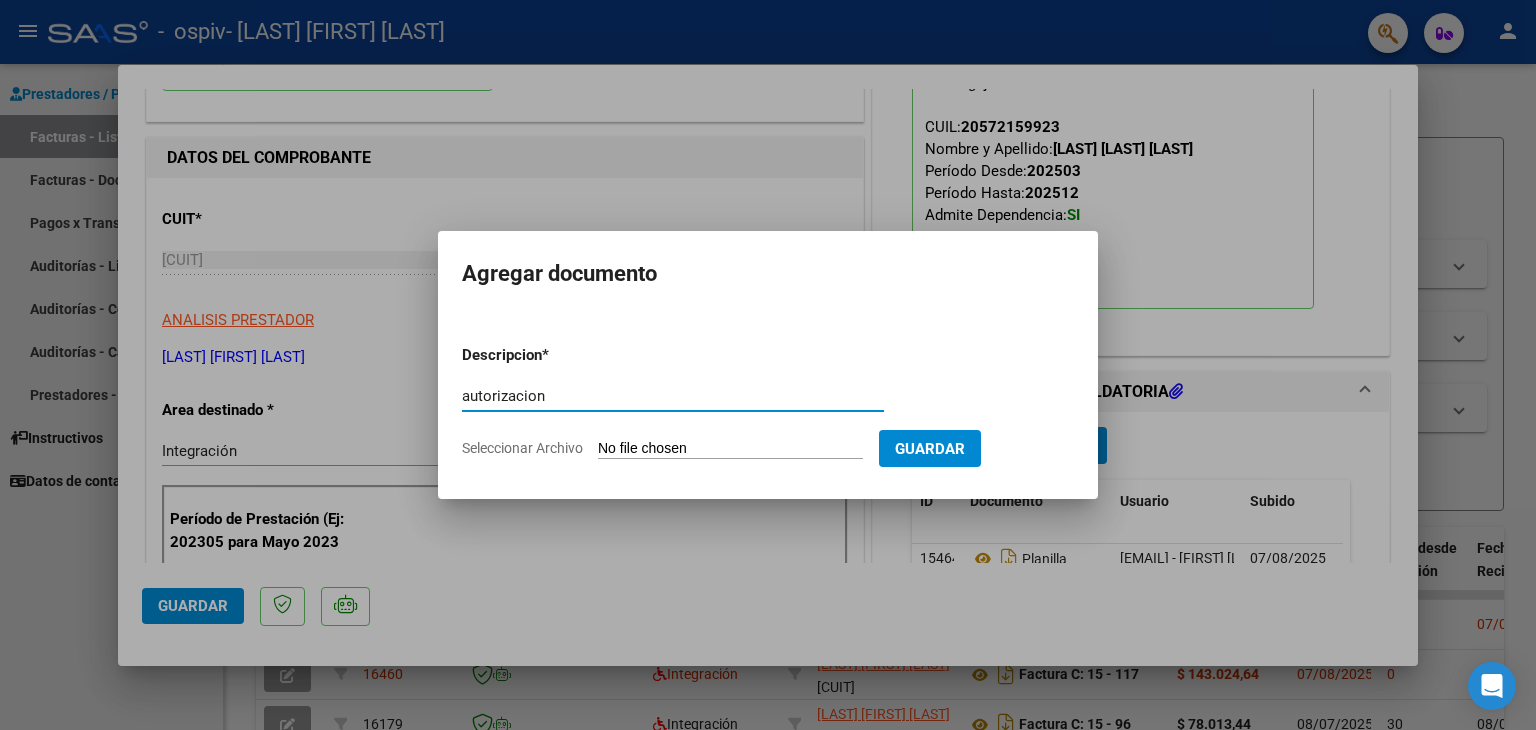 type on "autorizacion" 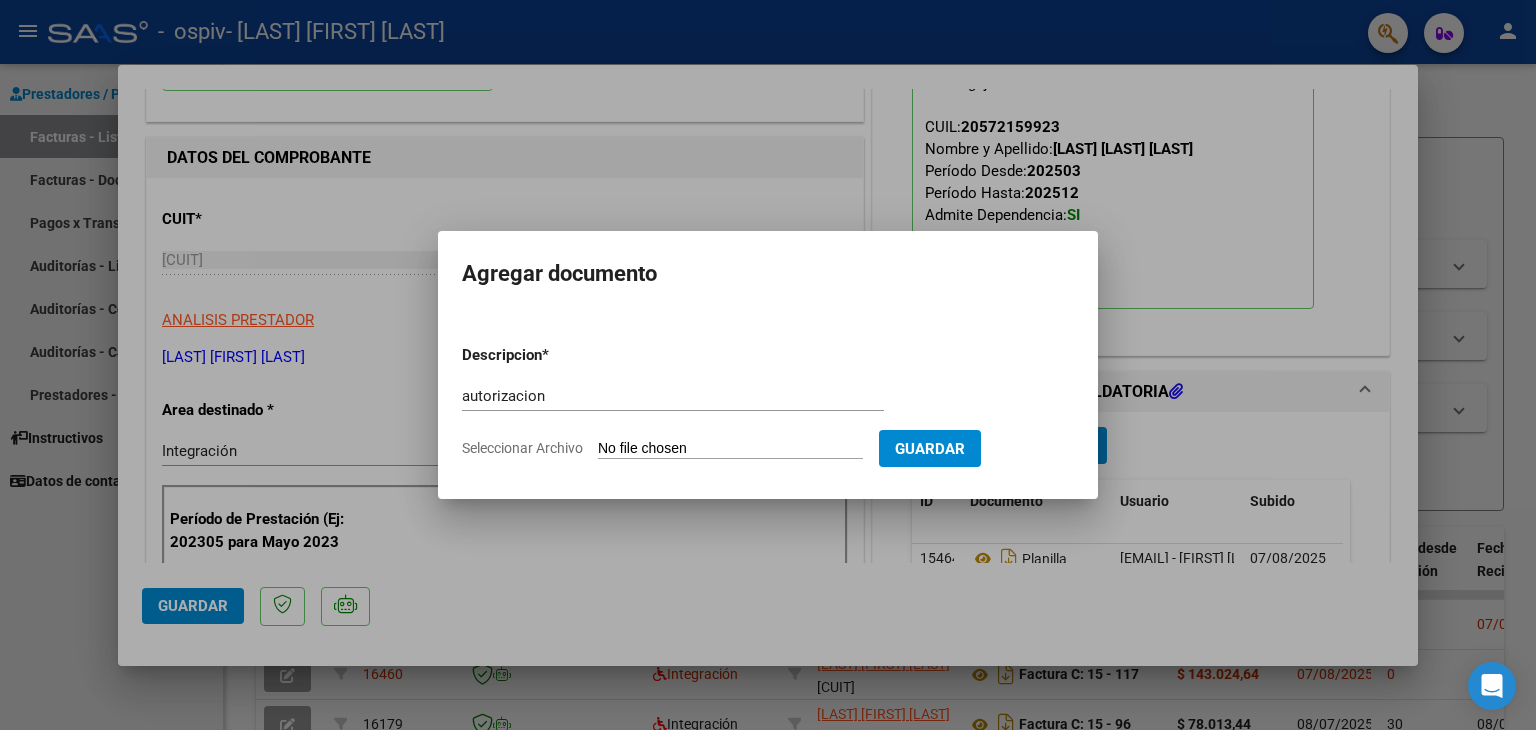 type on "C:\fakepath\[AUTHORIZATION] [LAST] [NAME] [NAME].pdf" 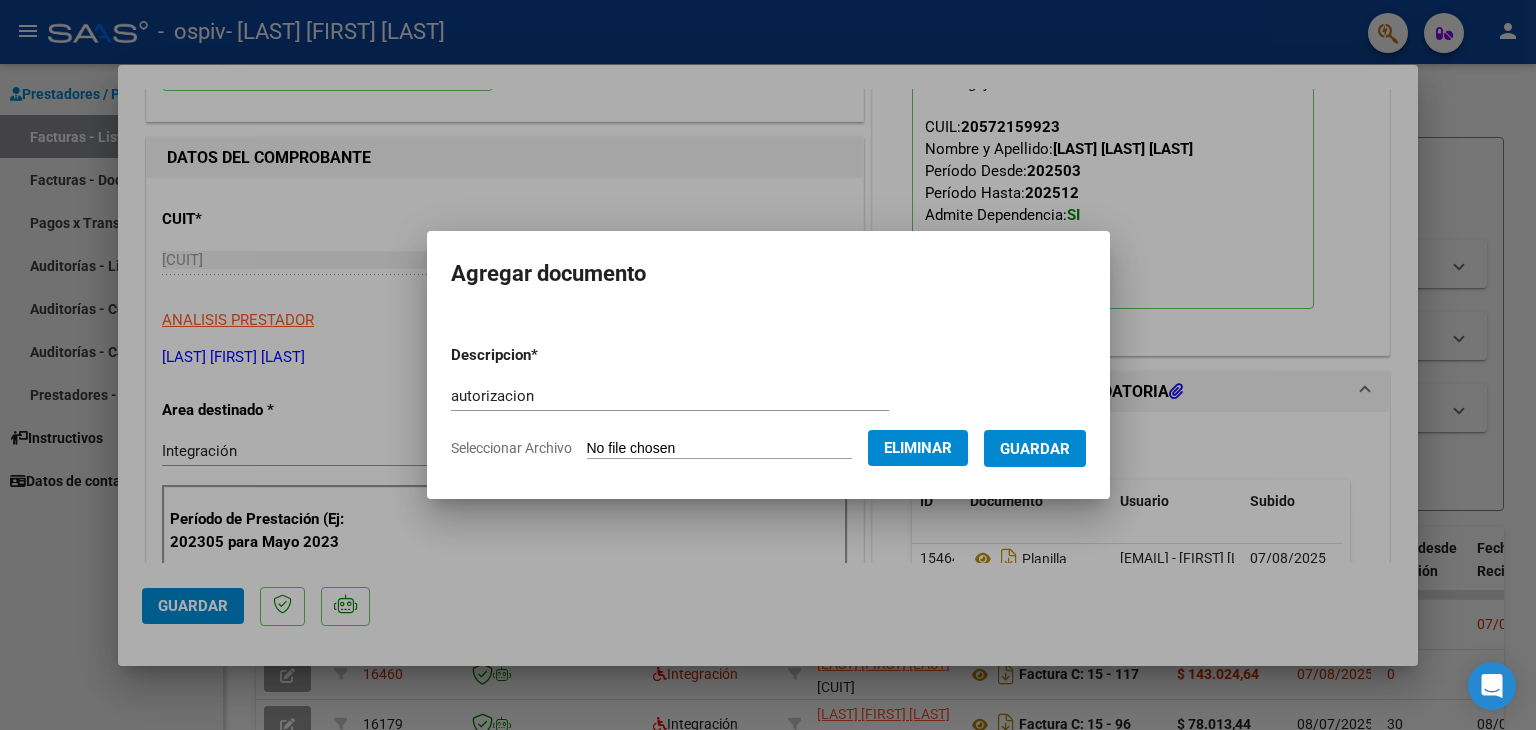 click on "Guardar" at bounding box center (1035, 449) 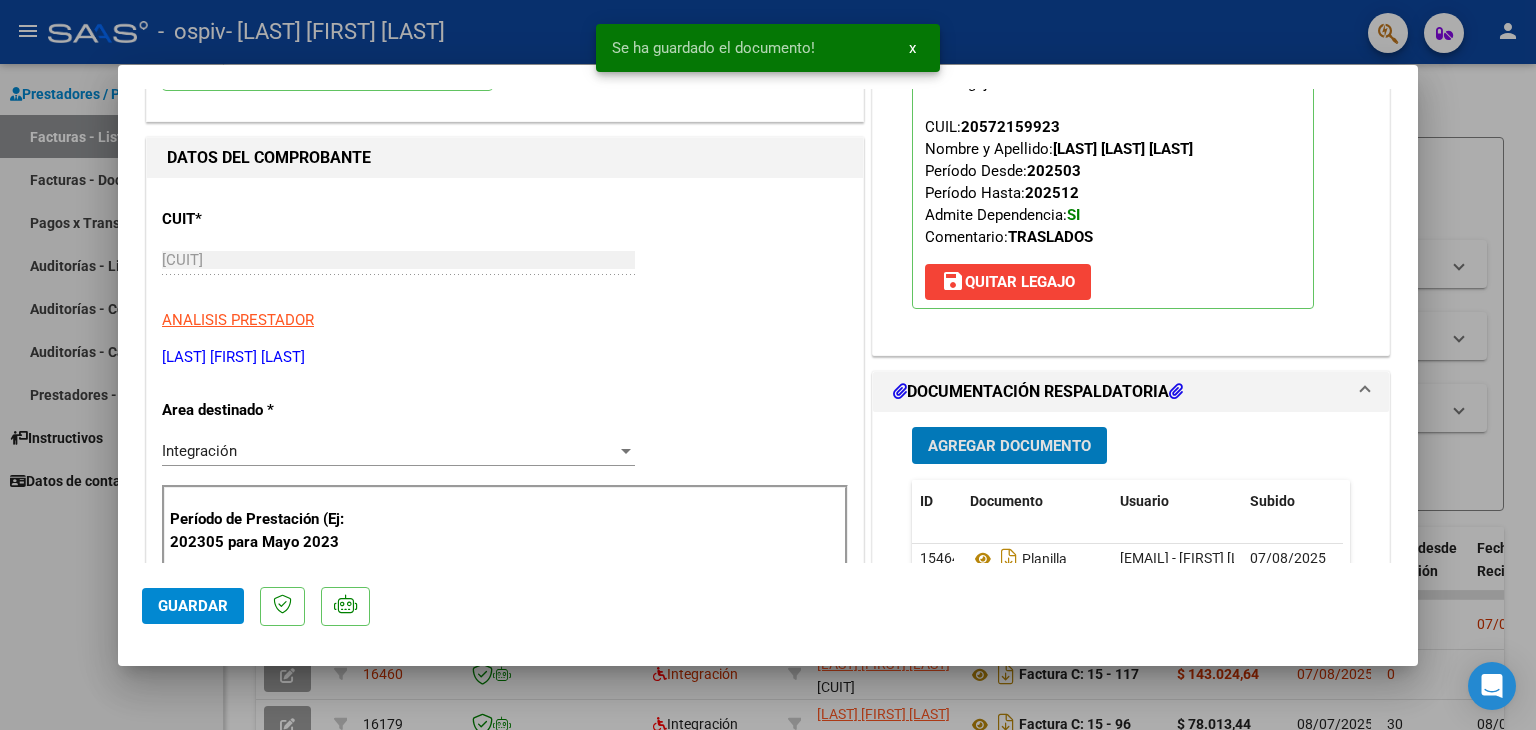 click on "Guardar" 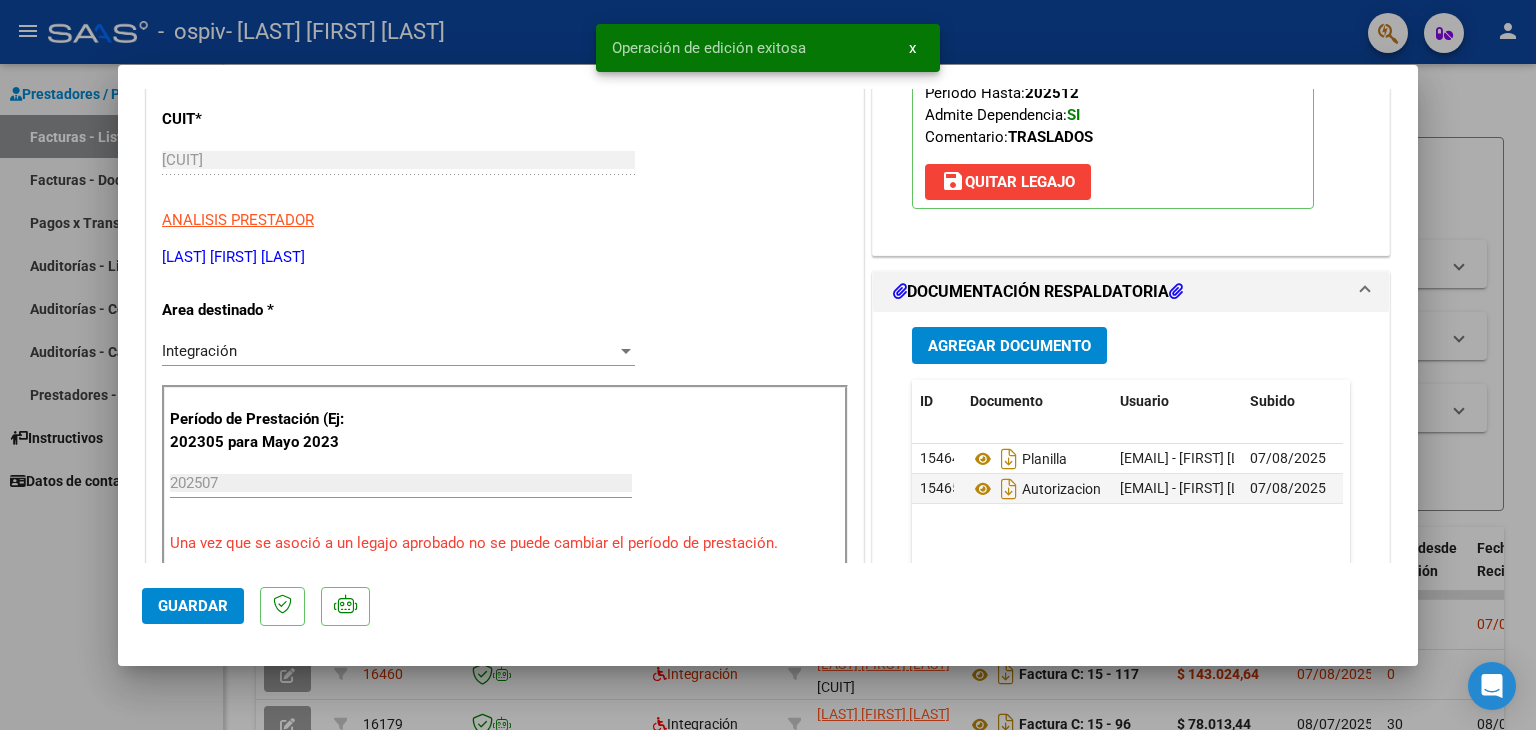 scroll, scrollTop: 400, scrollLeft: 0, axis: vertical 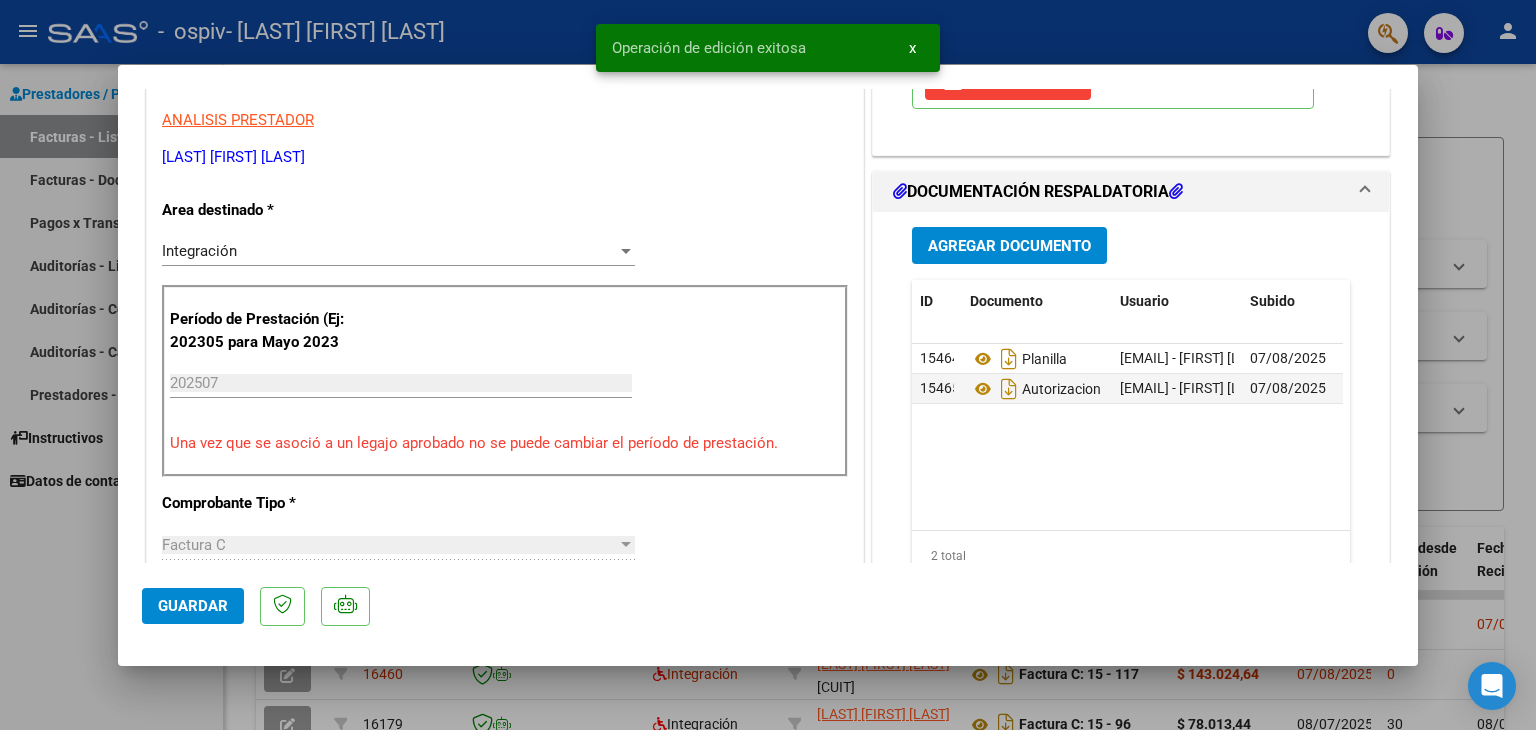 click at bounding box center [768, 365] 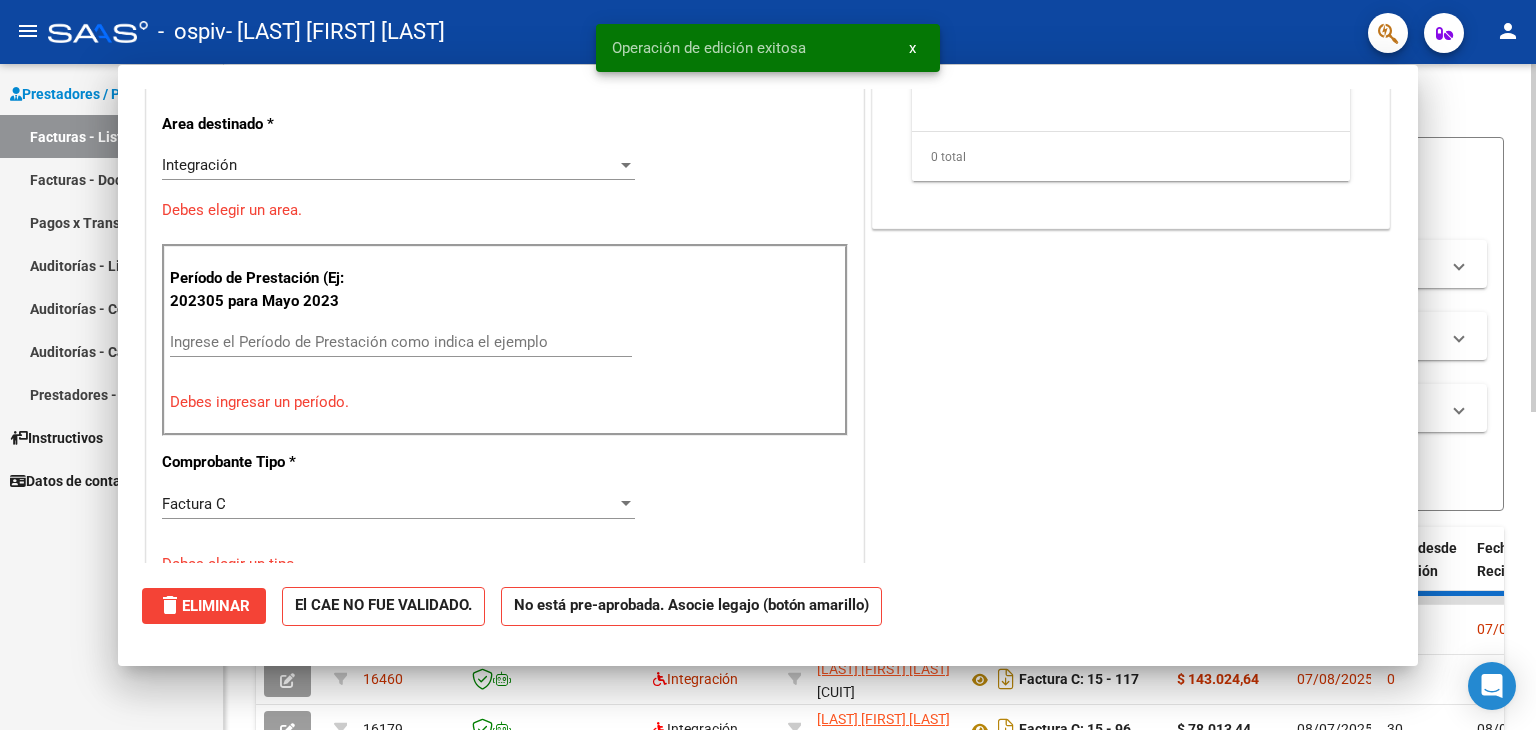 scroll, scrollTop: 0, scrollLeft: 0, axis: both 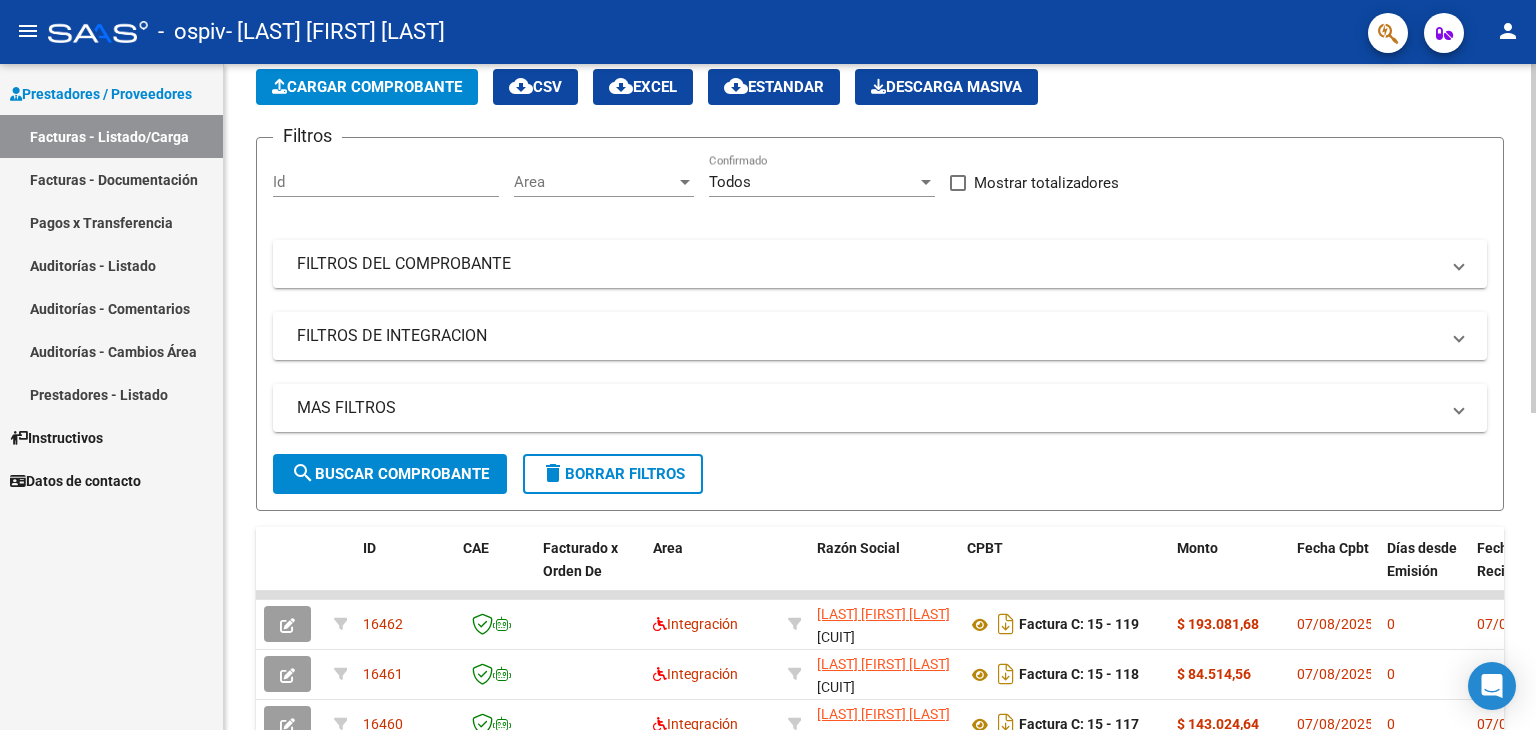 click on "Cargar Comprobante" 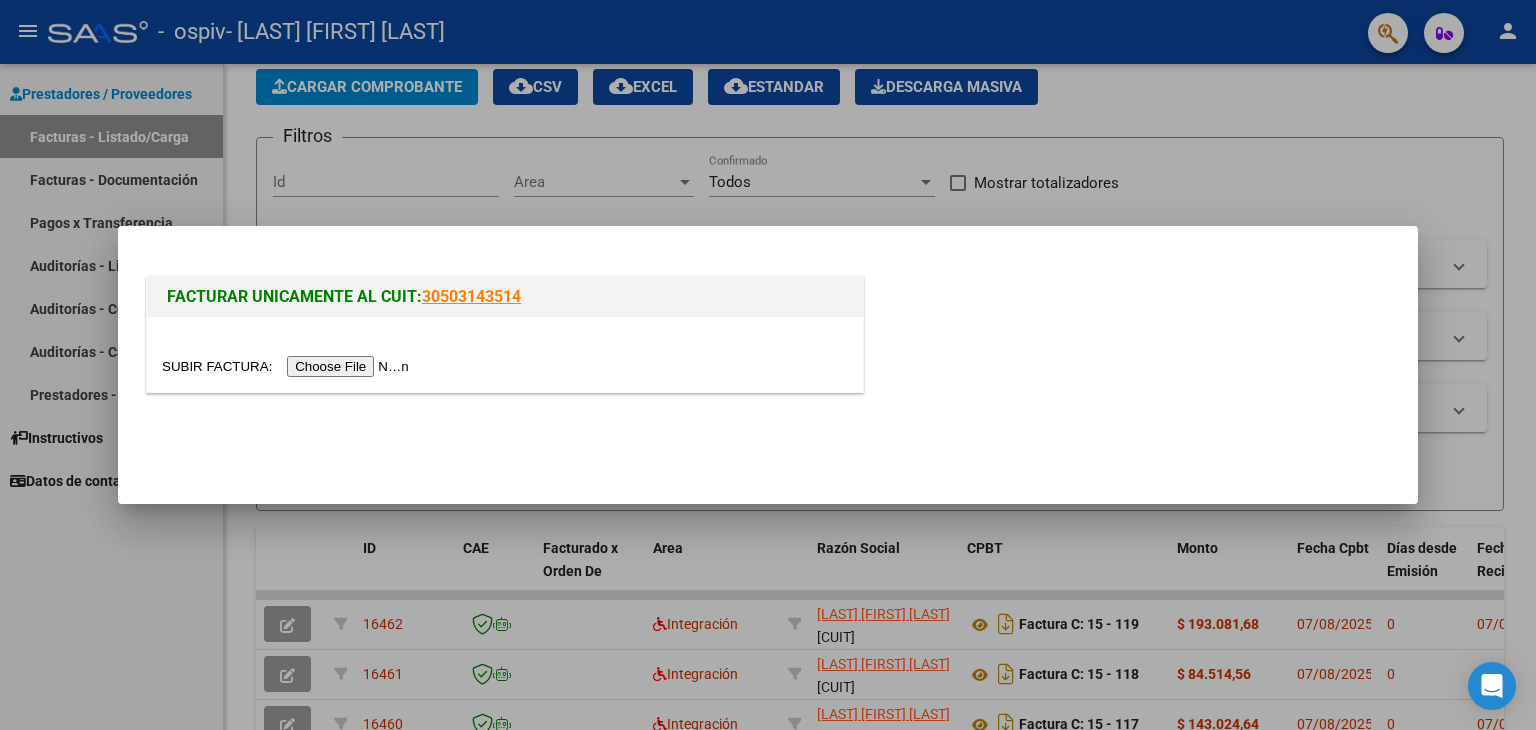 click at bounding box center (288, 366) 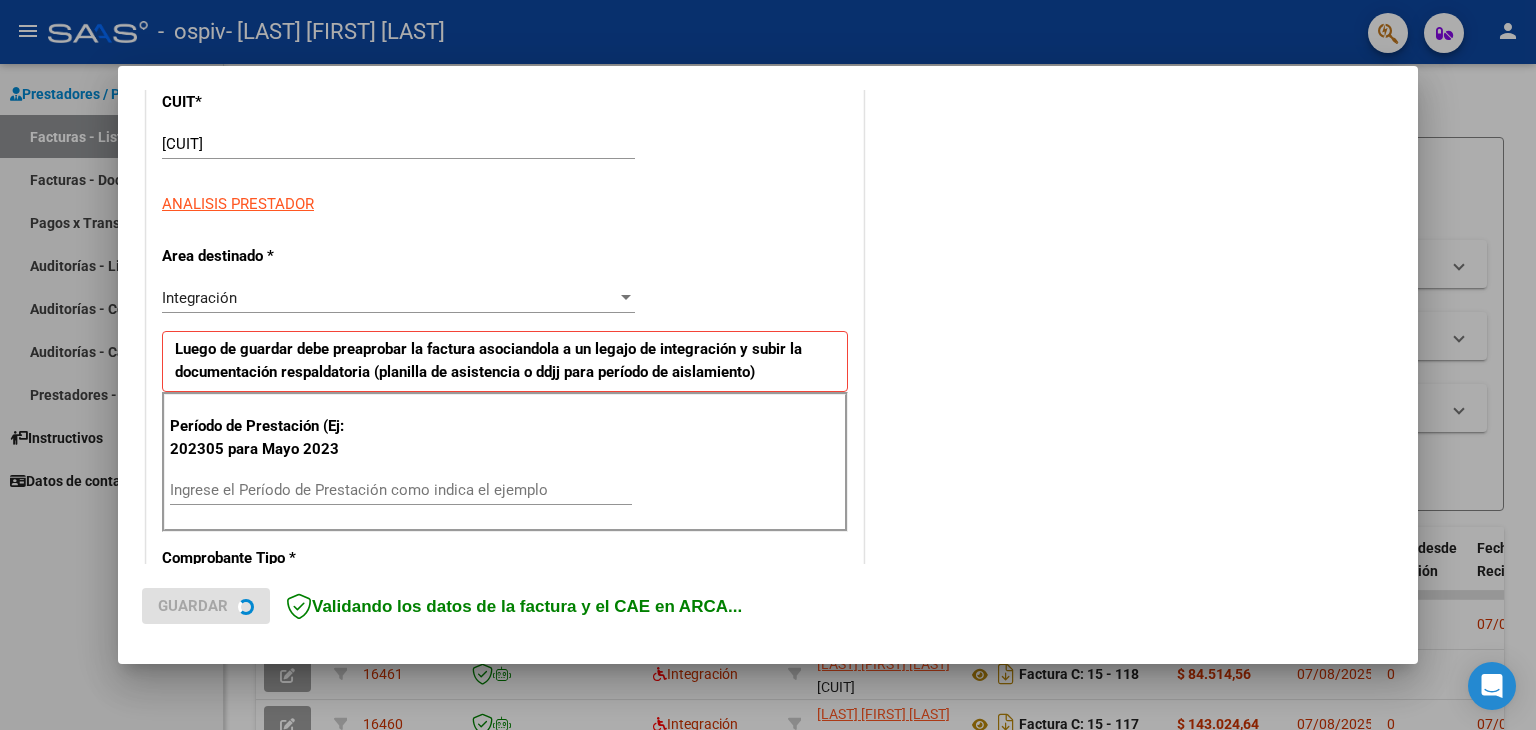 scroll, scrollTop: 300, scrollLeft: 0, axis: vertical 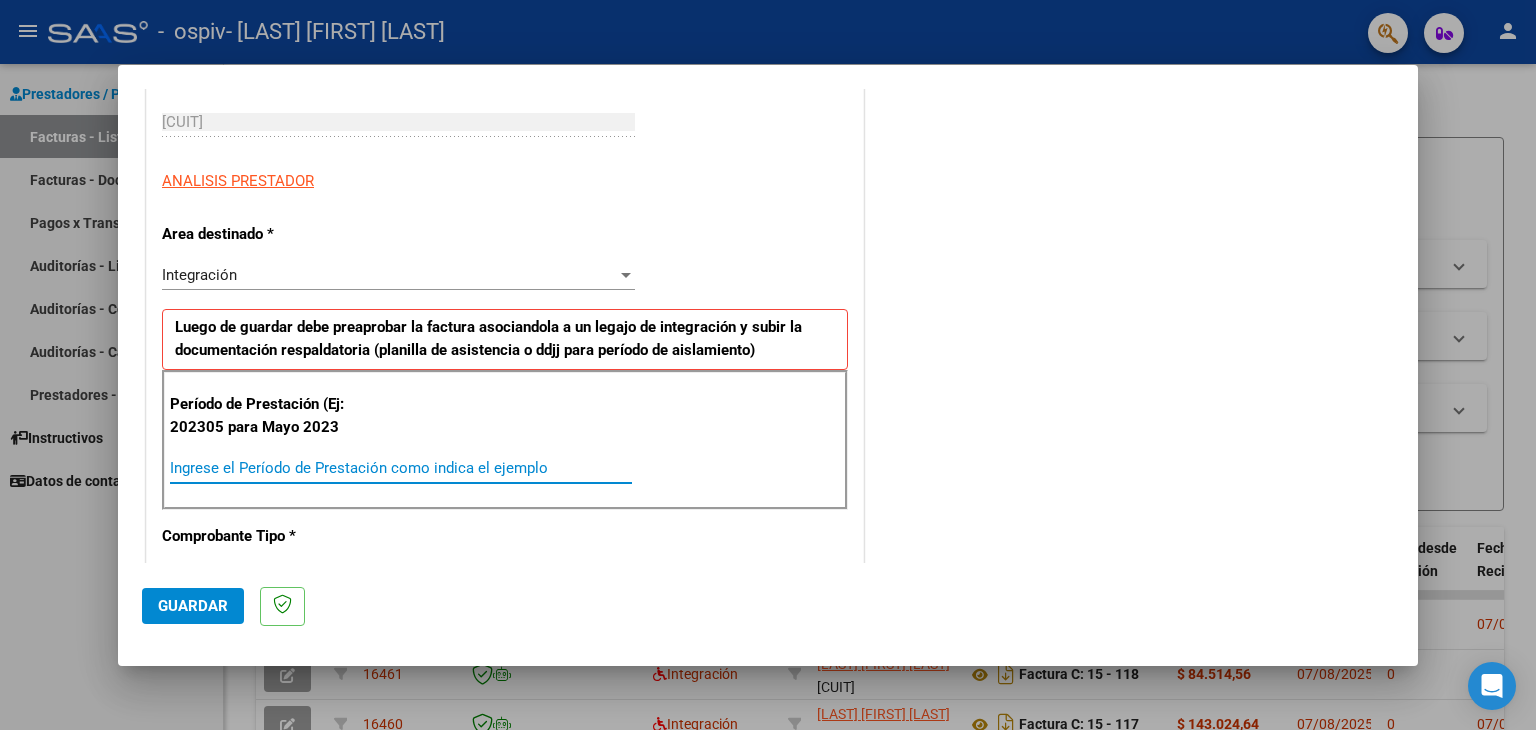 click on "Ingrese el Período de Prestación como indica el ejemplo" at bounding box center (401, 468) 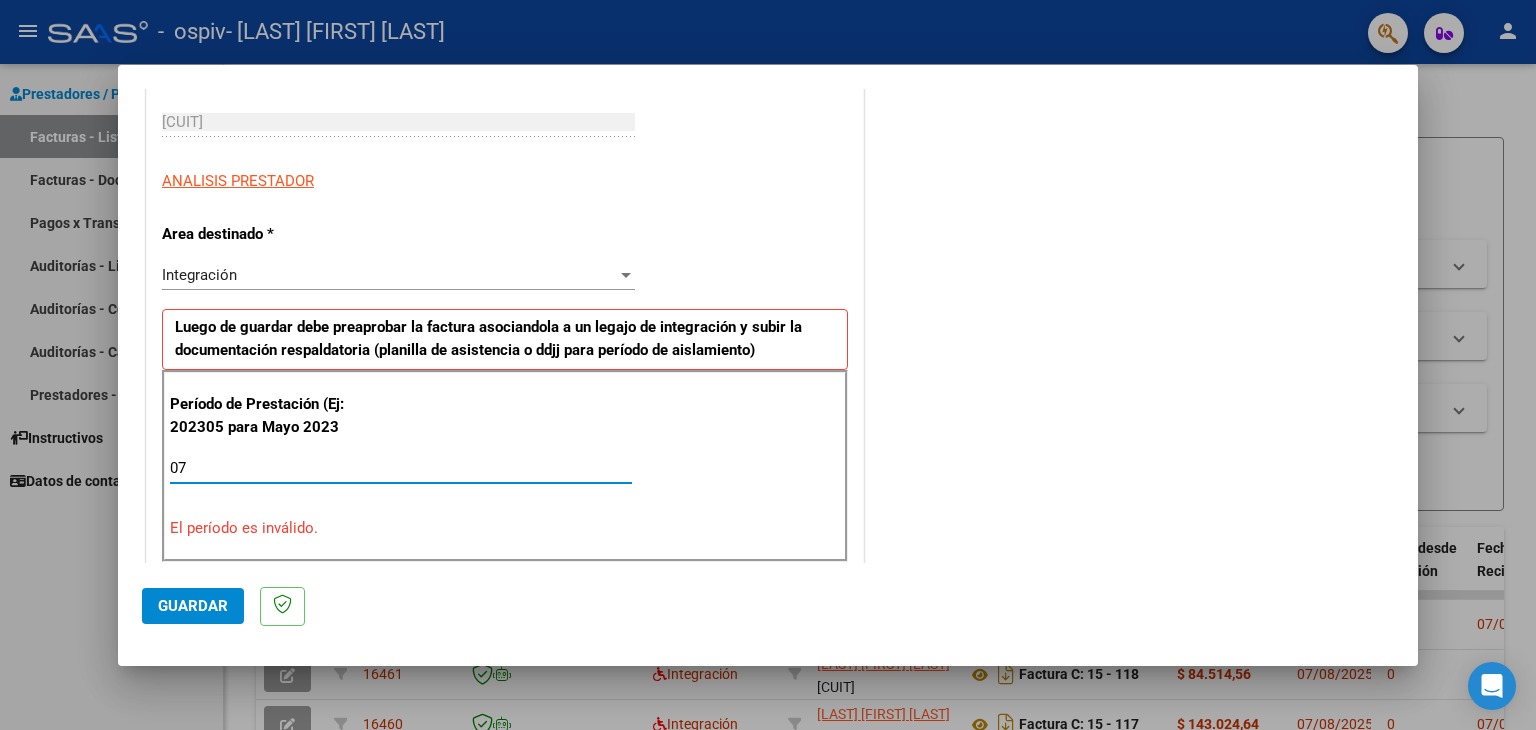 type on "0" 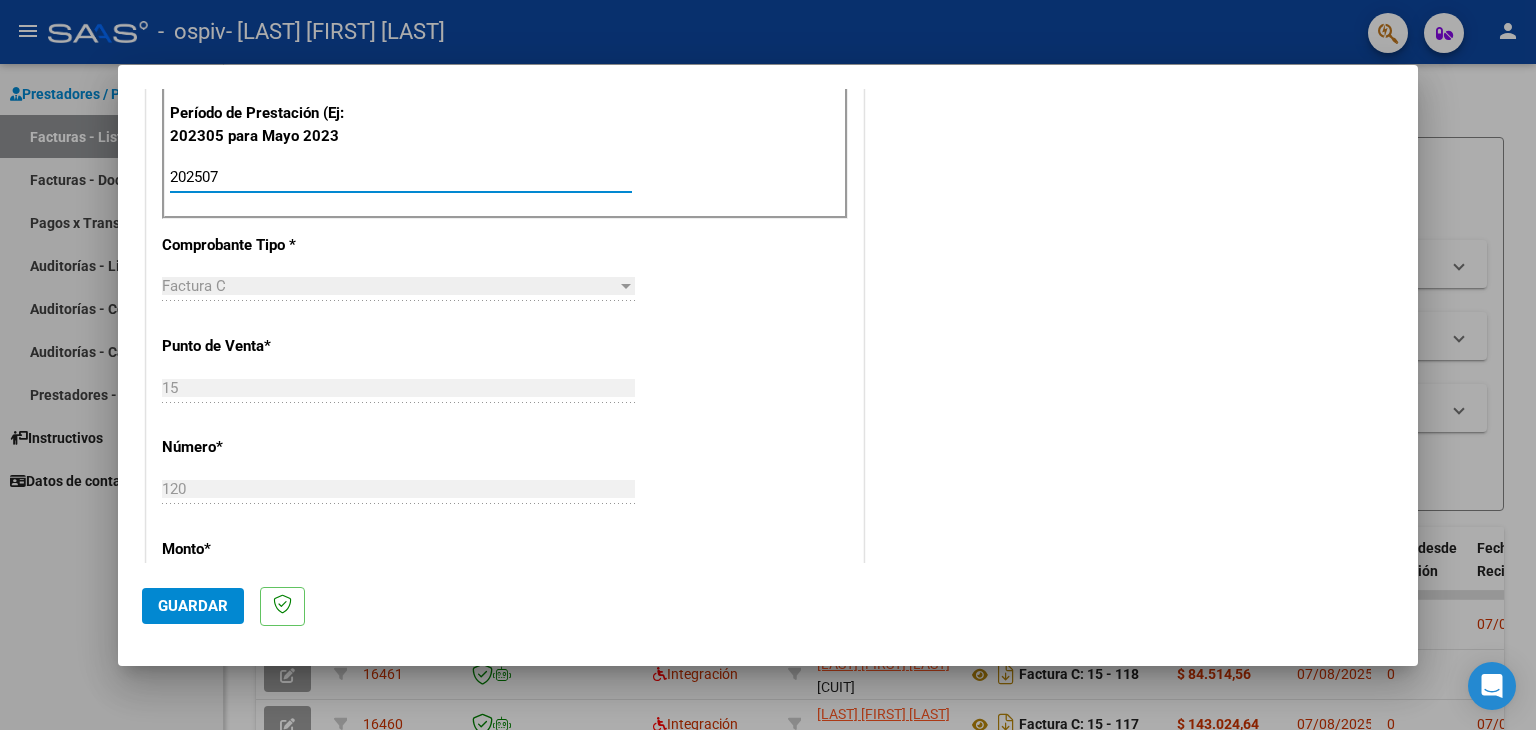 scroll, scrollTop: 600, scrollLeft: 0, axis: vertical 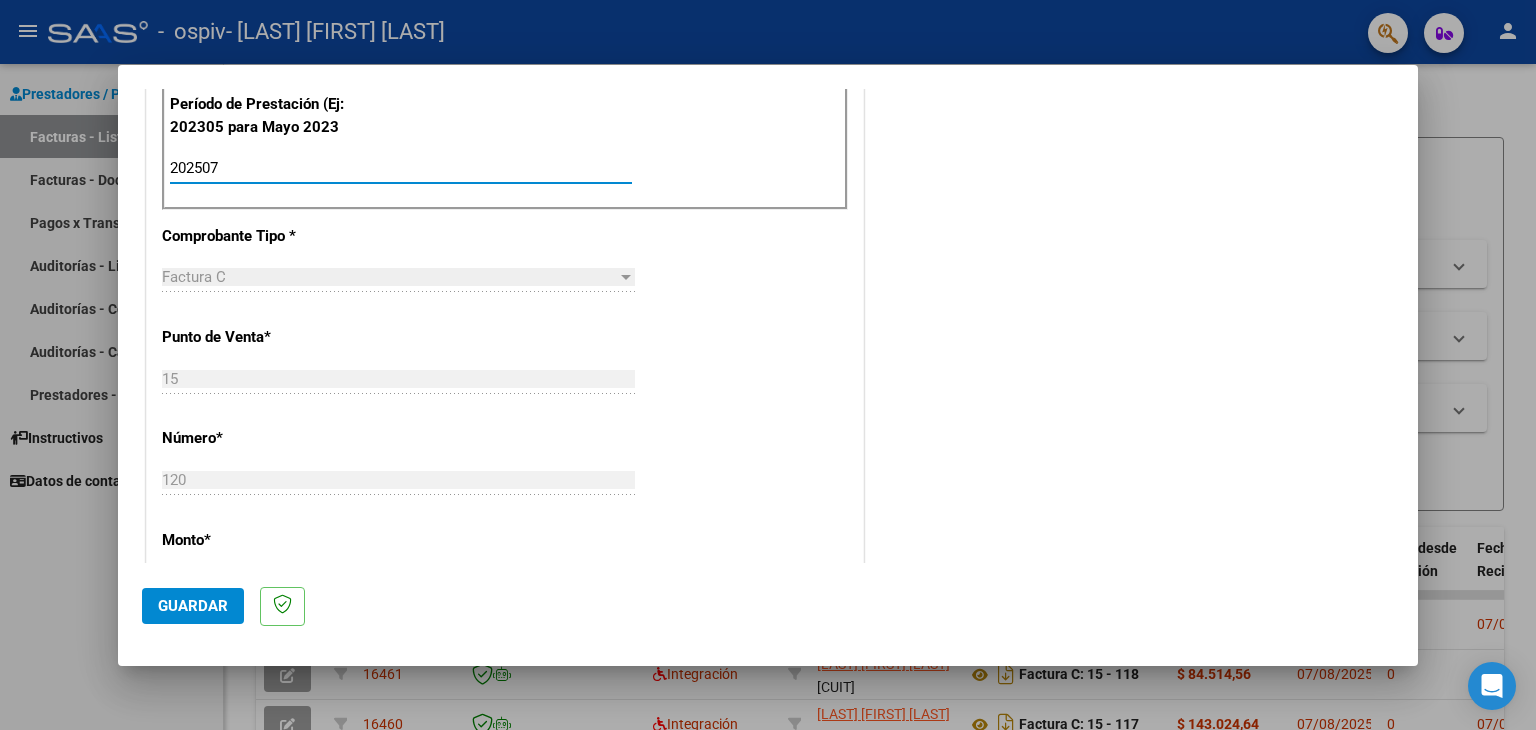 type on "202507" 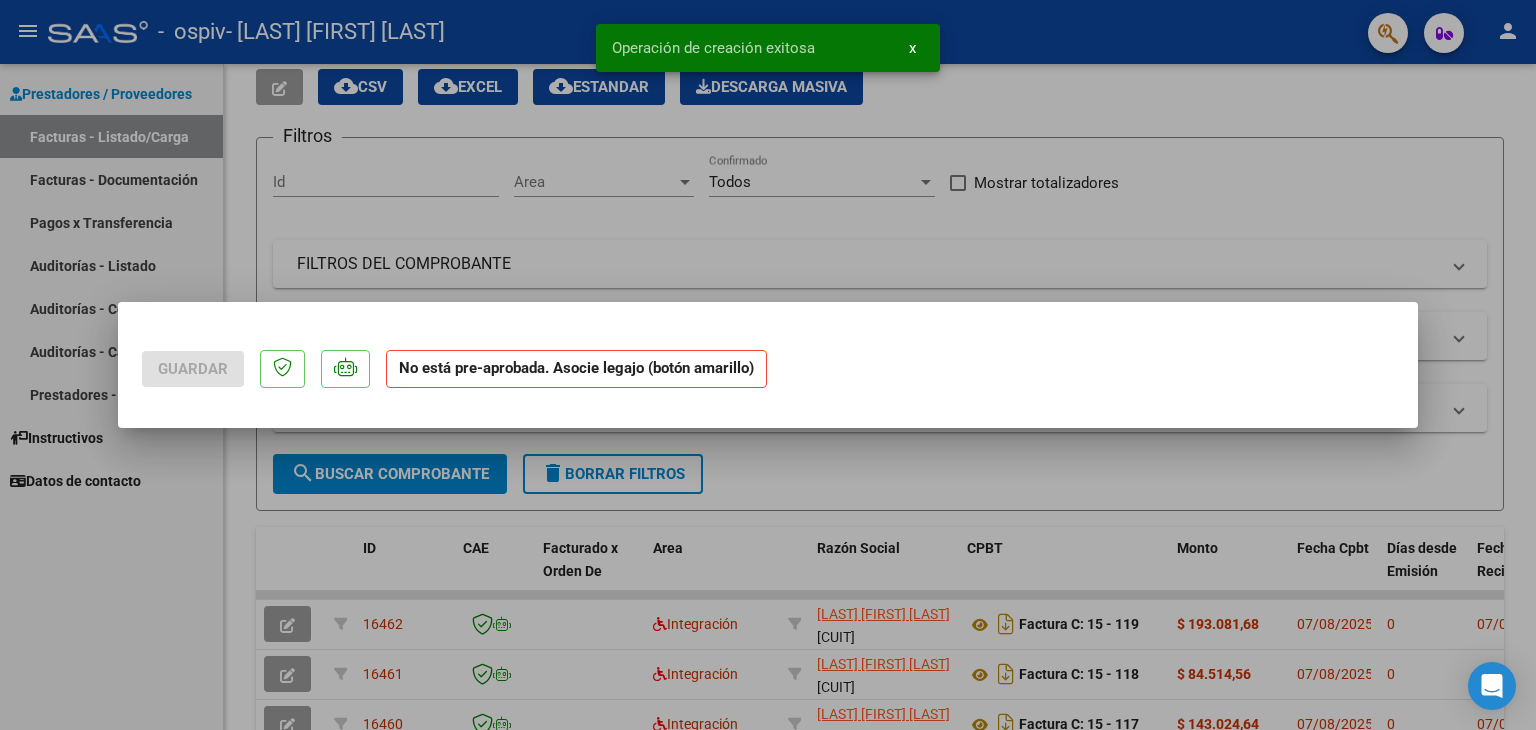 scroll, scrollTop: 0, scrollLeft: 0, axis: both 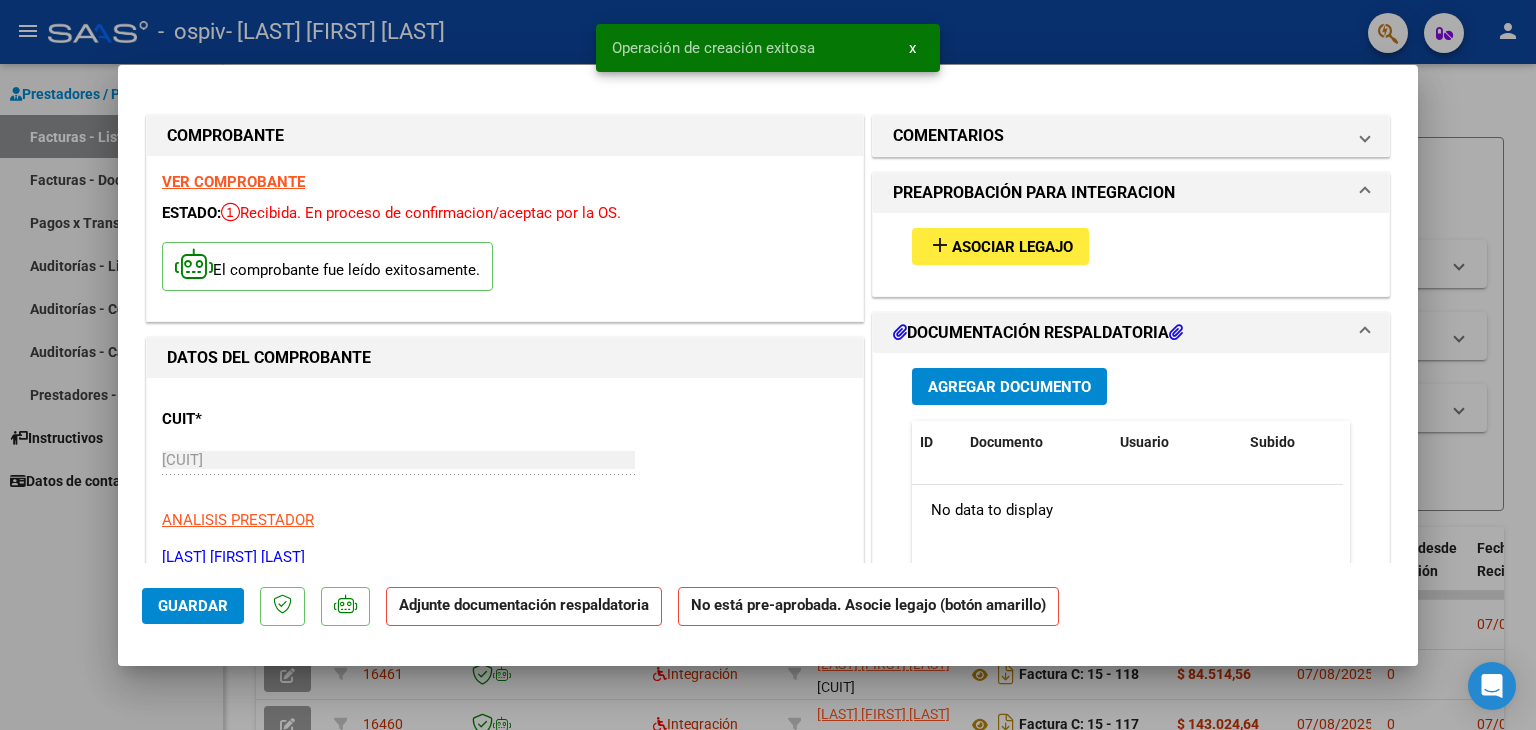 click on "Asociar Legajo" at bounding box center [1012, 247] 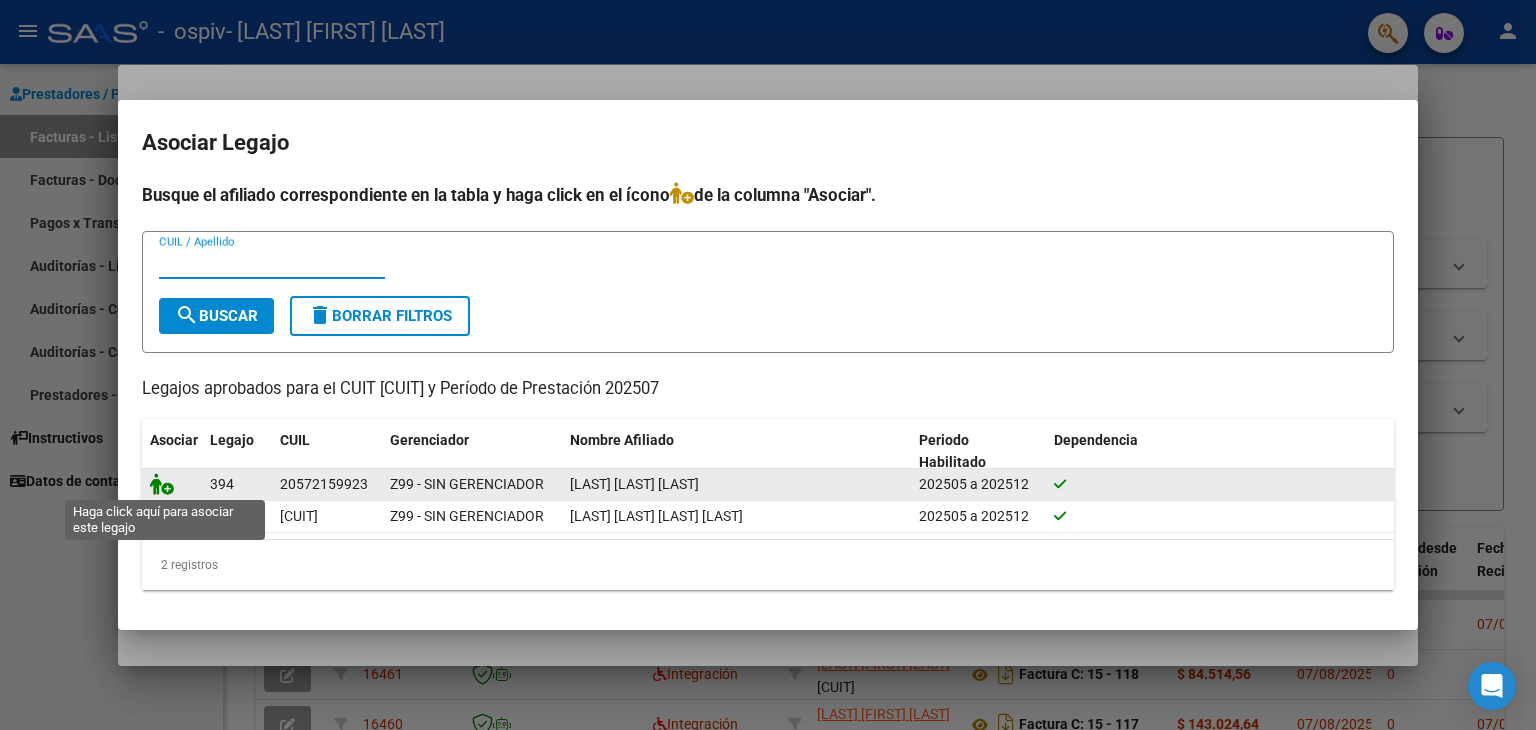 click 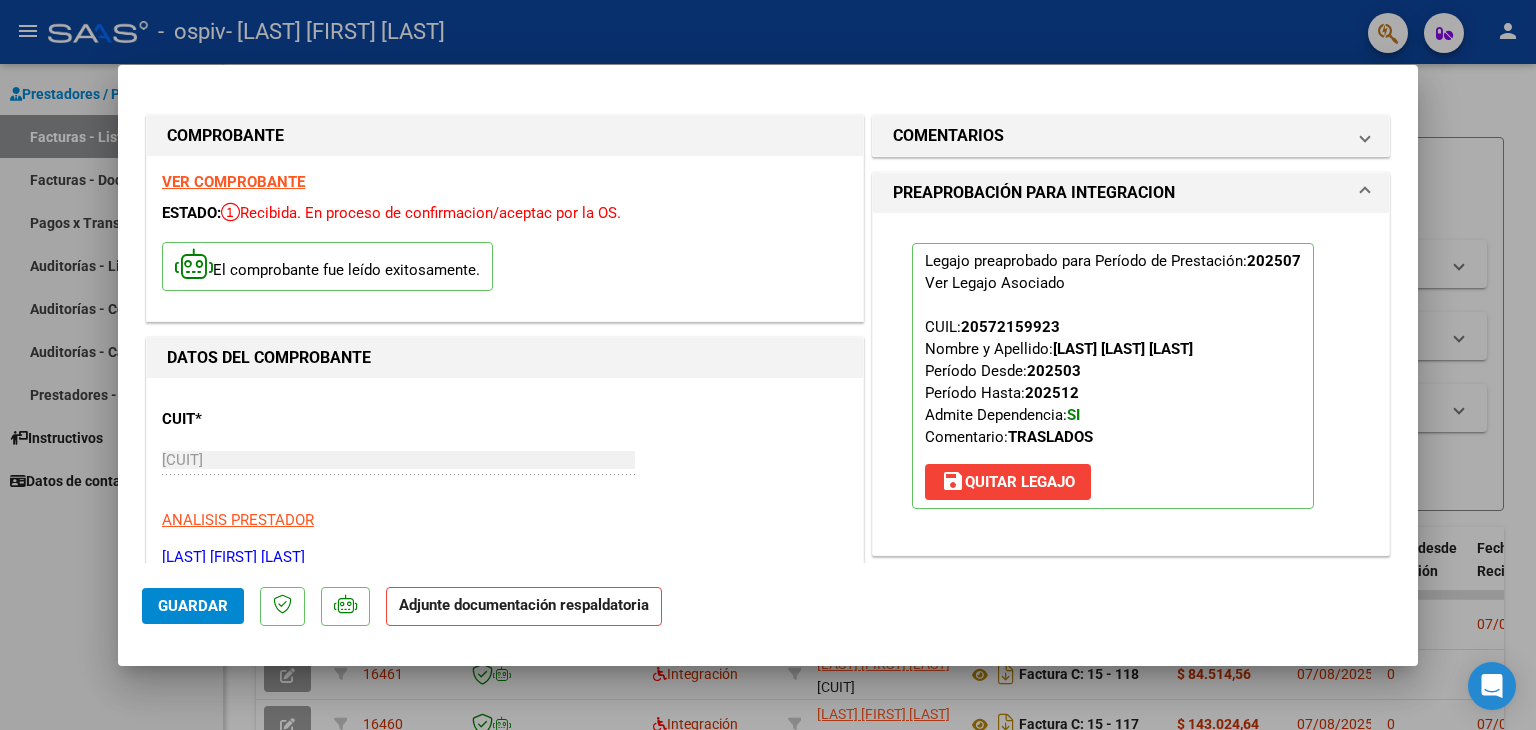 scroll, scrollTop: 400, scrollLeft: 0, axis: vertical 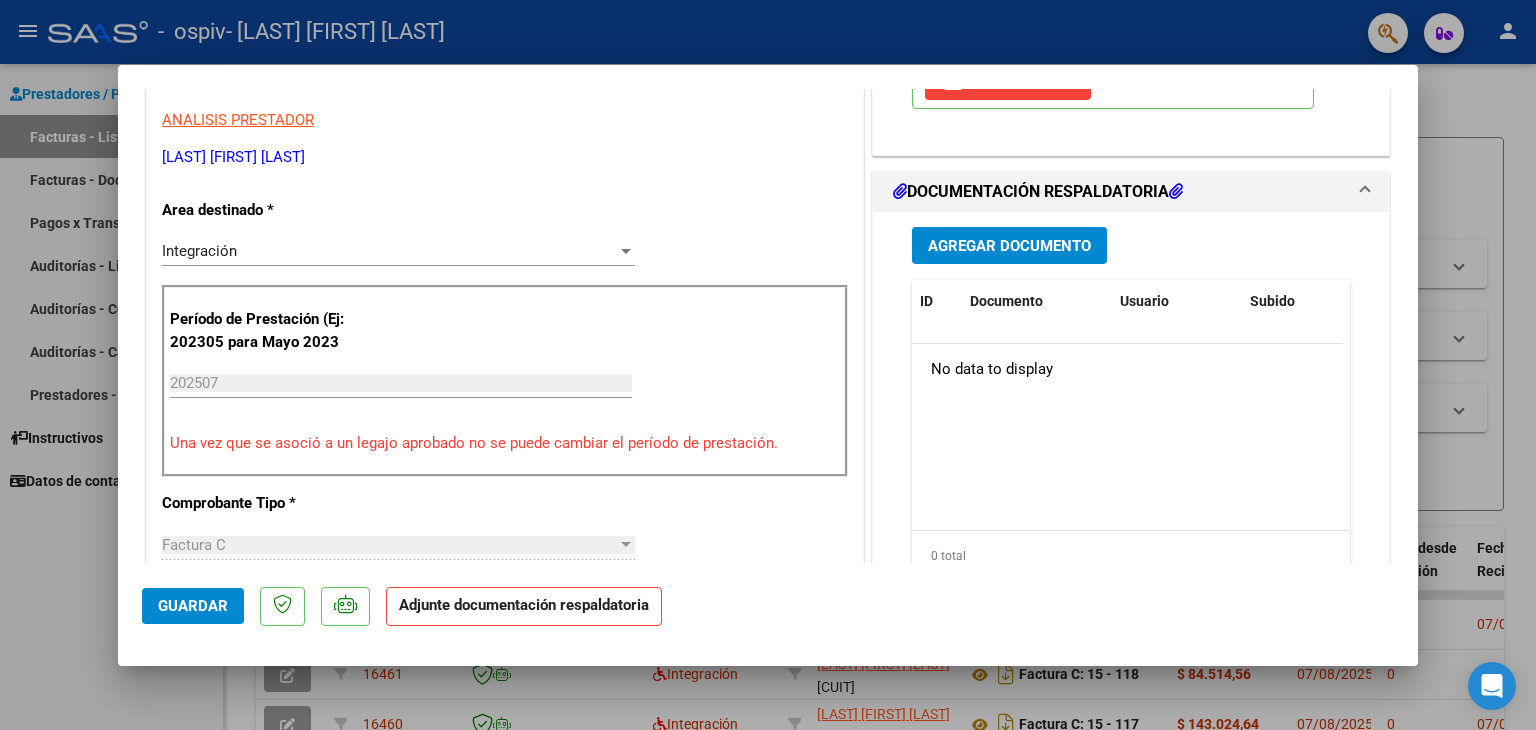 click on "Agregar Documento" at bounding box center (1009, 246) 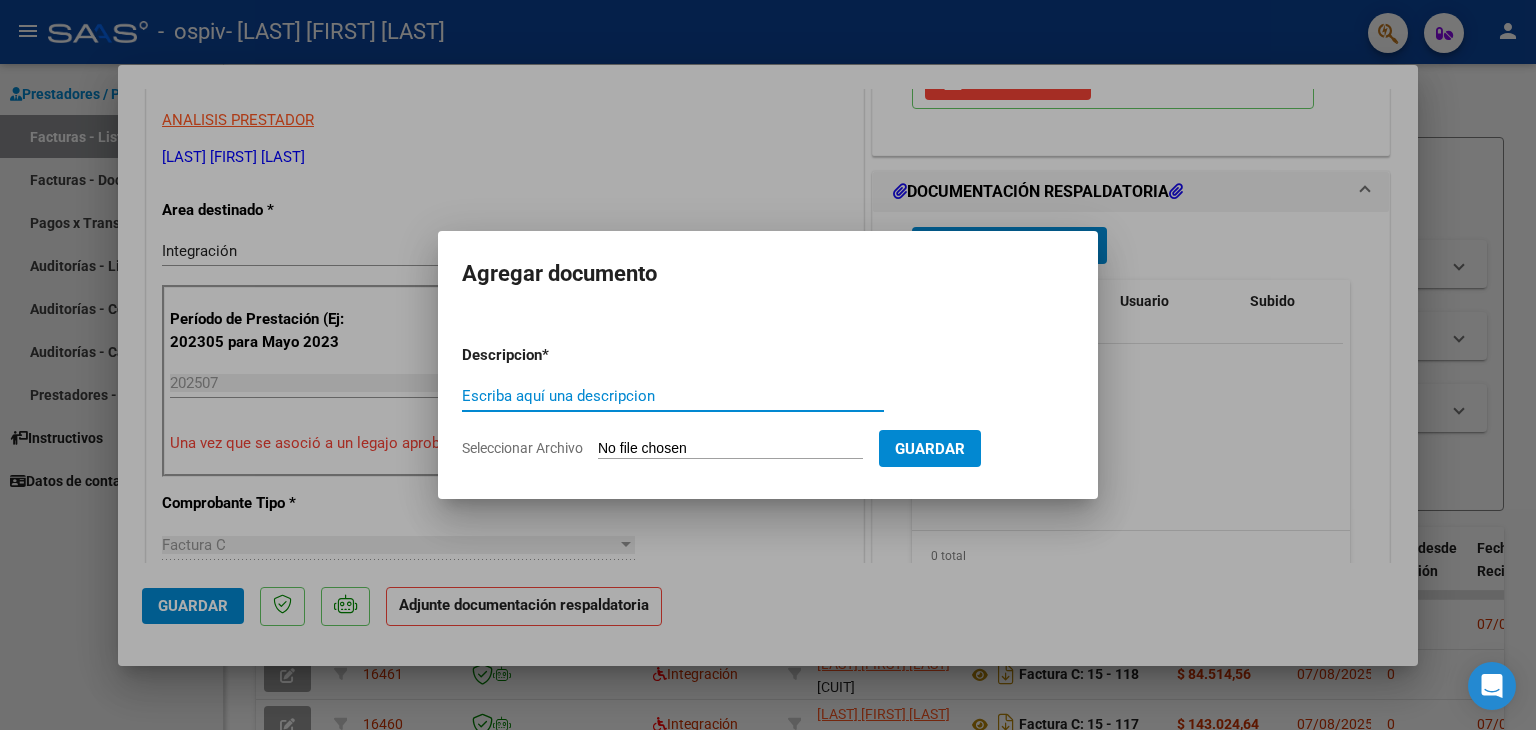 click on "Escriba aquí una descripcion" at bounding box center (673, 396) 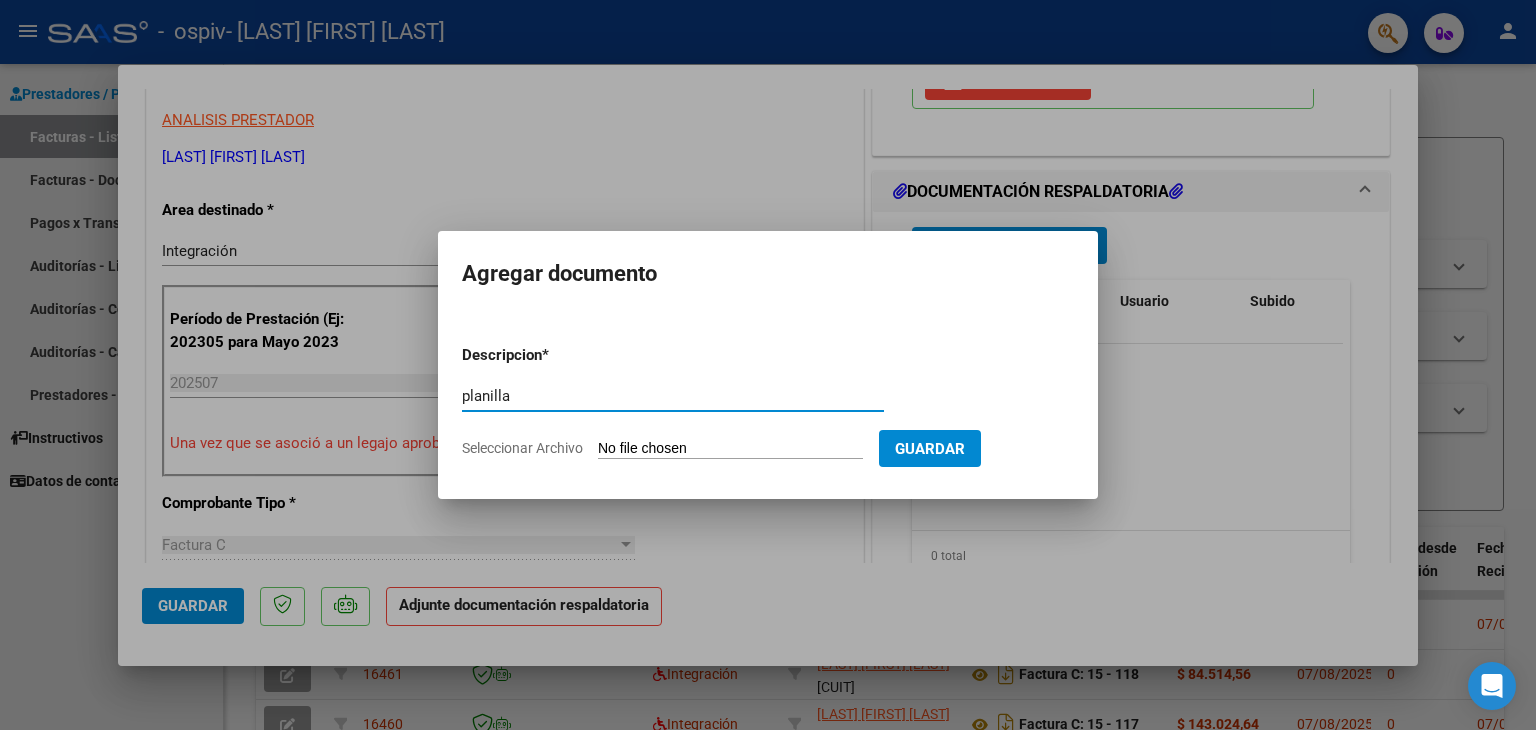 type on "planilla" 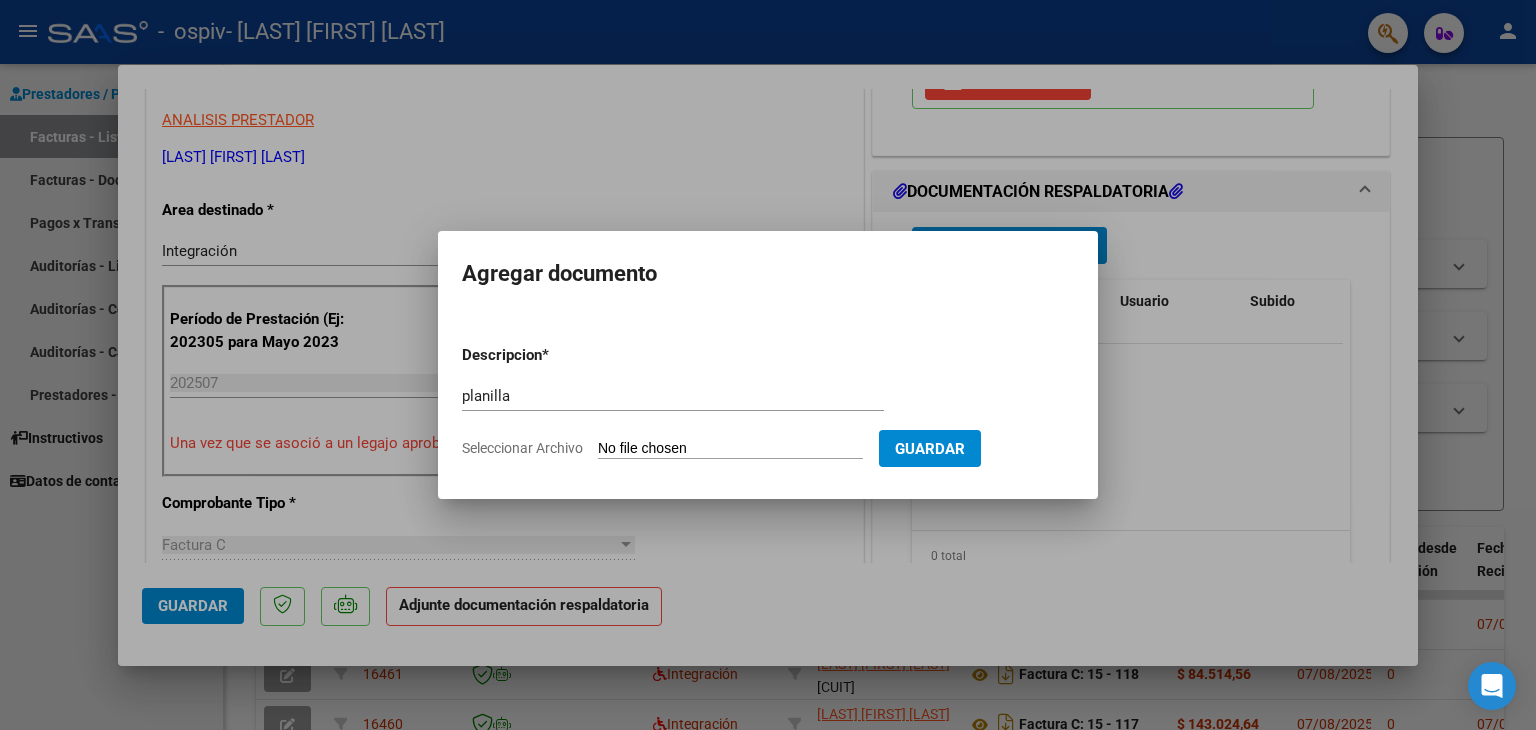 click on "Seleccionar Archivo" 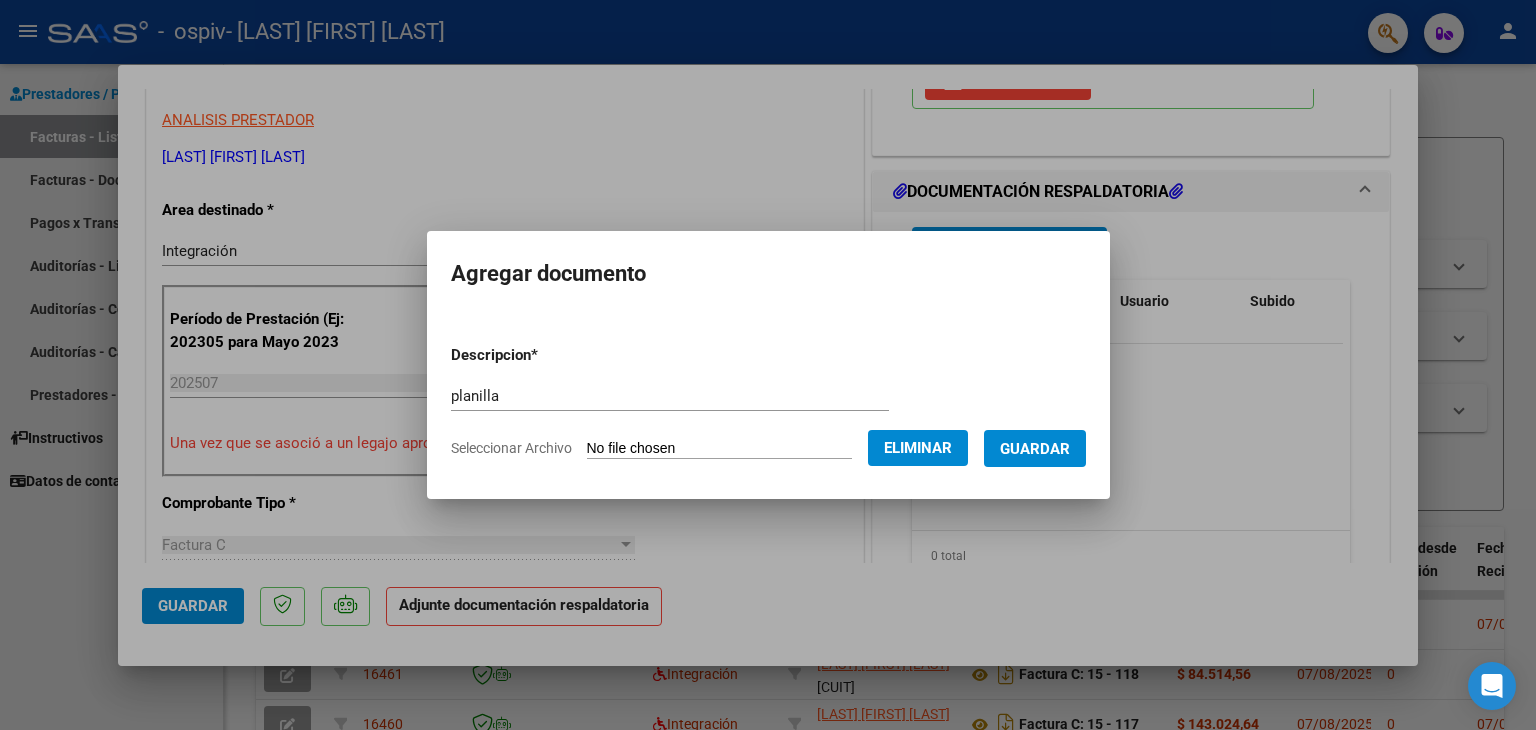 click on "Guardar" at bounding box center [1035, 449] 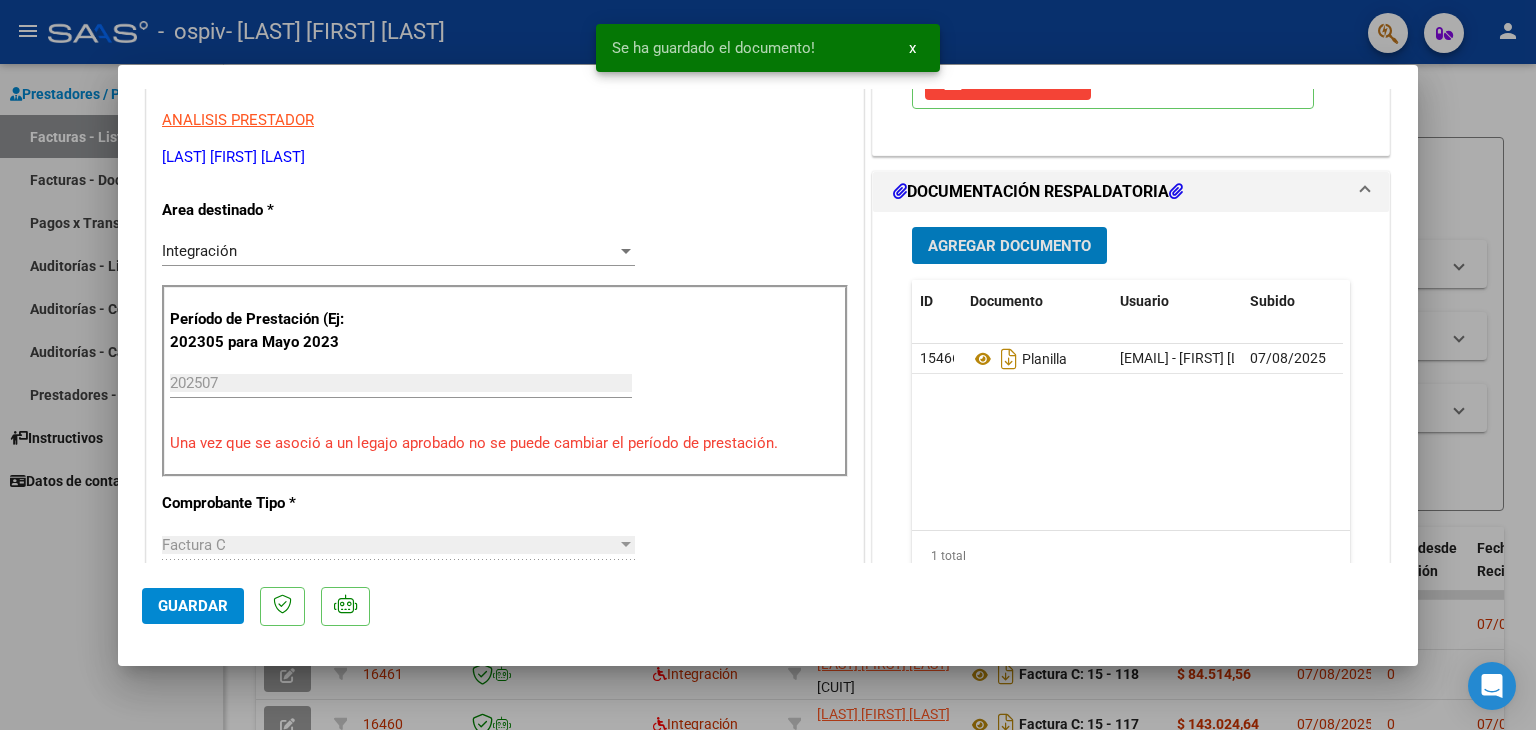 click on "Agregar Documento" at bounding box center [1009, 246] 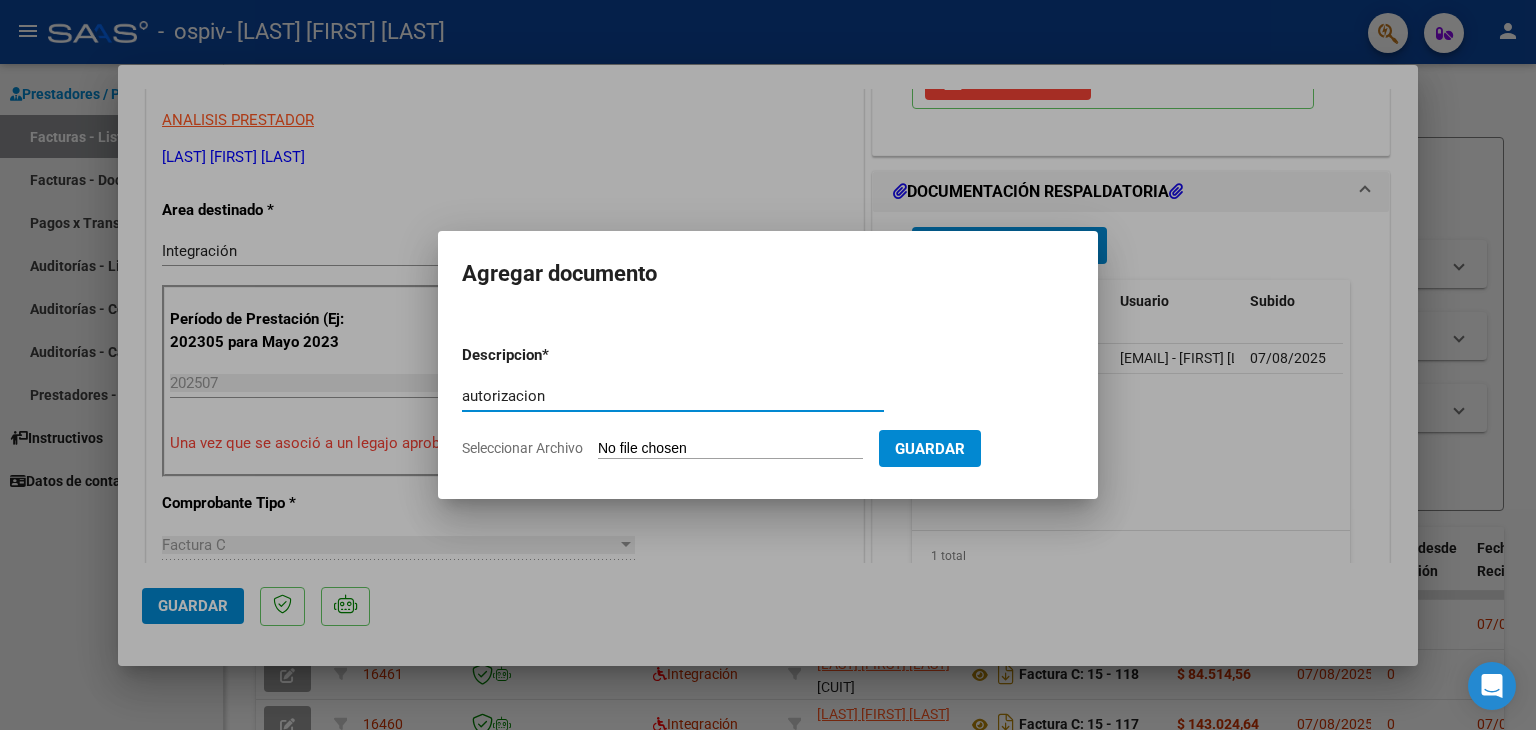 type on "autorizacion" 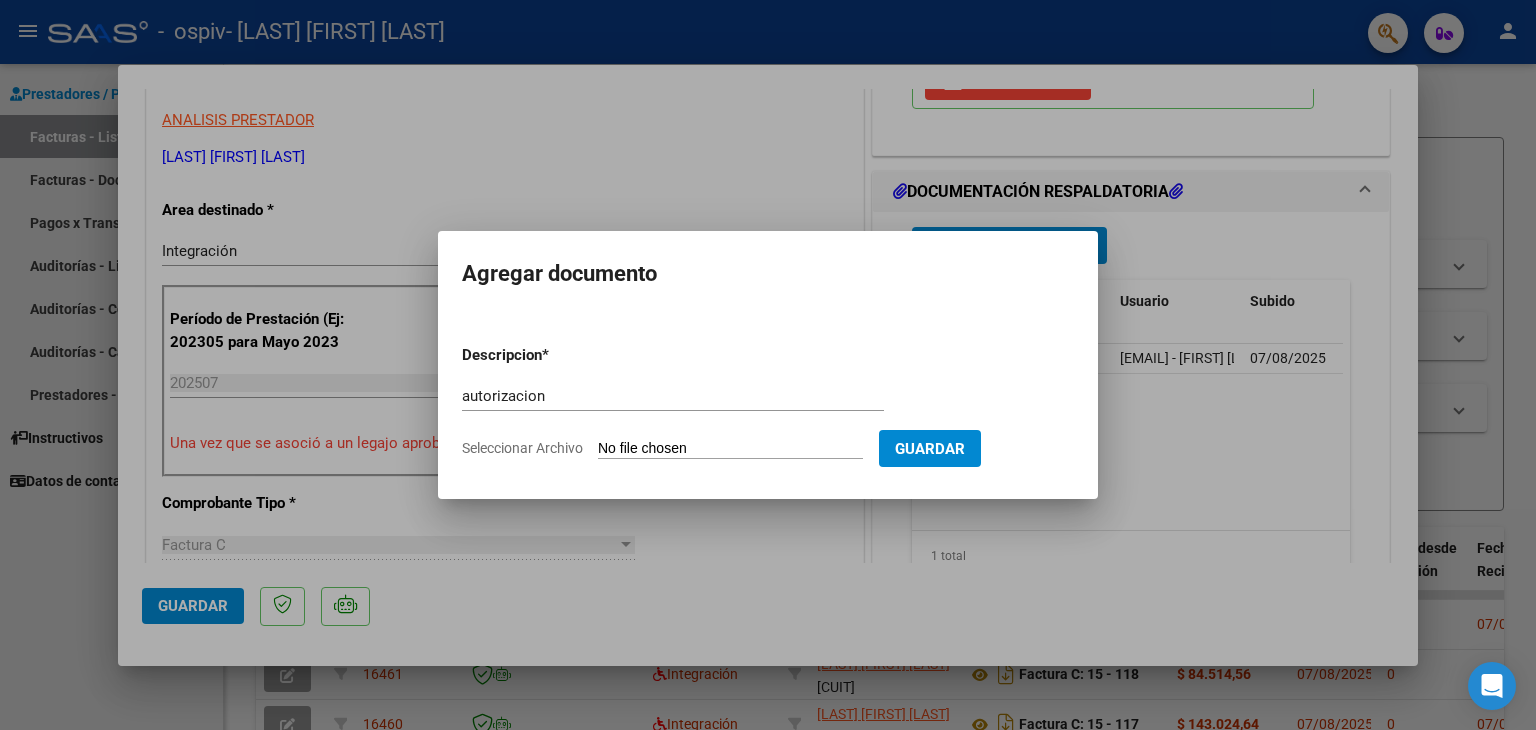 type on "C:\fakepath\[AUTHORIZATION] [LAST] [NAME] [NAME] [NAME].pdf" 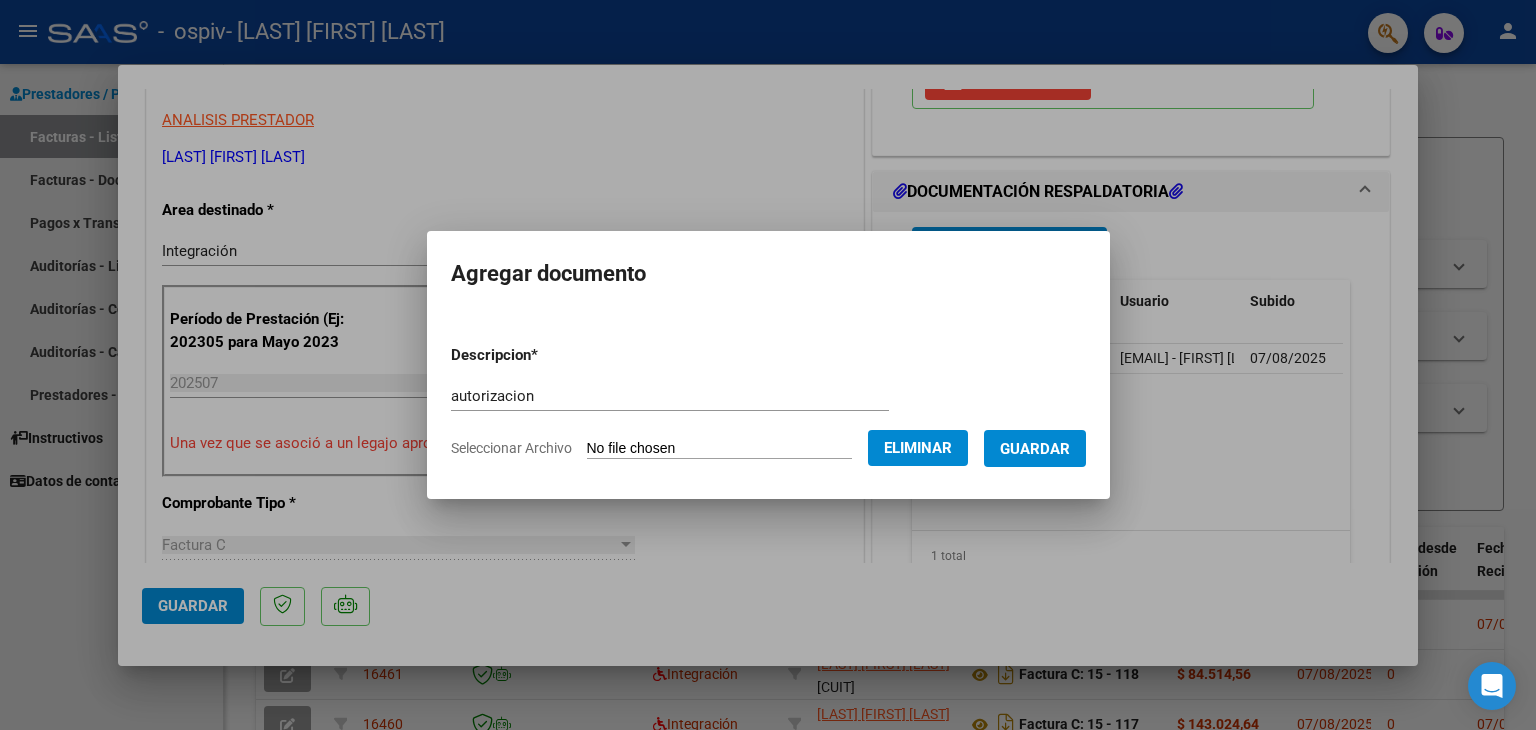 click on "Guardar" at bounding box center [1035, 449] 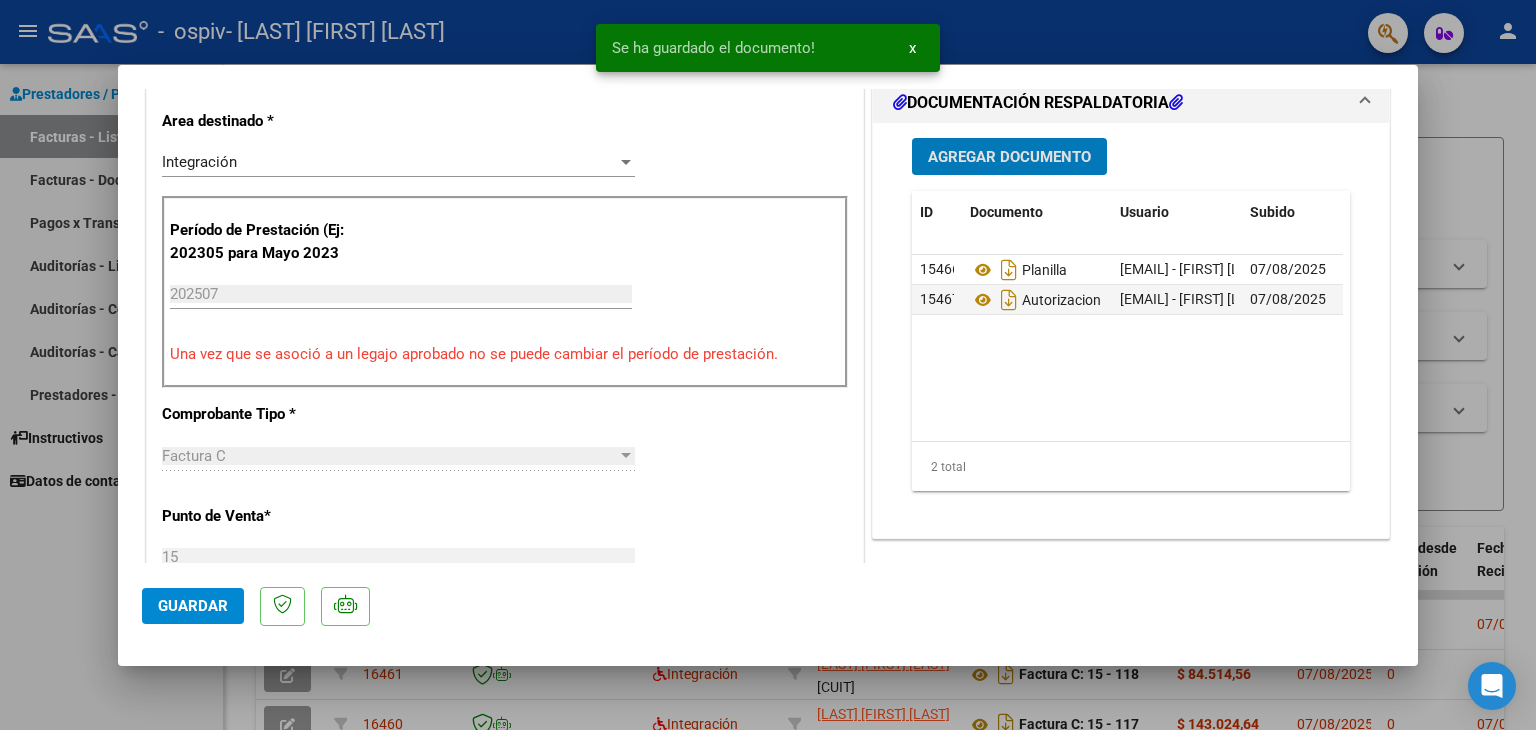 scroll, scrollTop: 500, scrollLeft: 0, axis: vertical 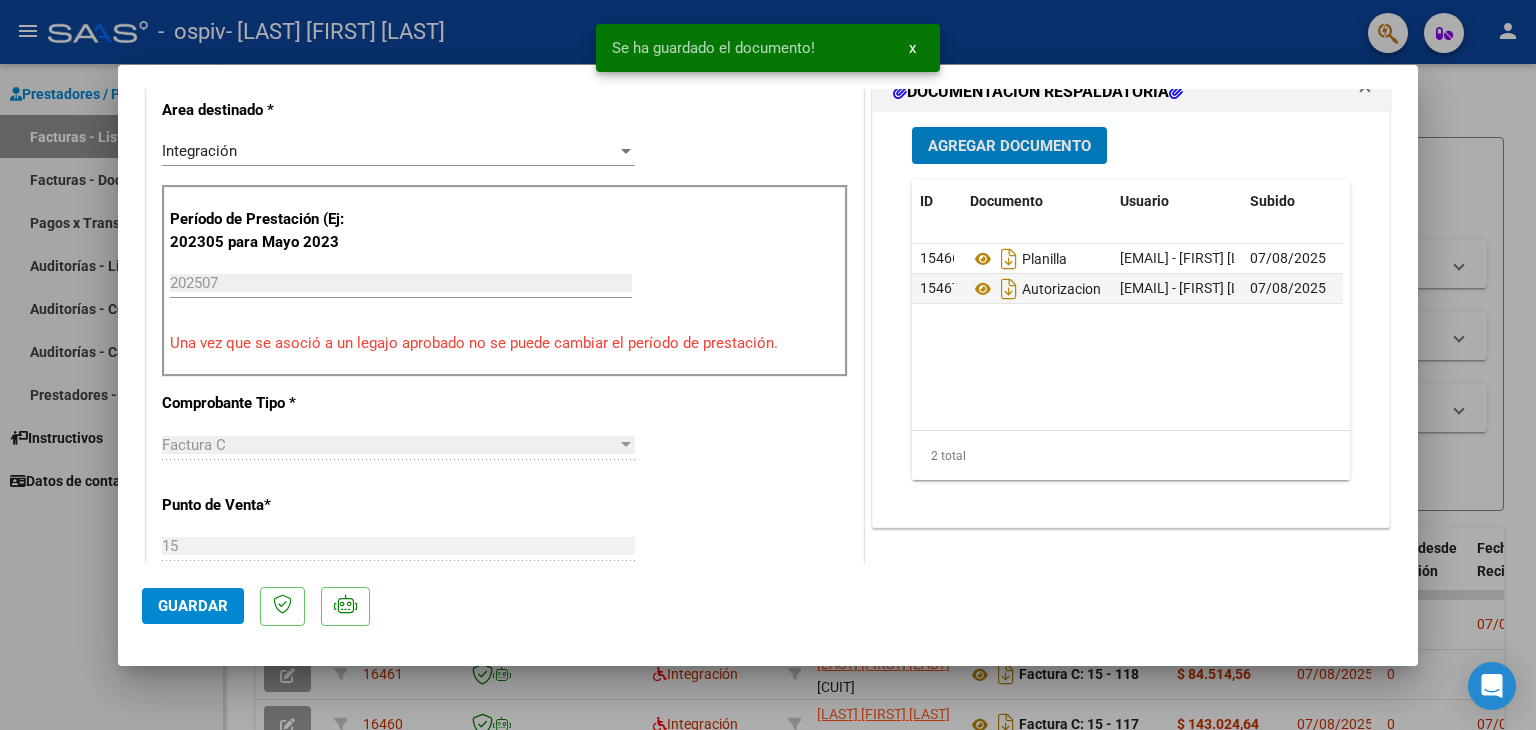 click on "Guardar" 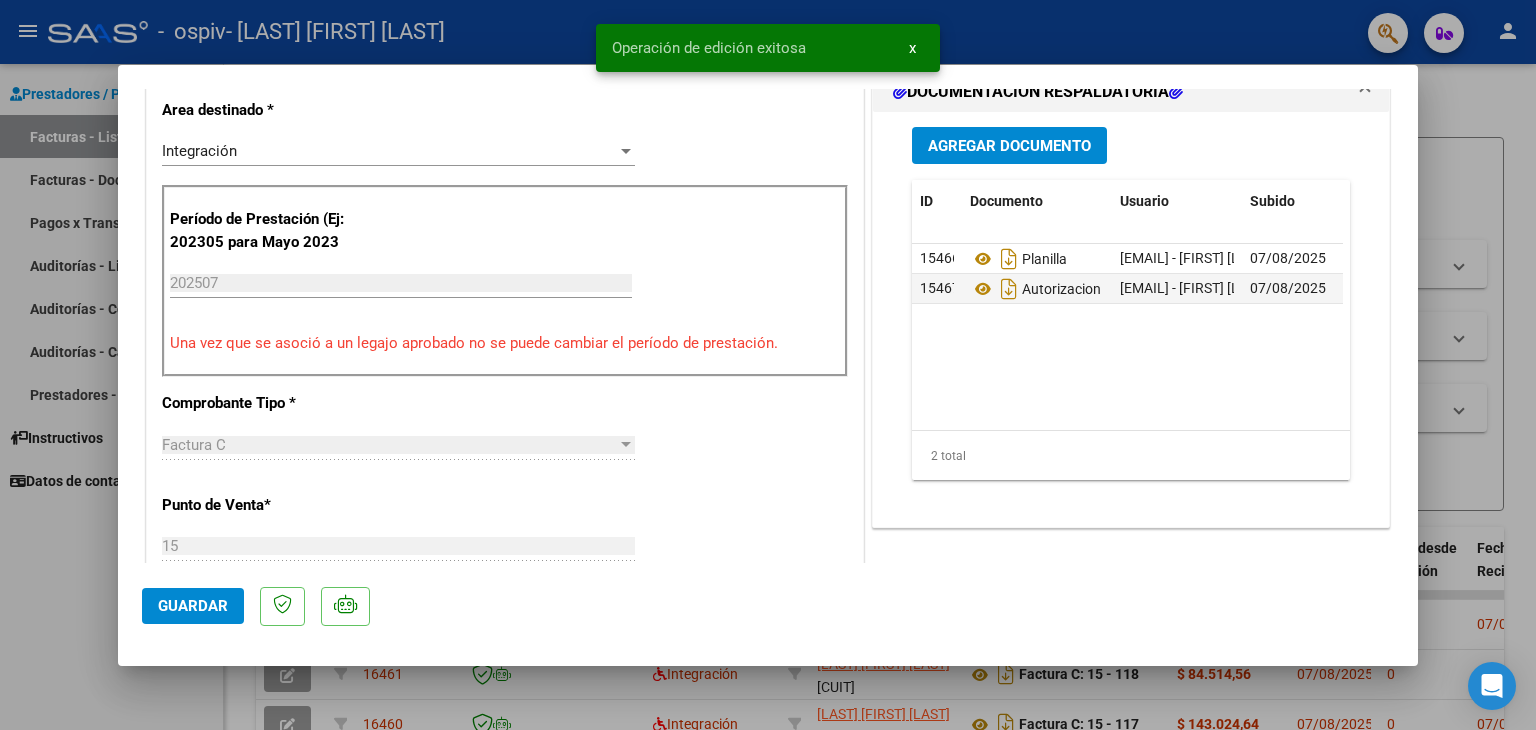 click at bounding box center (768, 365) 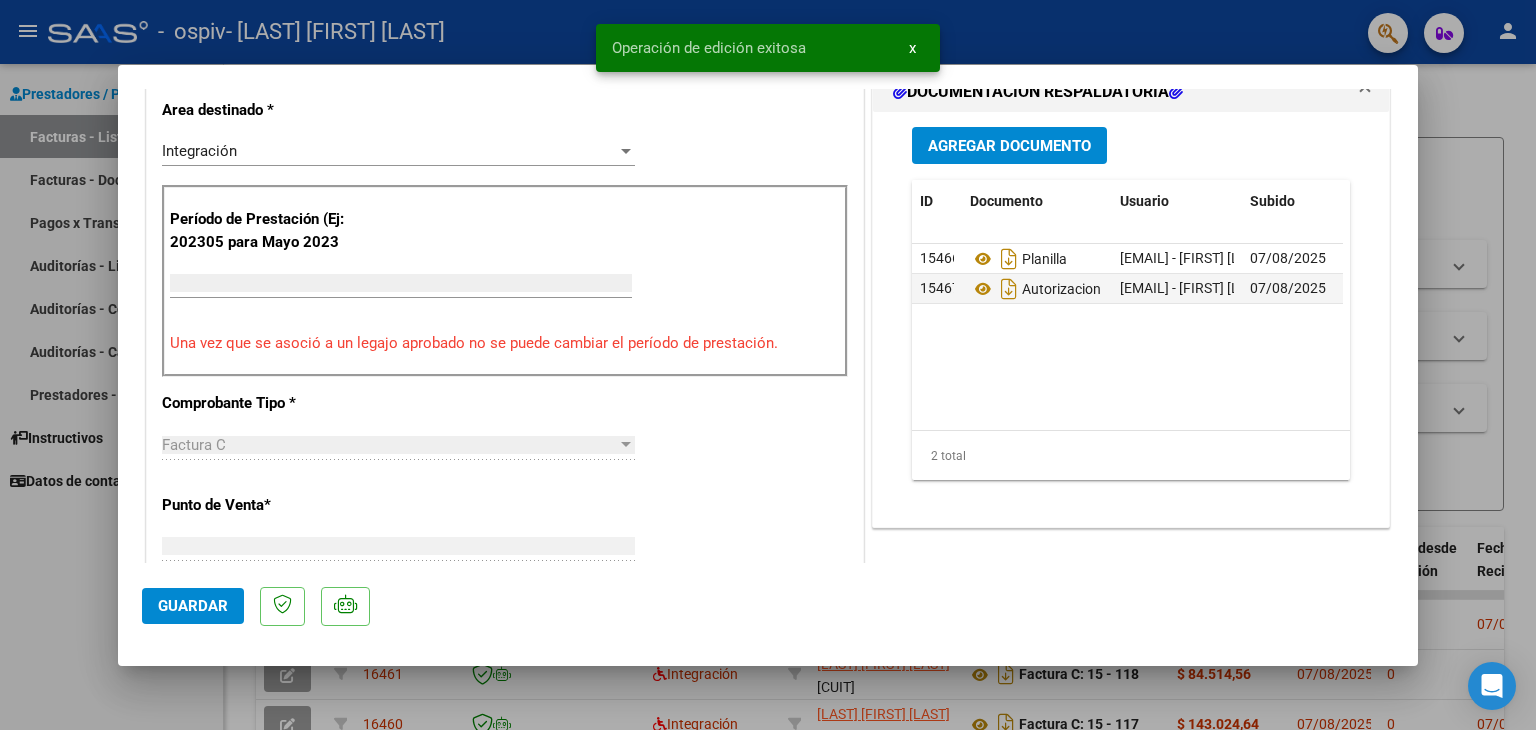 scroll, scrollTop: 414, scrollLeft: 0, axis: vertical 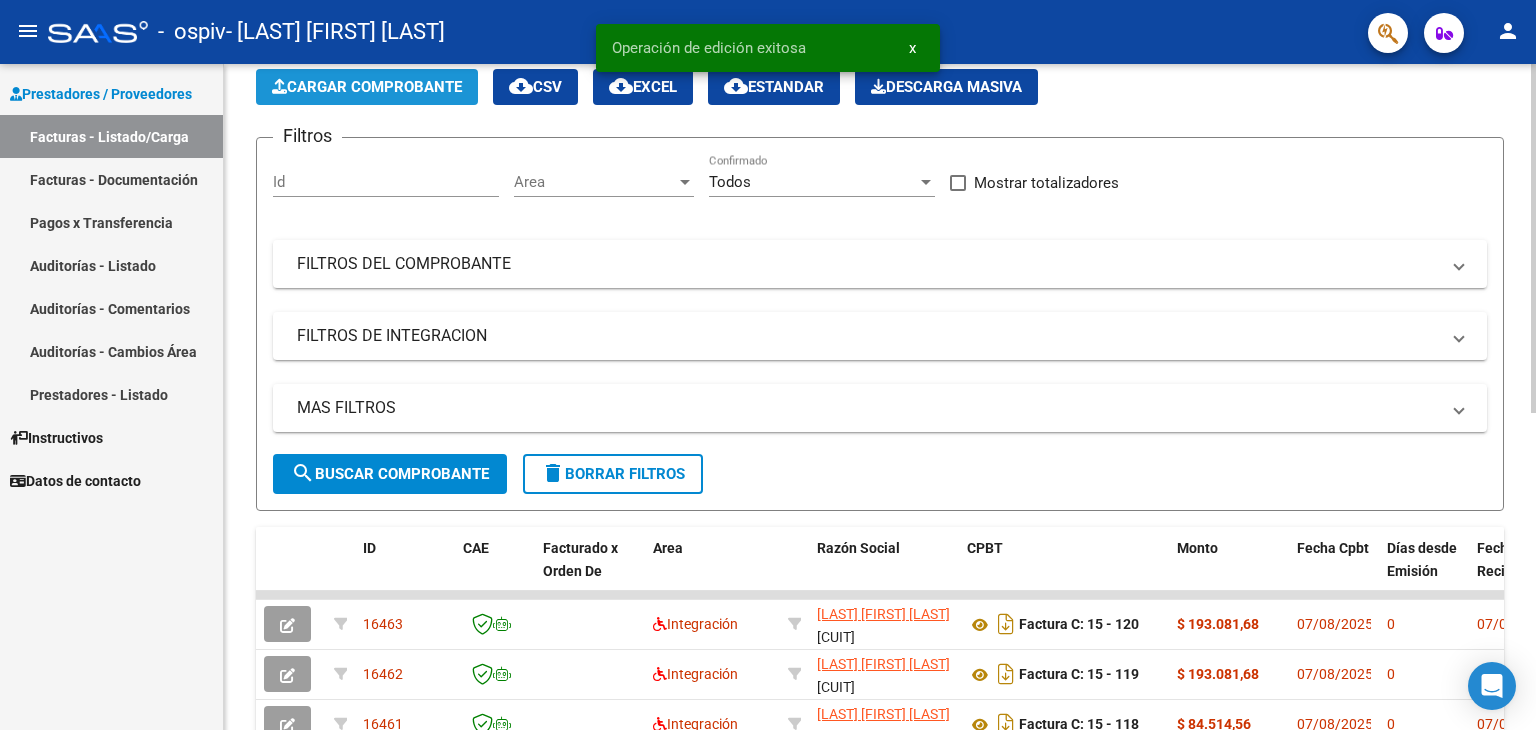 click on "Cargar Comprobante" 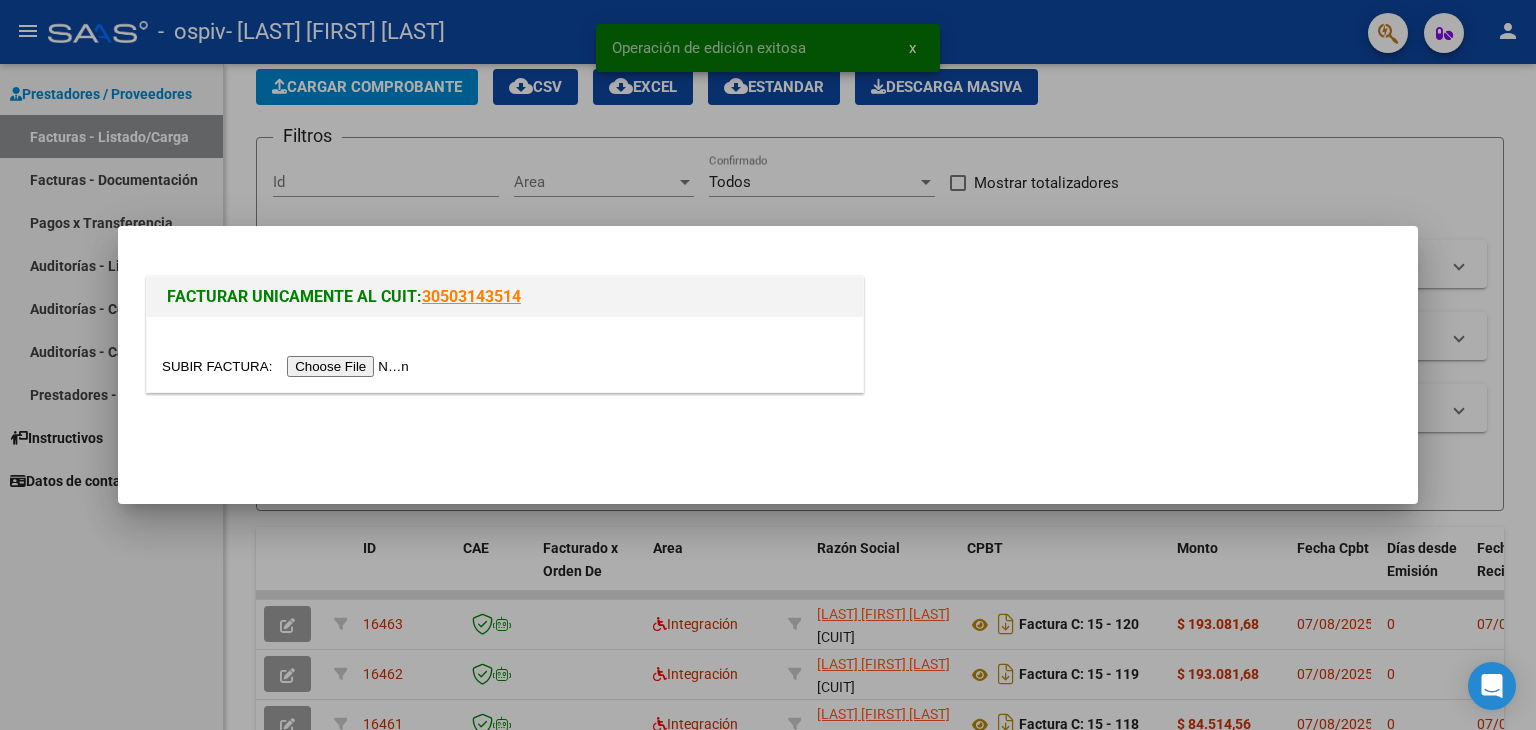 click at bounding box center [505, 354] 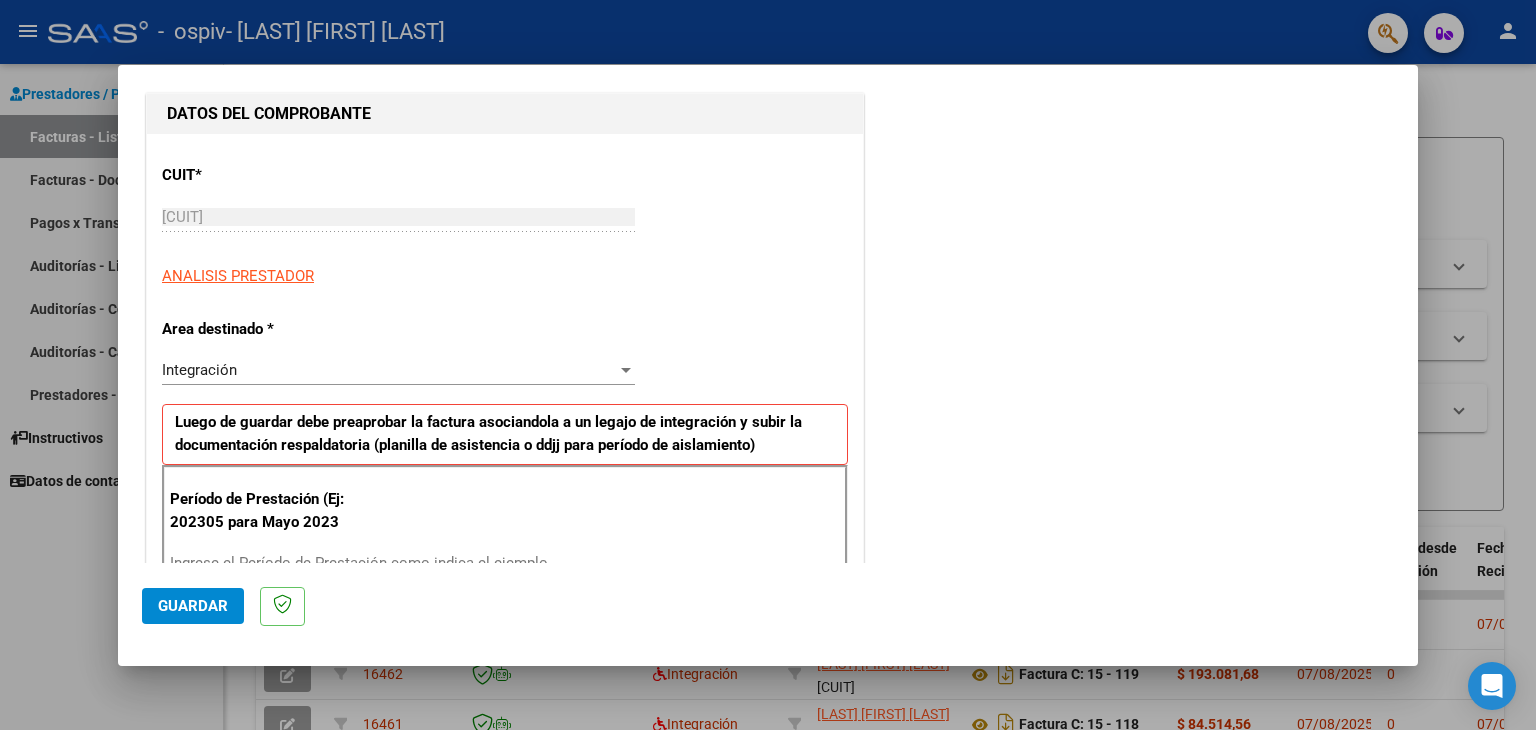 scroll, scrollTop: 300, scrollLeft: 0, axis: vertical 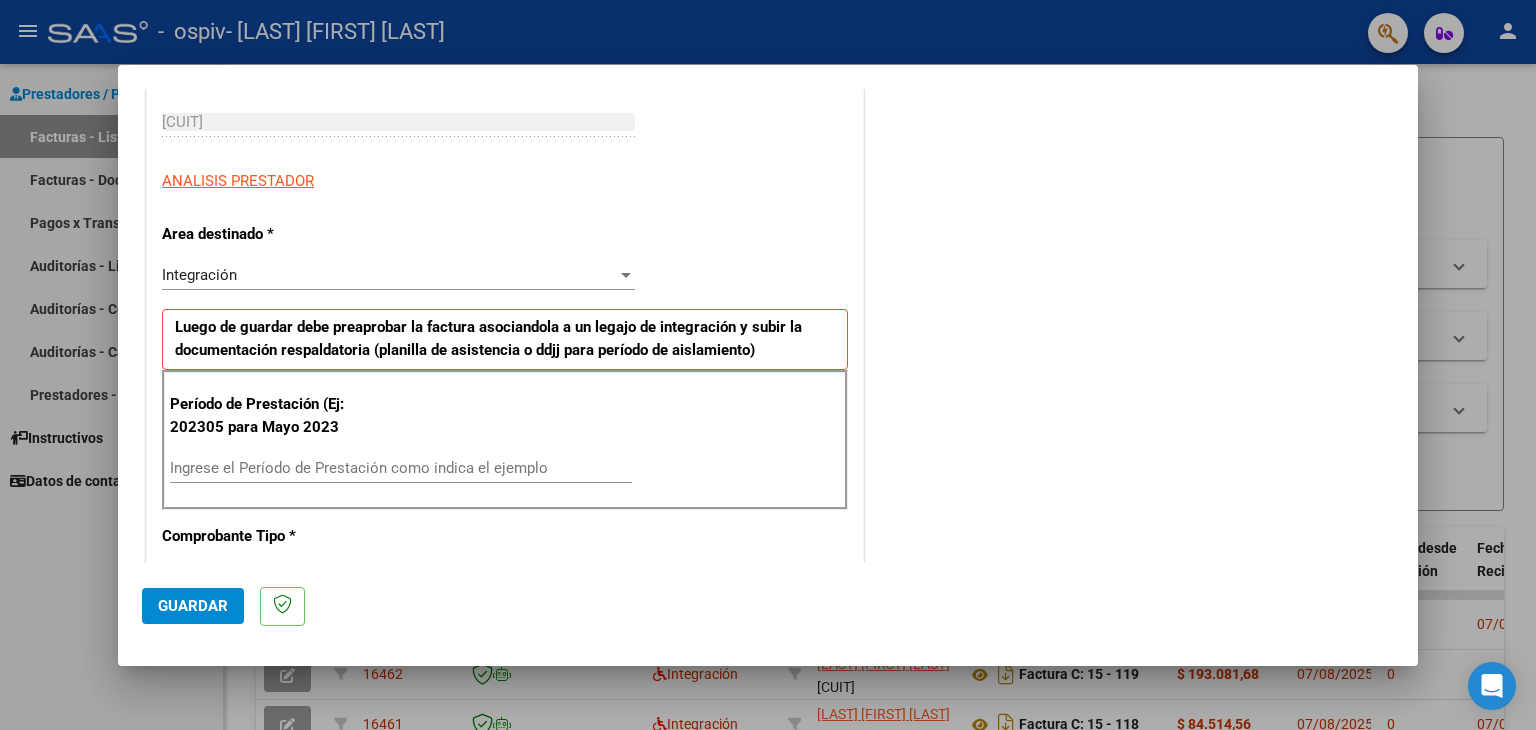 click on "Ingrese el Período de Prestación como indica el ejemplo" at bounding box center [401, 468] 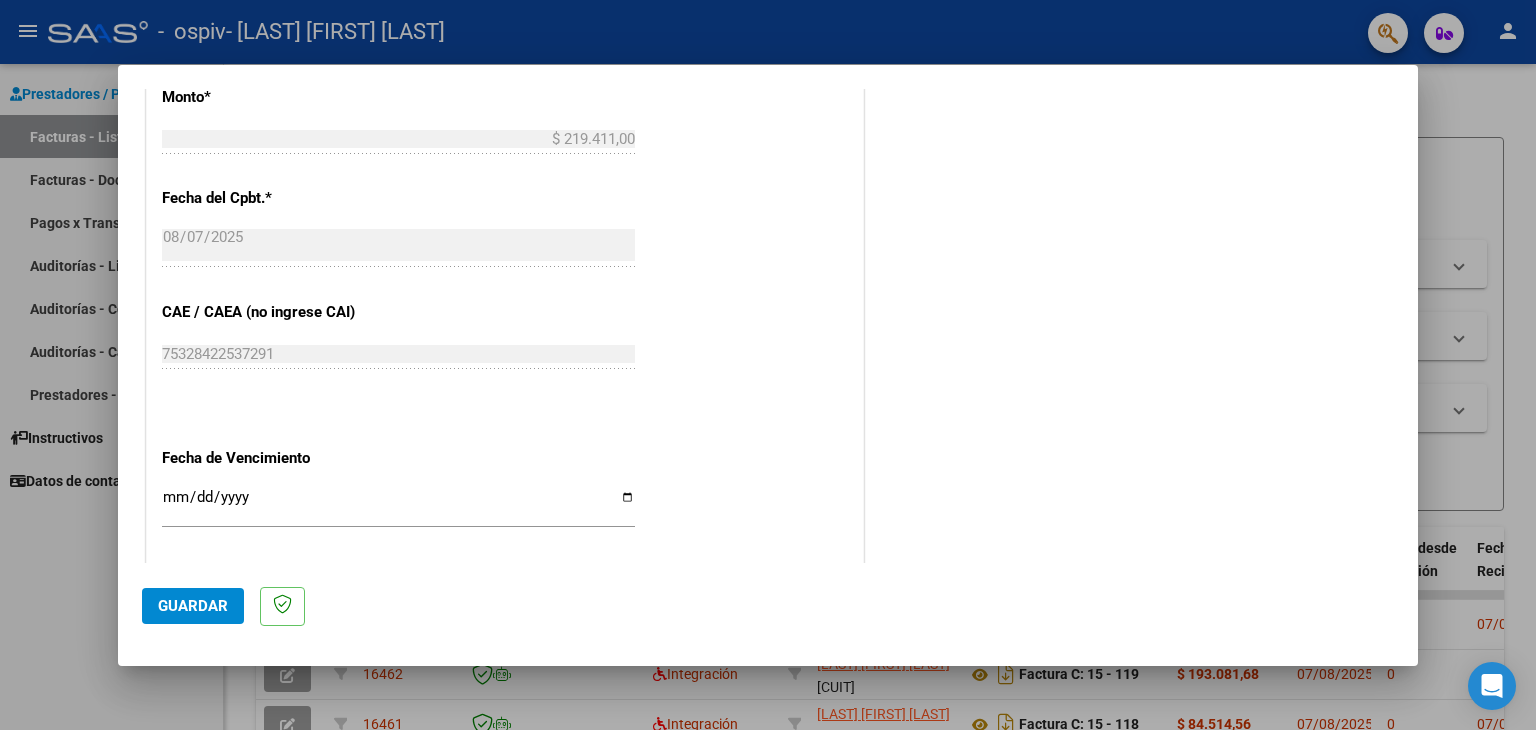 scroll, scrollTop: 1100, scrollLeft: 0, axis: vertical 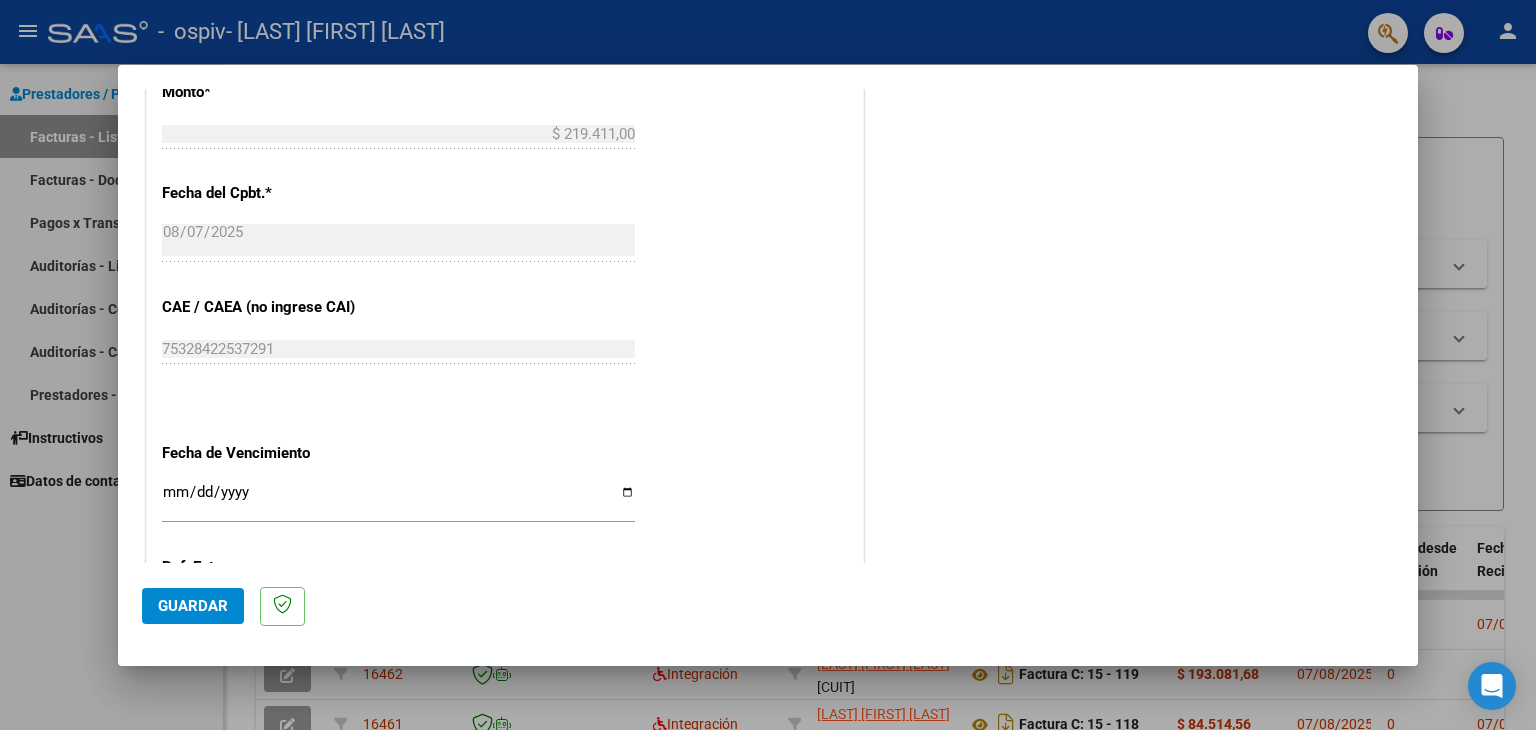 type on "072025" 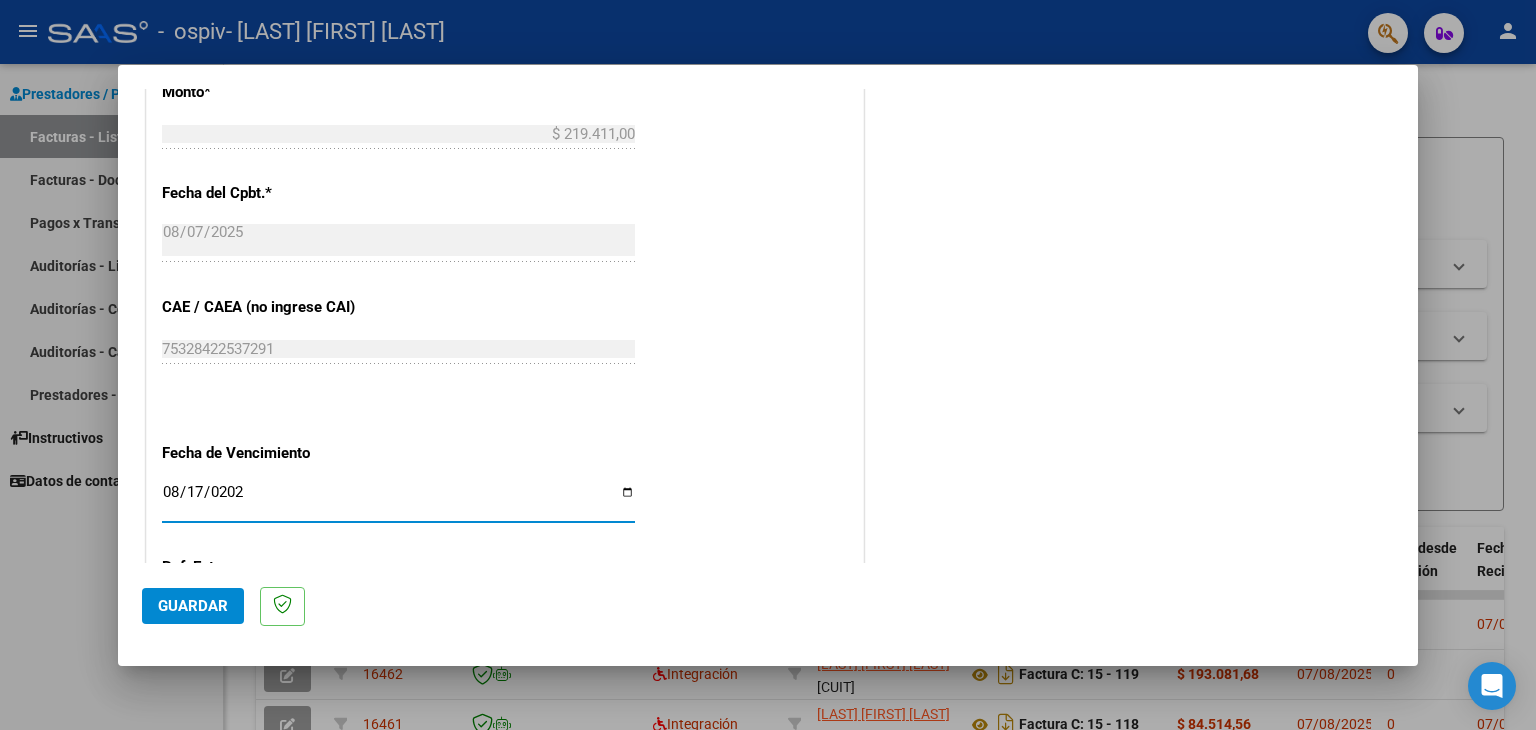 type on "2025-08-17" 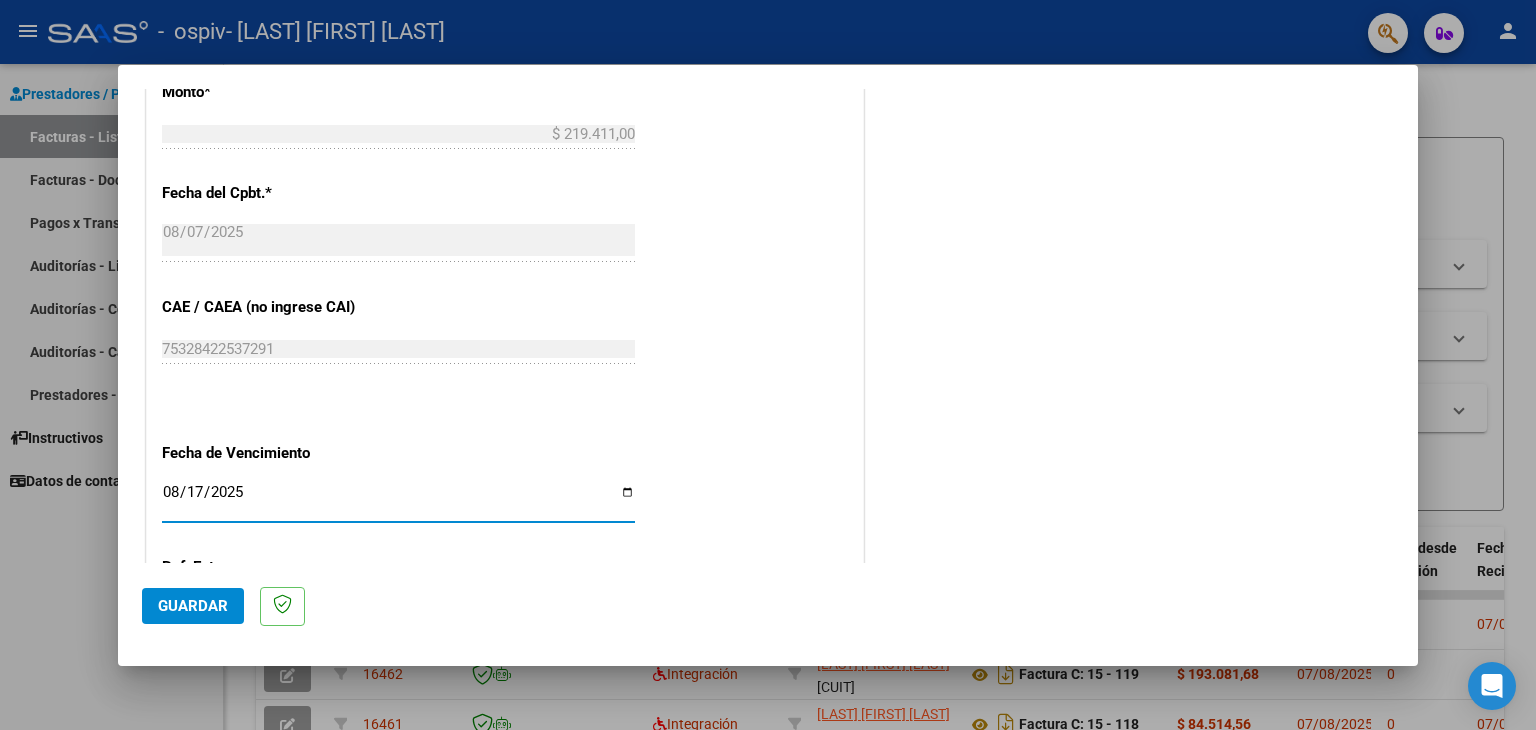 click on "Guardar" 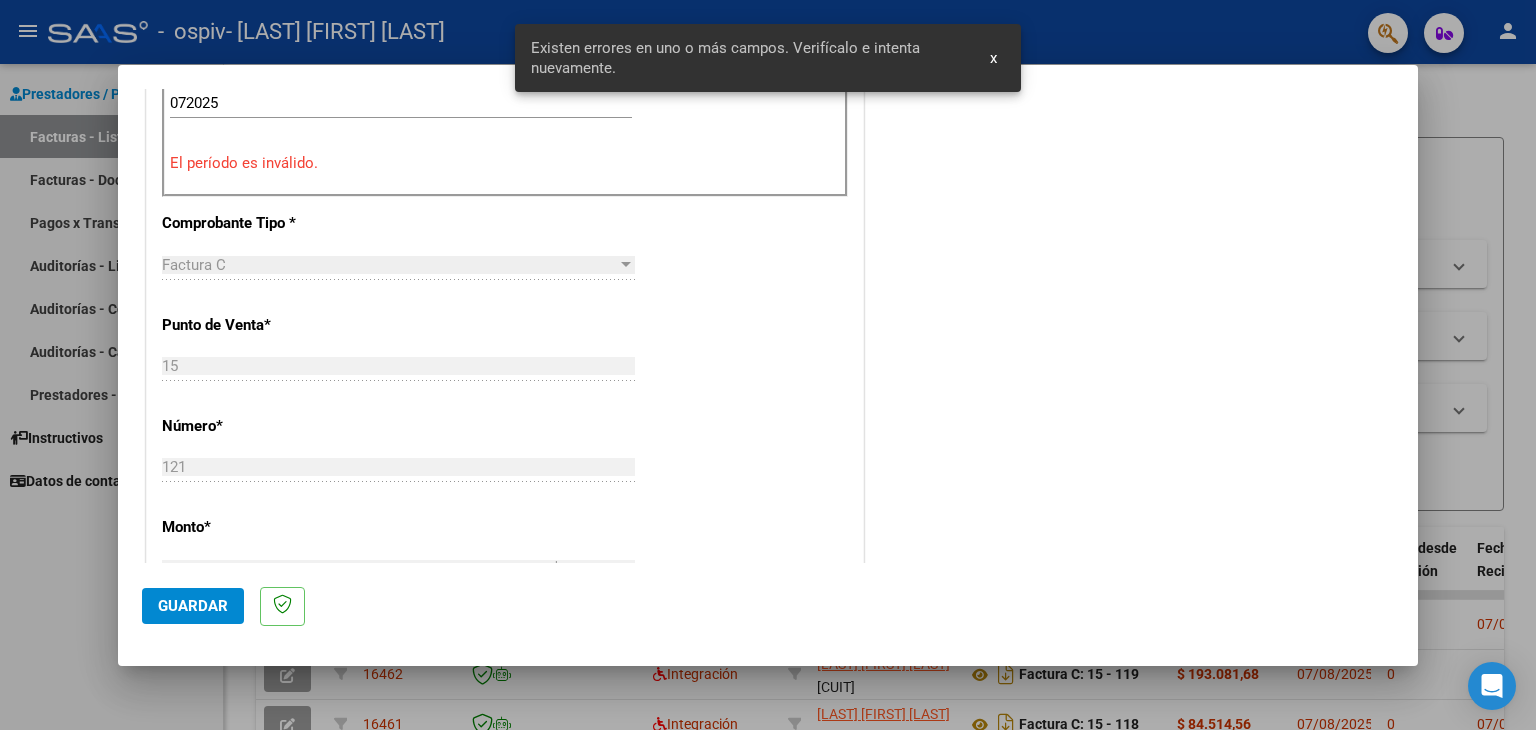 scroll, scrollTop: 420, scrollLeft: 0, axis: vertical 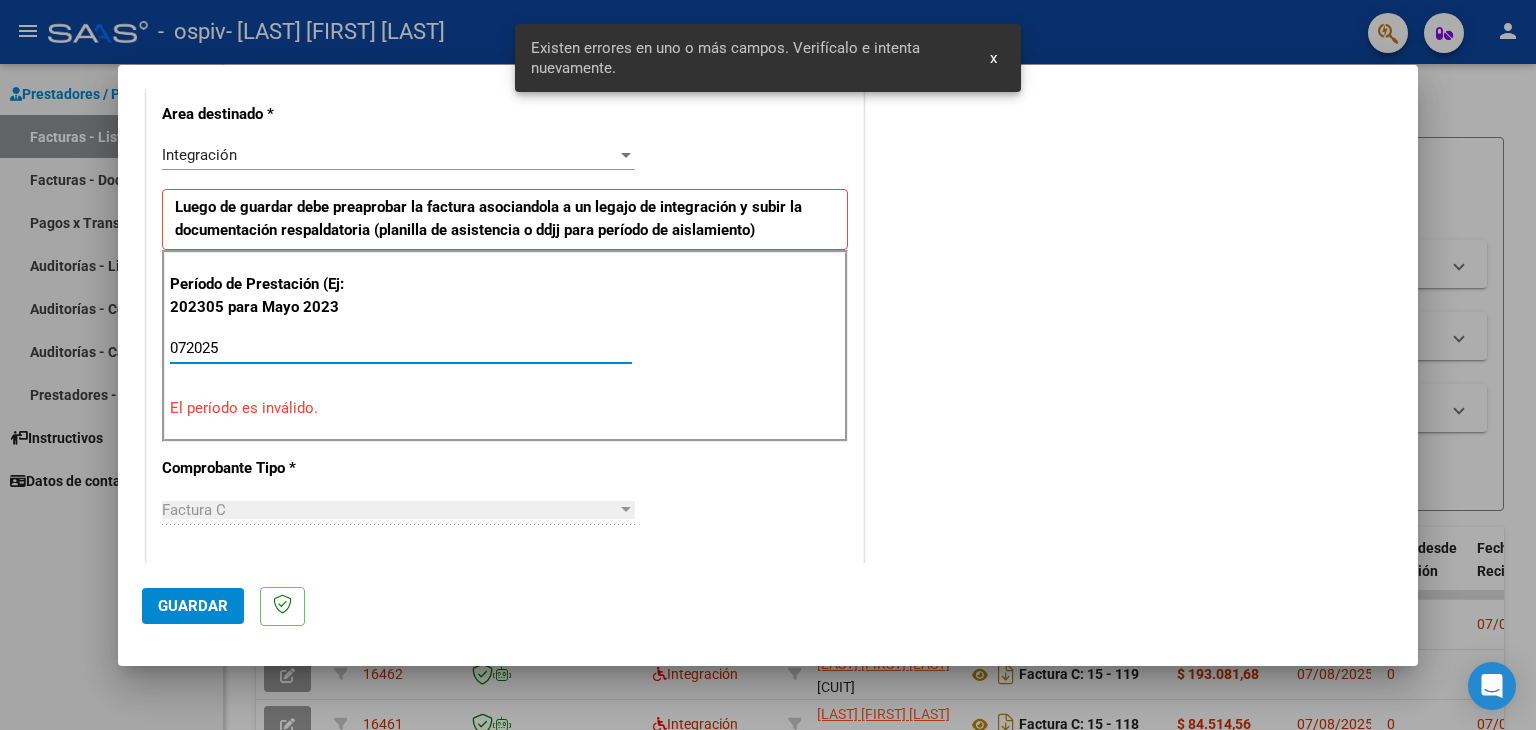 drag, startPoint x: 228, startPoint y: 341, endPoint x: 140, endPoint y: 338, distance: 88.051125 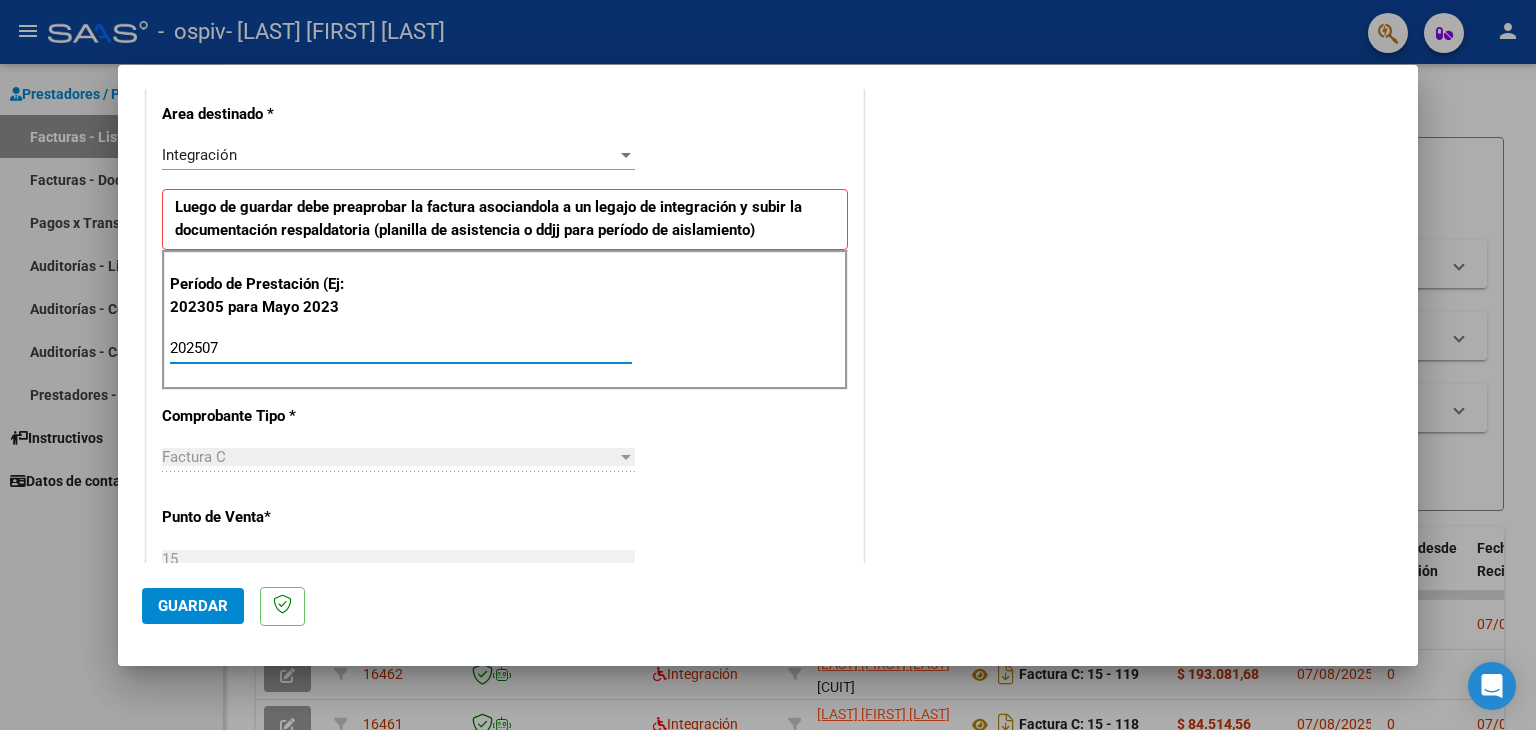 type on "202507" 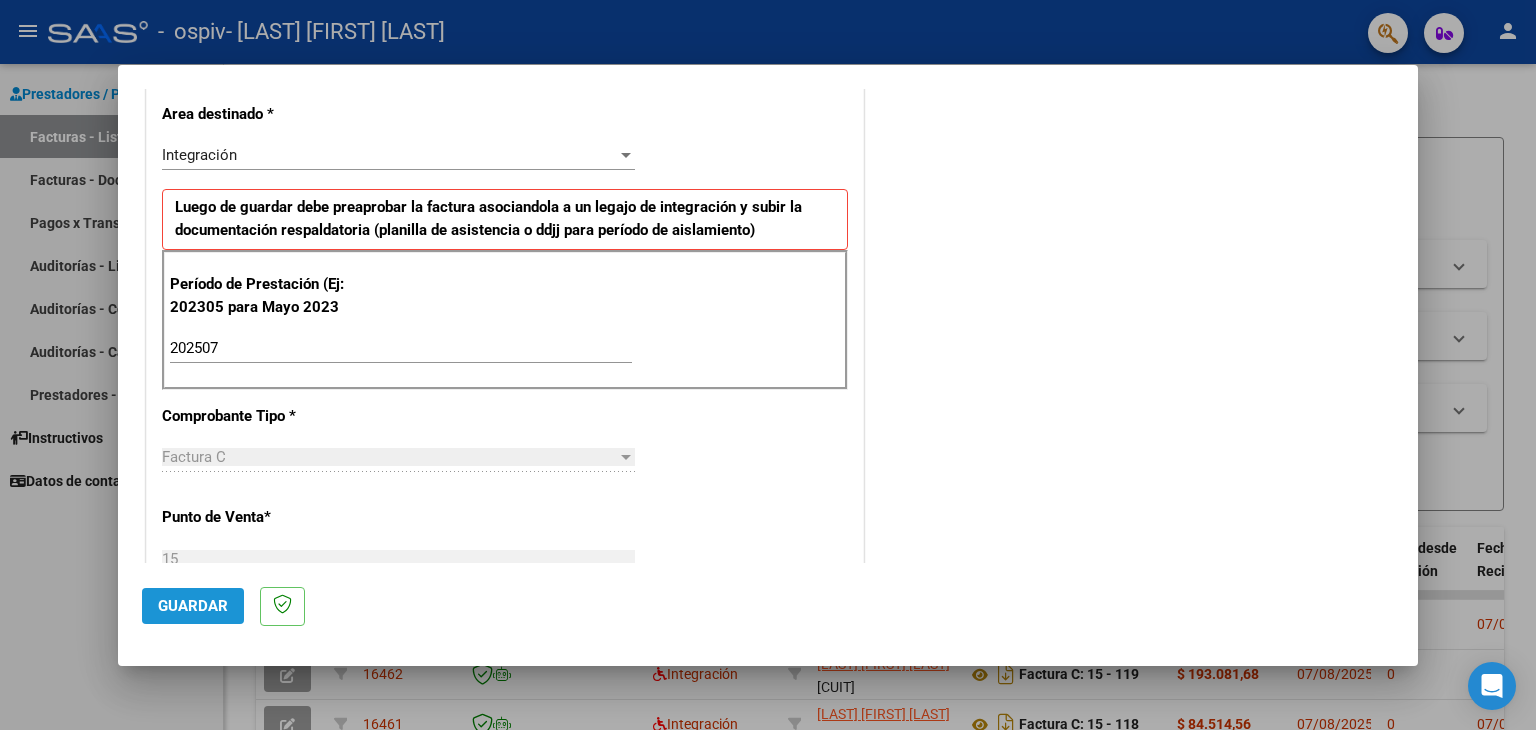drag, startPoint x: 196, startPoint y: 590, endPoint x: 211, endPoint y: 584, distance: 16.155495 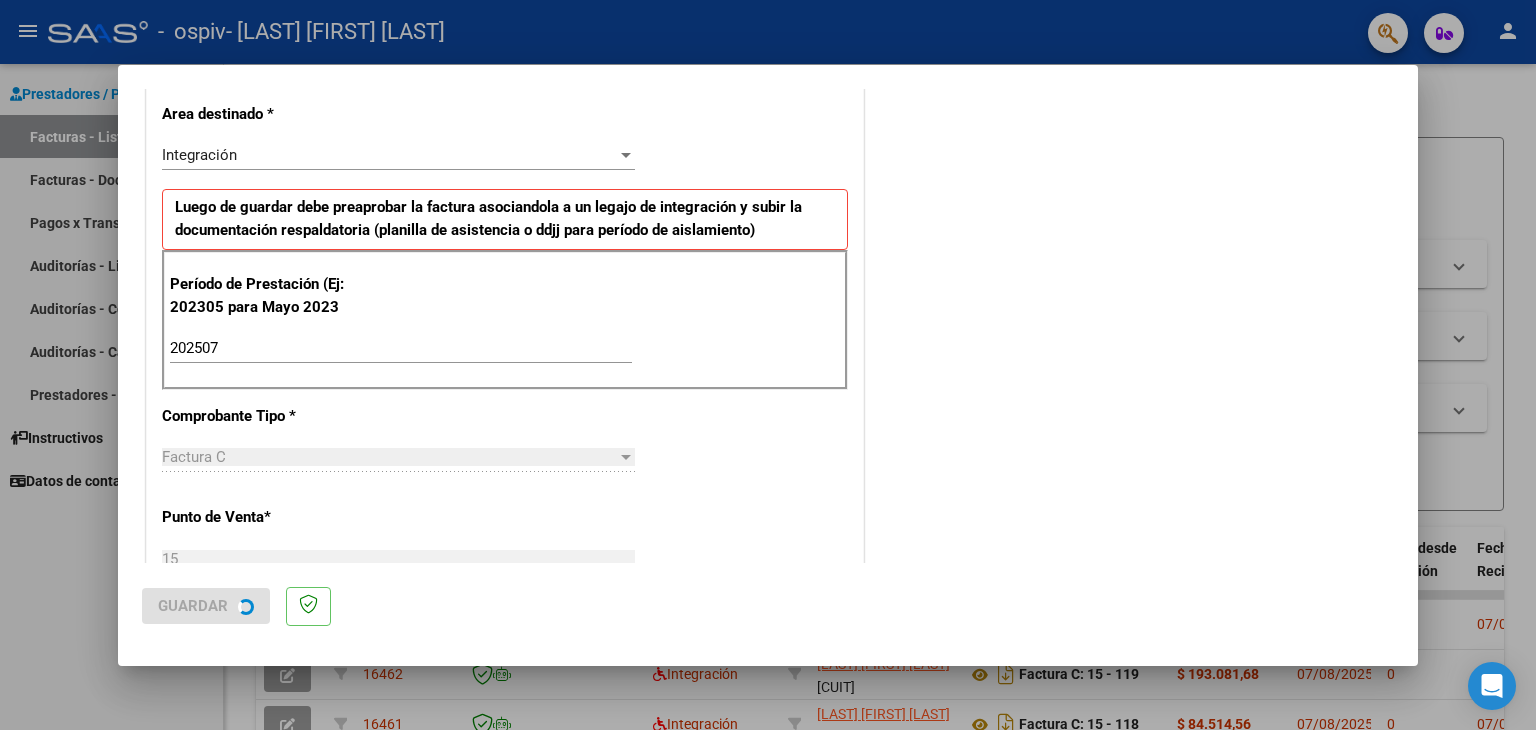 scroll, scrollTop: 0, scrollLeft: 0, axis: both 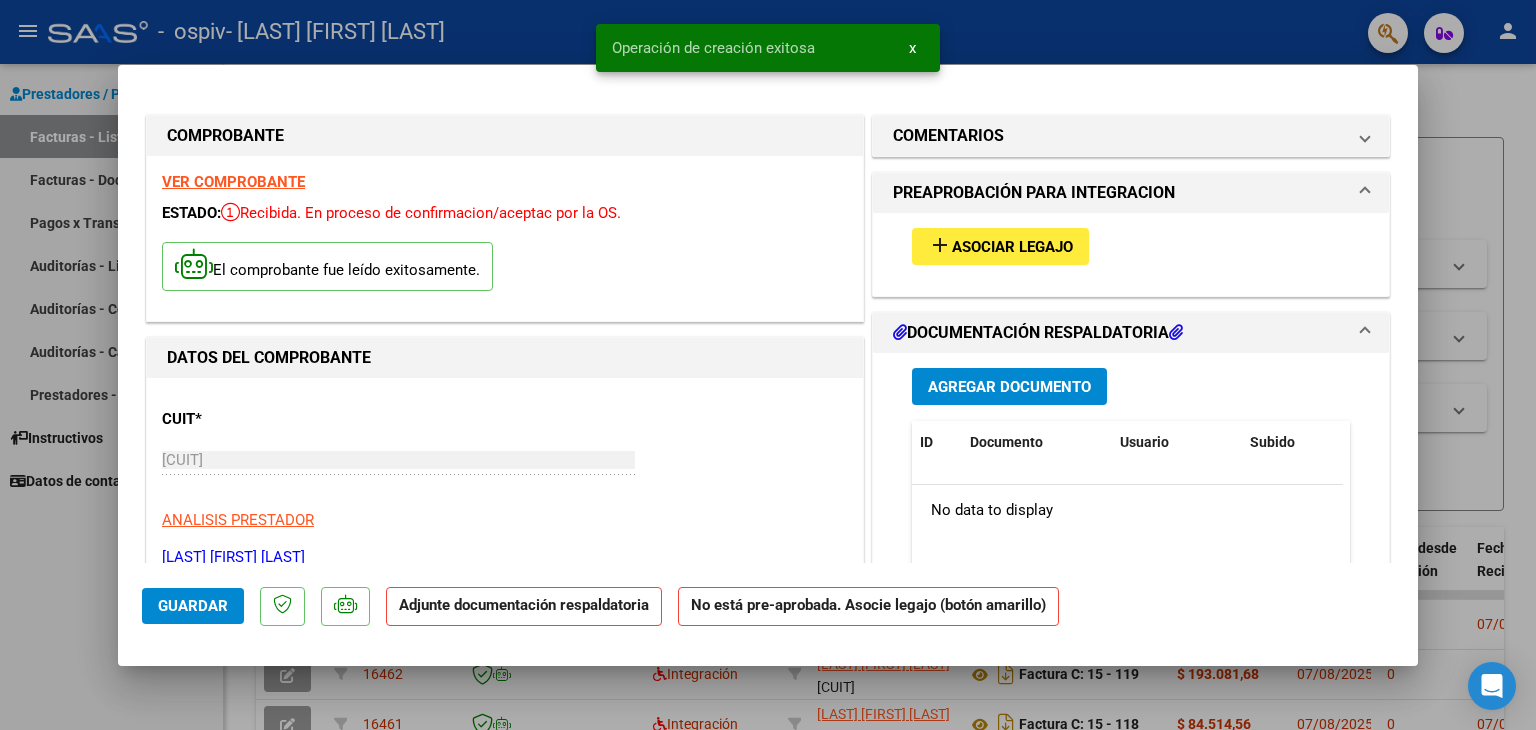 click on "Asociar Legajo" at bounding box center [1012, 247] 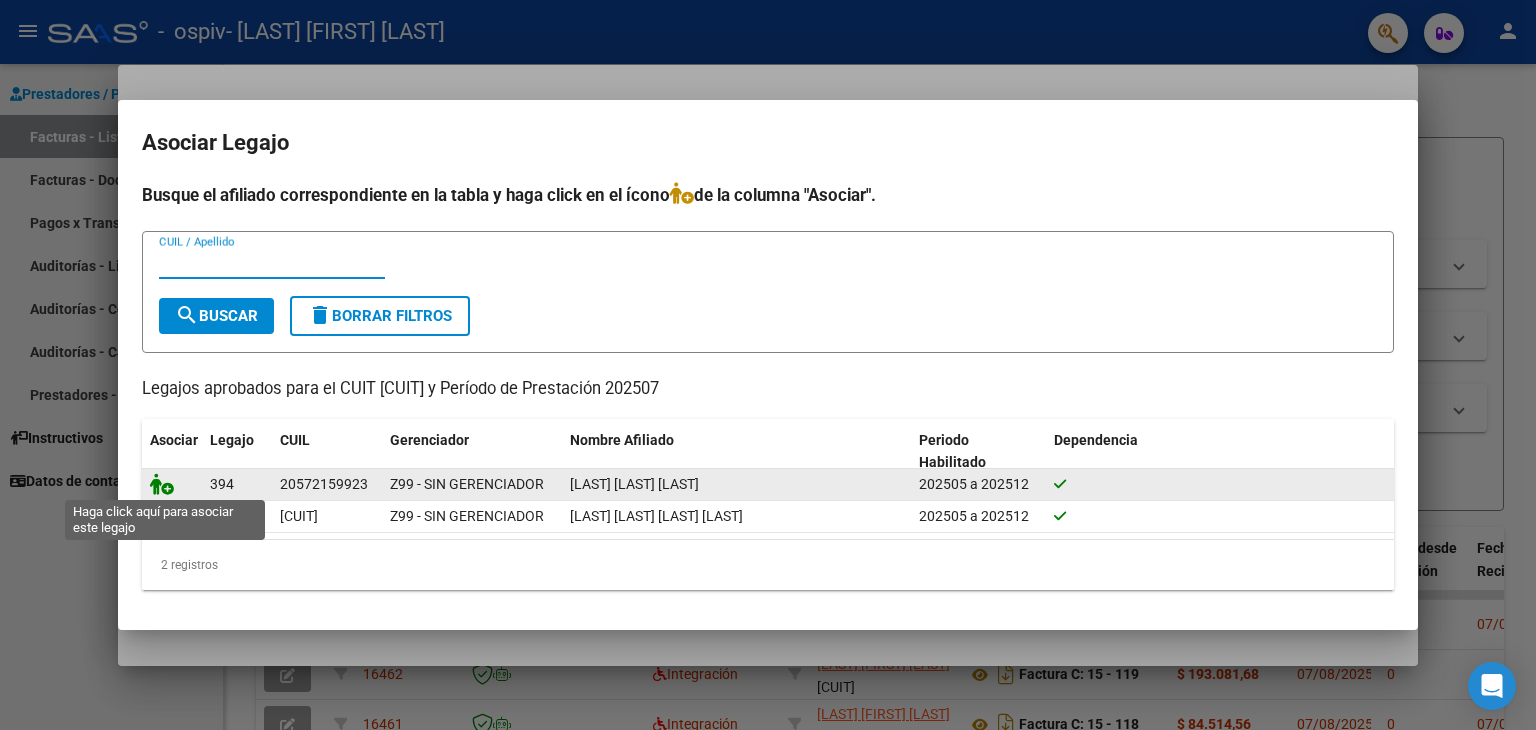 click 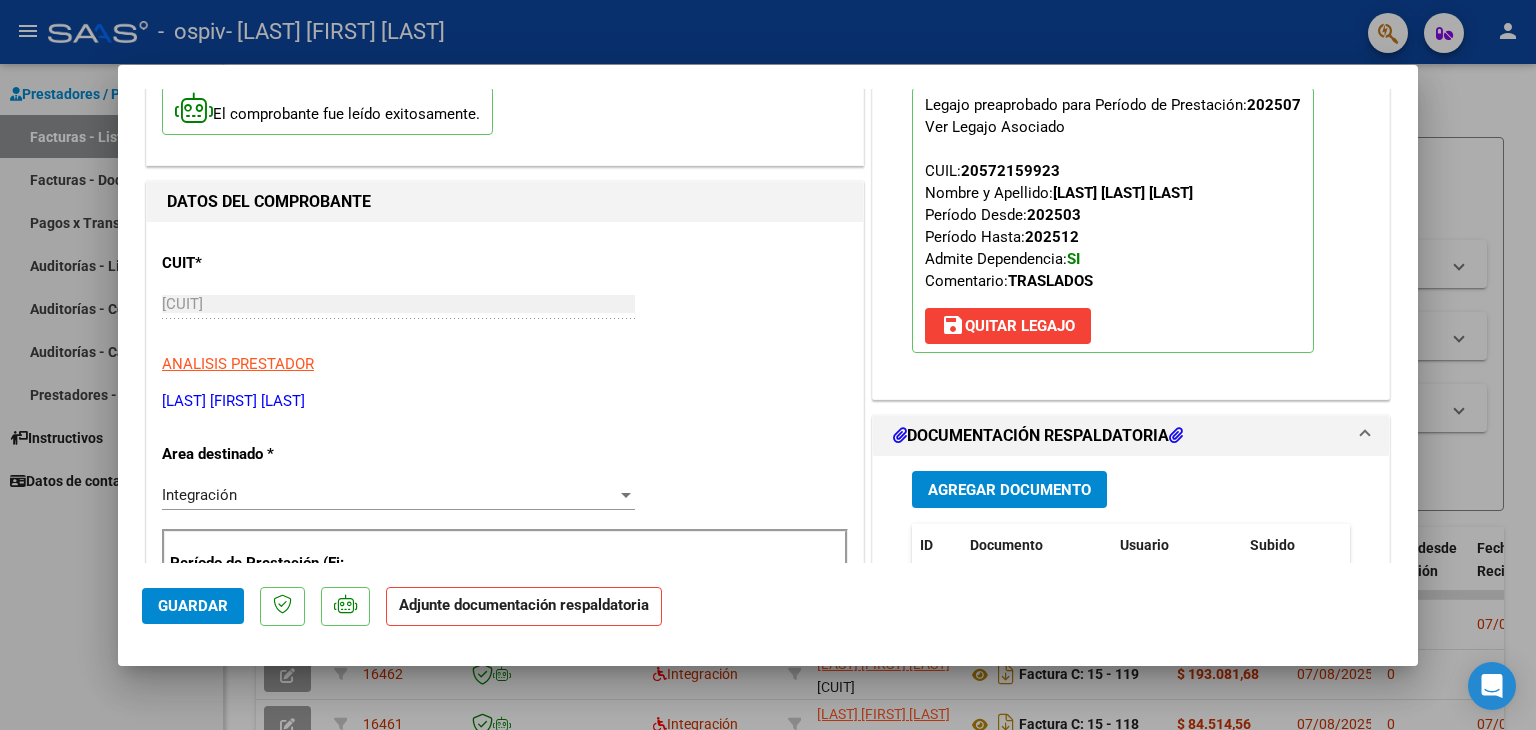 scroll, scrollTop: 300, scrollLeft: 0, axis: vertical 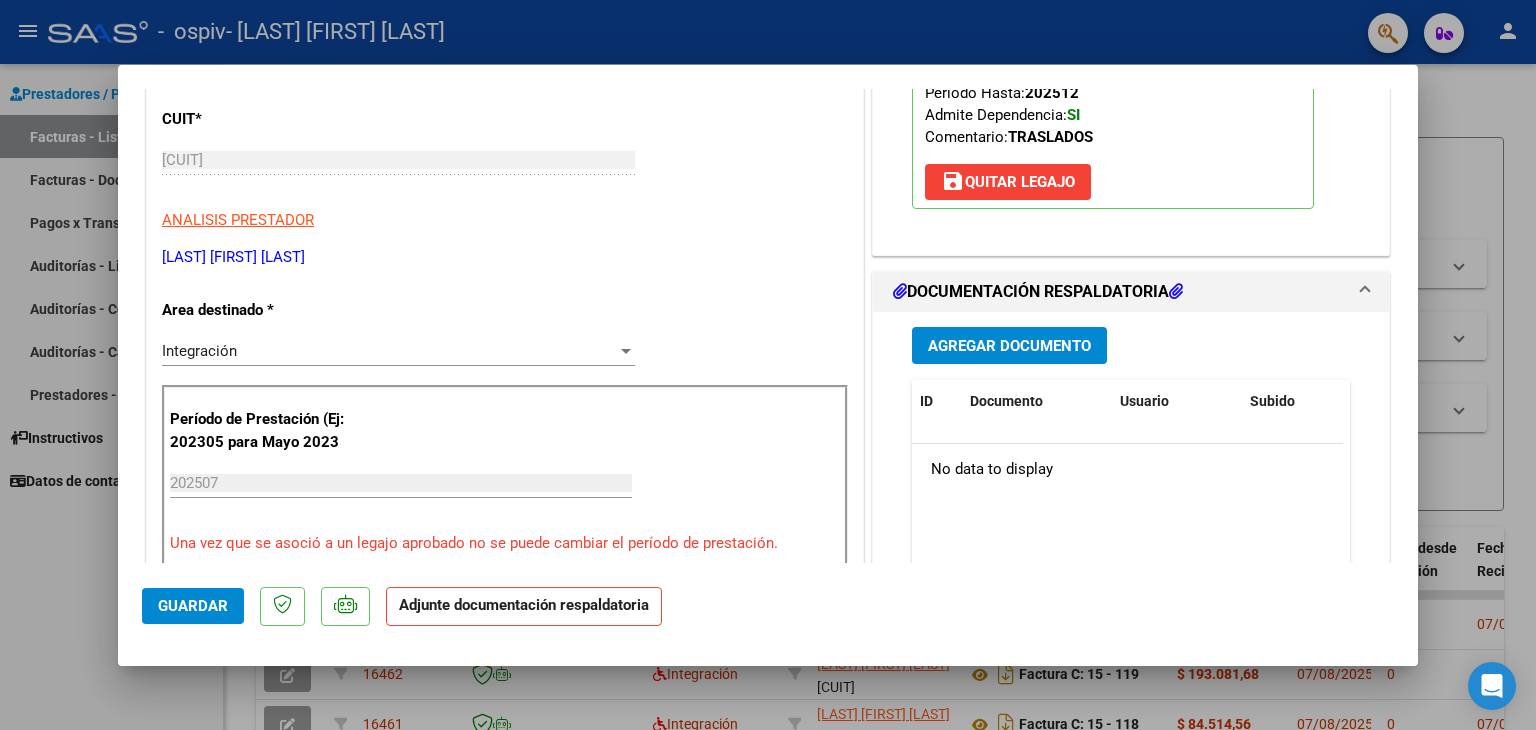 click on "Agregar Documento" at bounding box center (1009, 346) 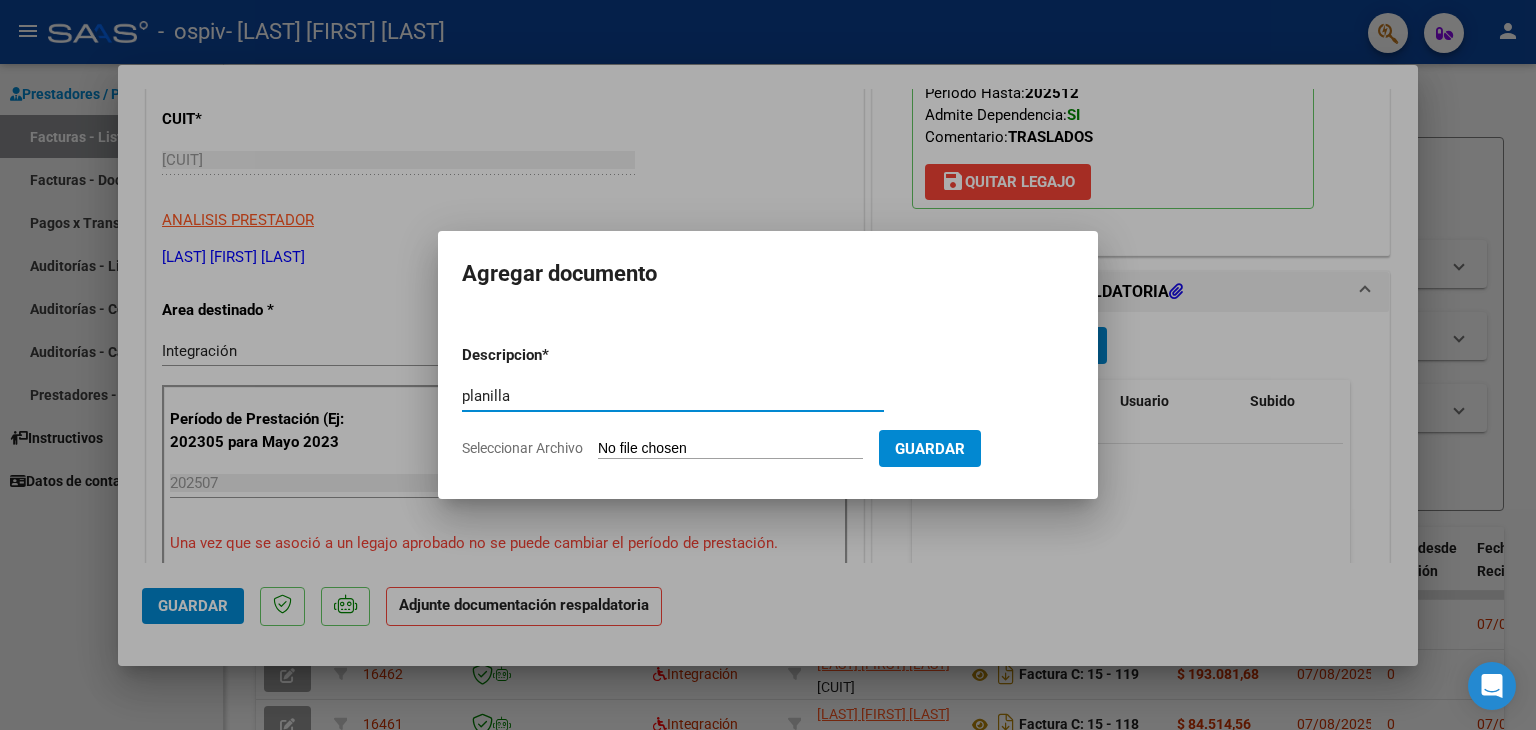 type on "planilla" 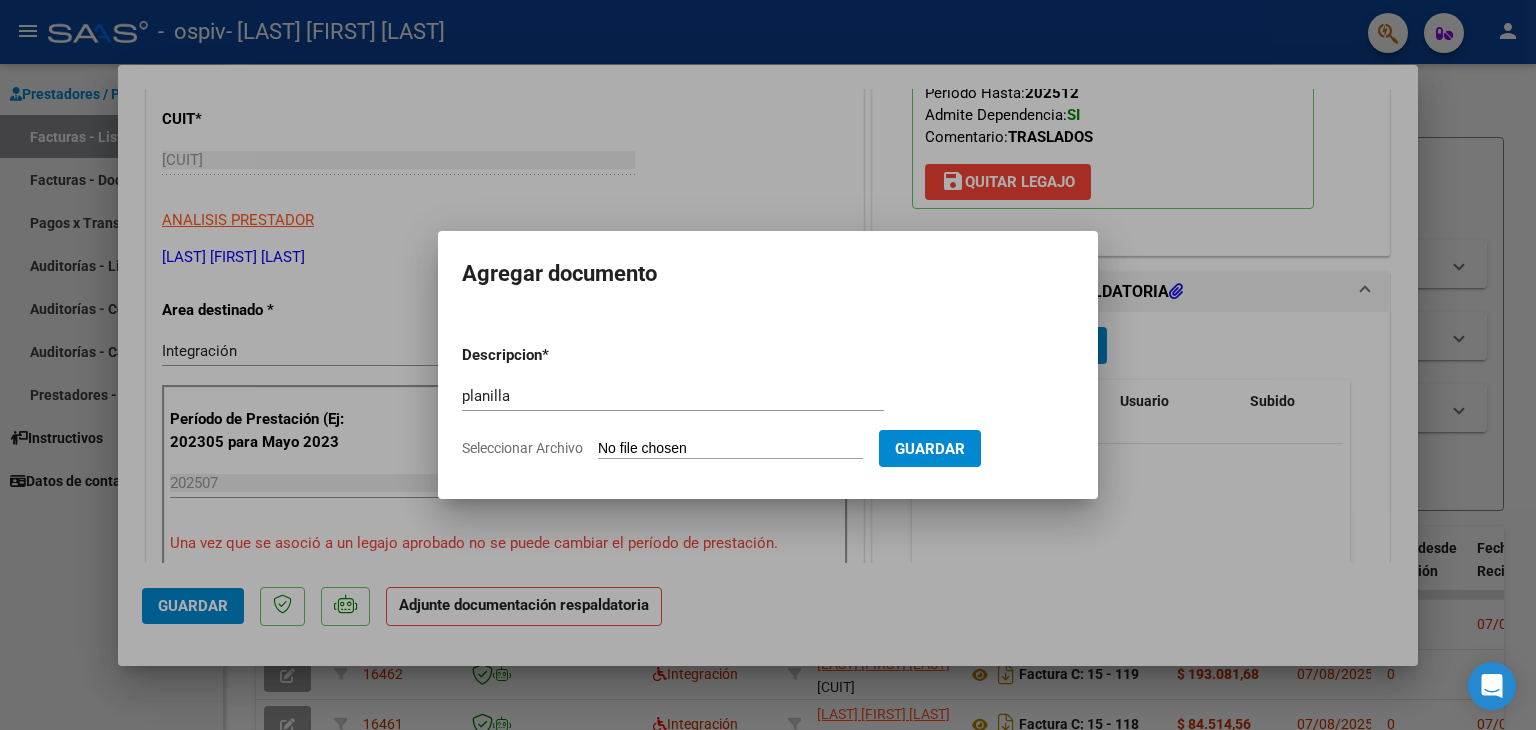click on "Seleccionar Archivo" at bounding box center (730, 449) 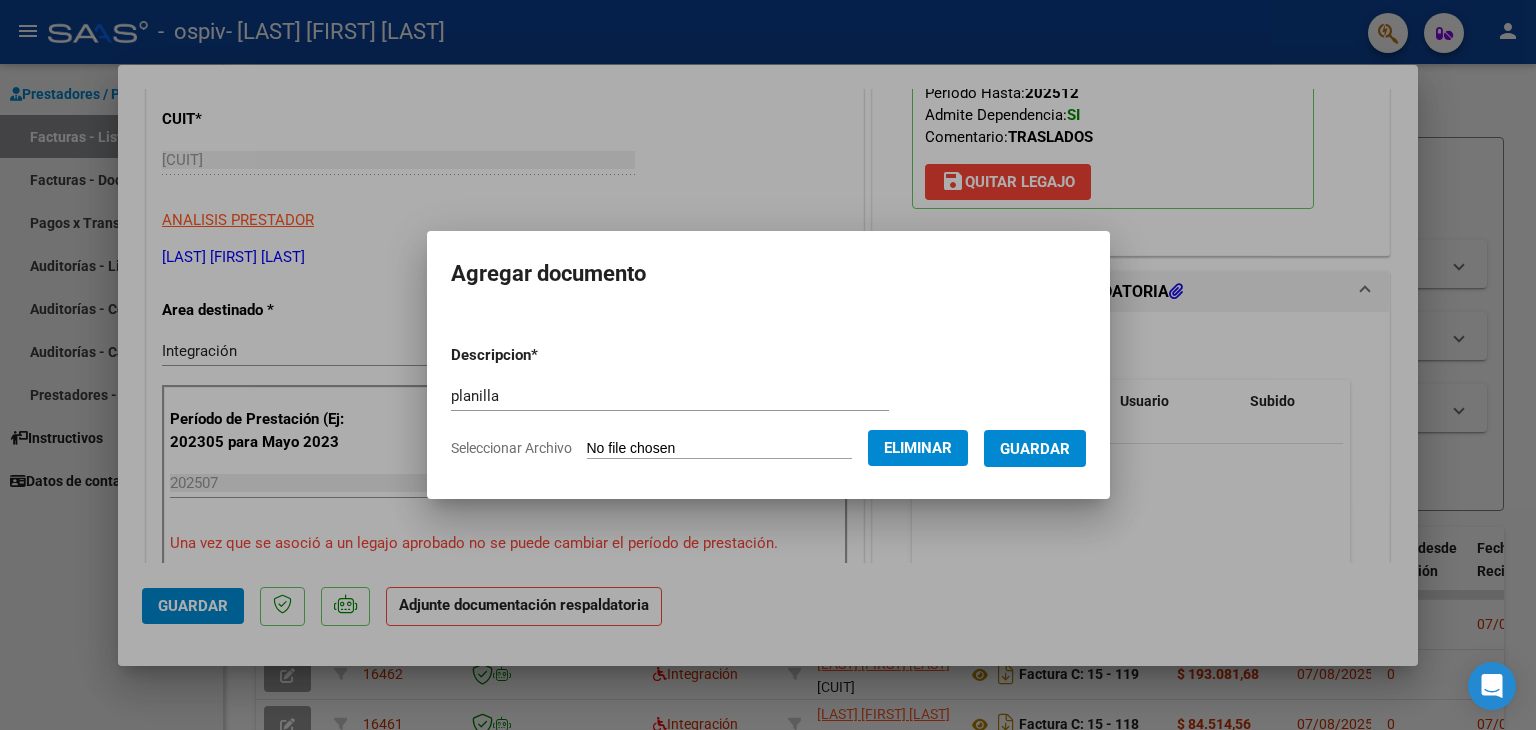 click on "Guardar" at bounding box center (1035, 449) 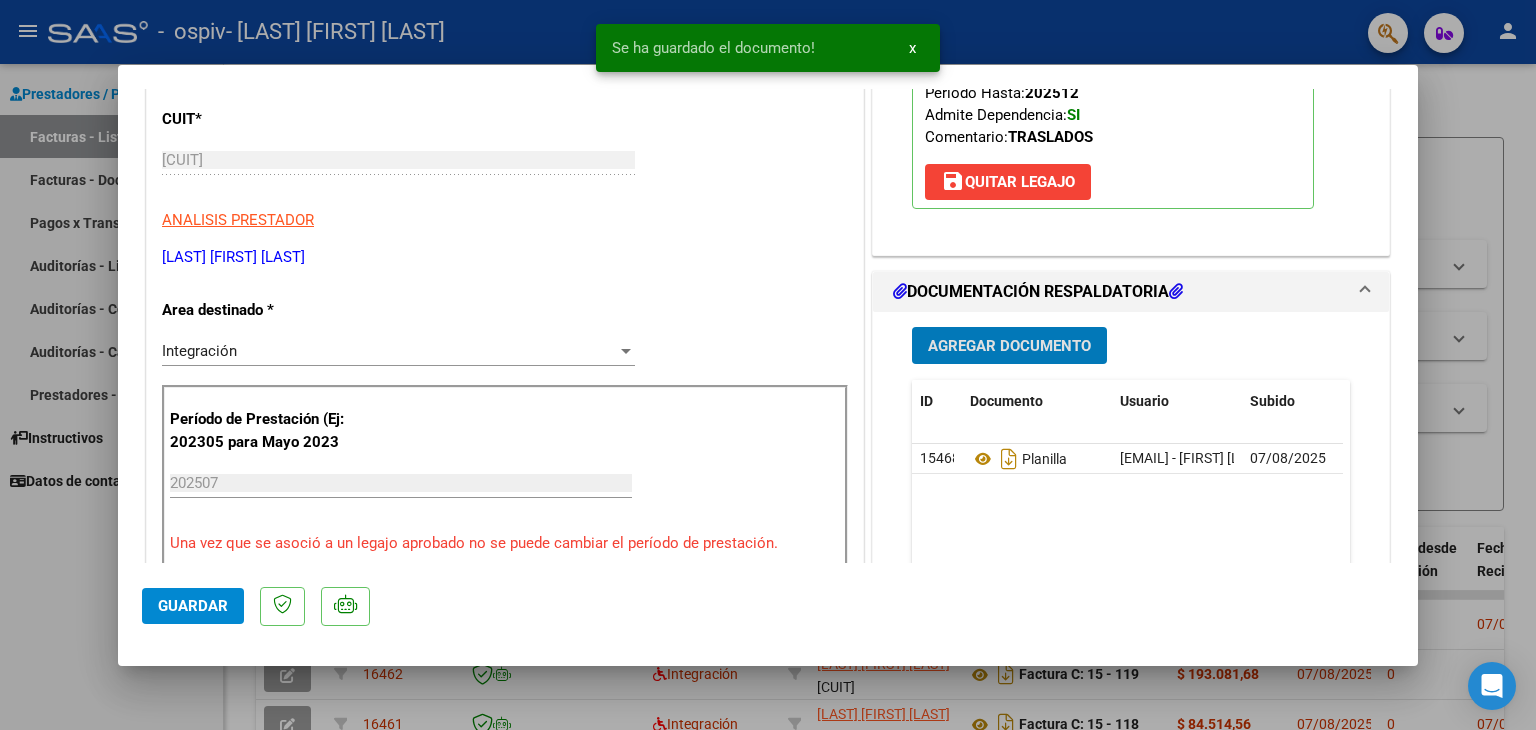 click on "Agregar Documento" at bounding box center (1009, 346) 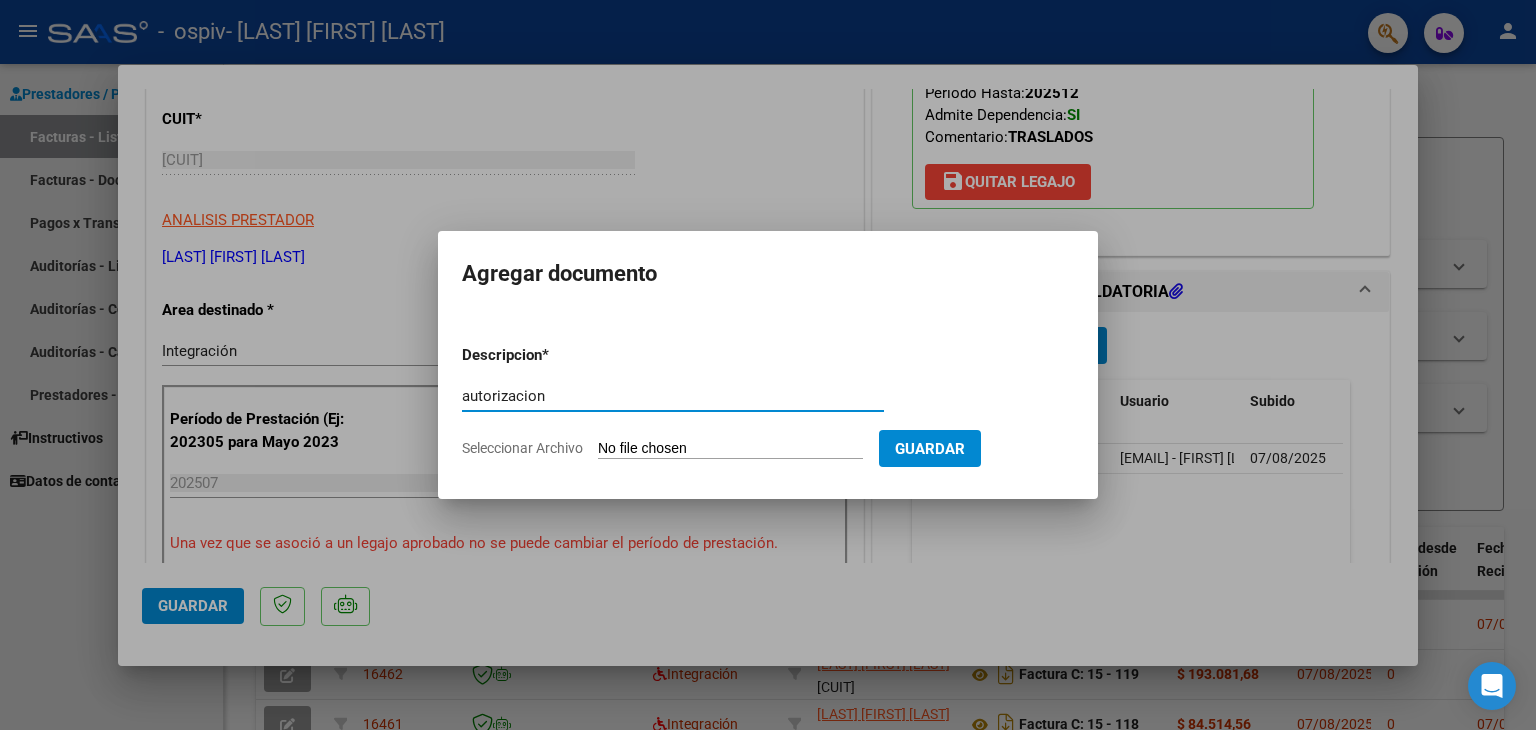 type on "autorizacion" 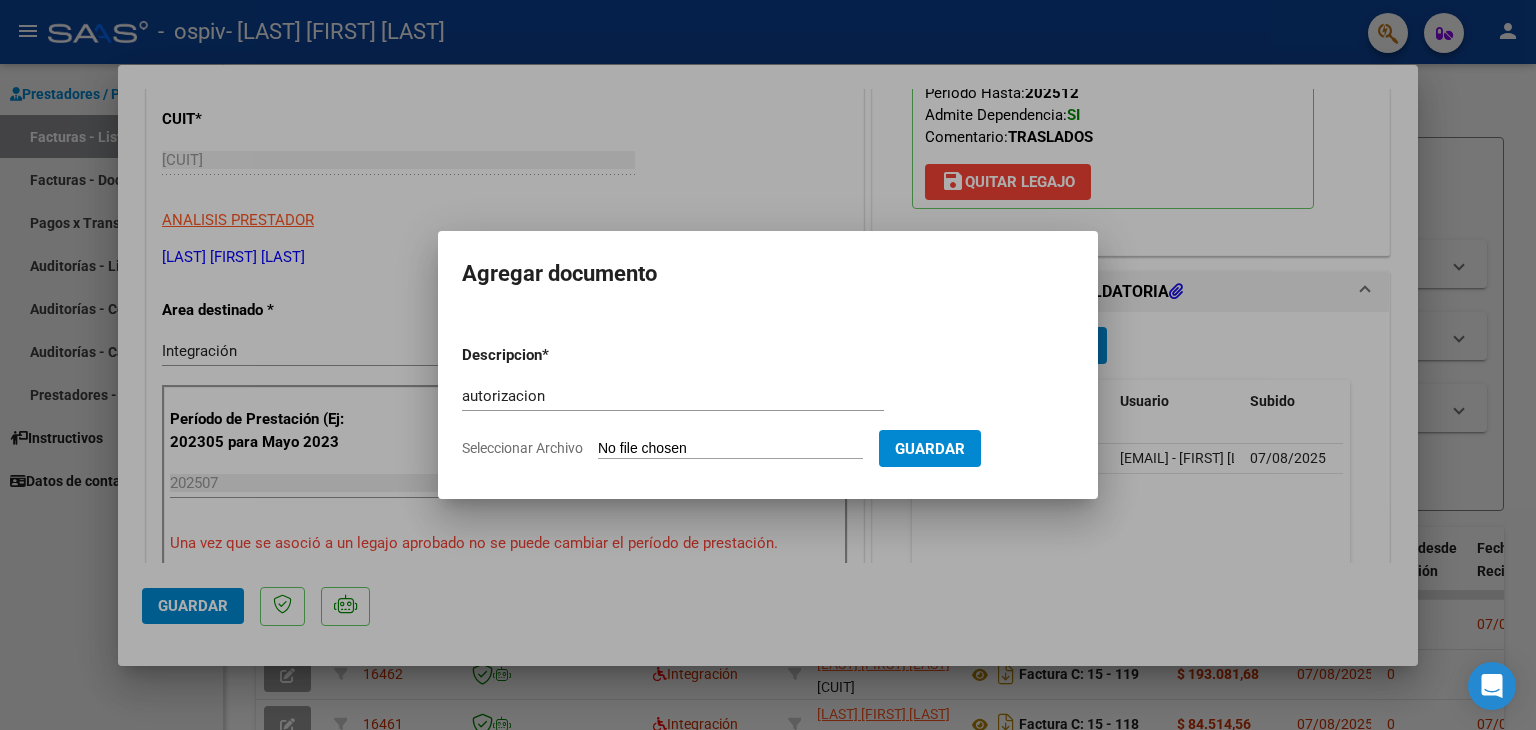 click on "Descripcion  *   autorizacion Escriba aquí una descripcion  Seleccionar Archivo Guardar" at bounding box center (768, 402) 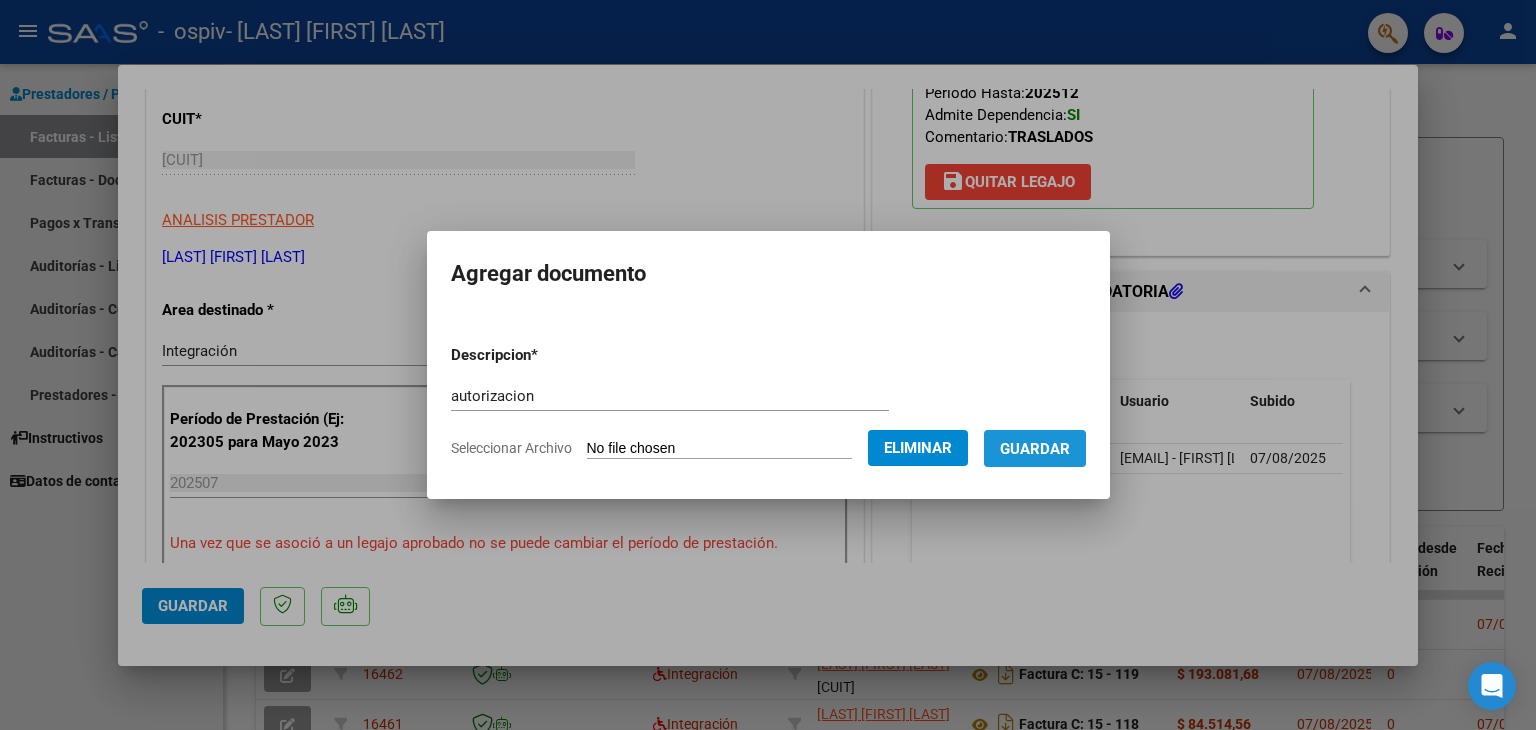 click on "Guardar" at bounding box center [1035, 449] 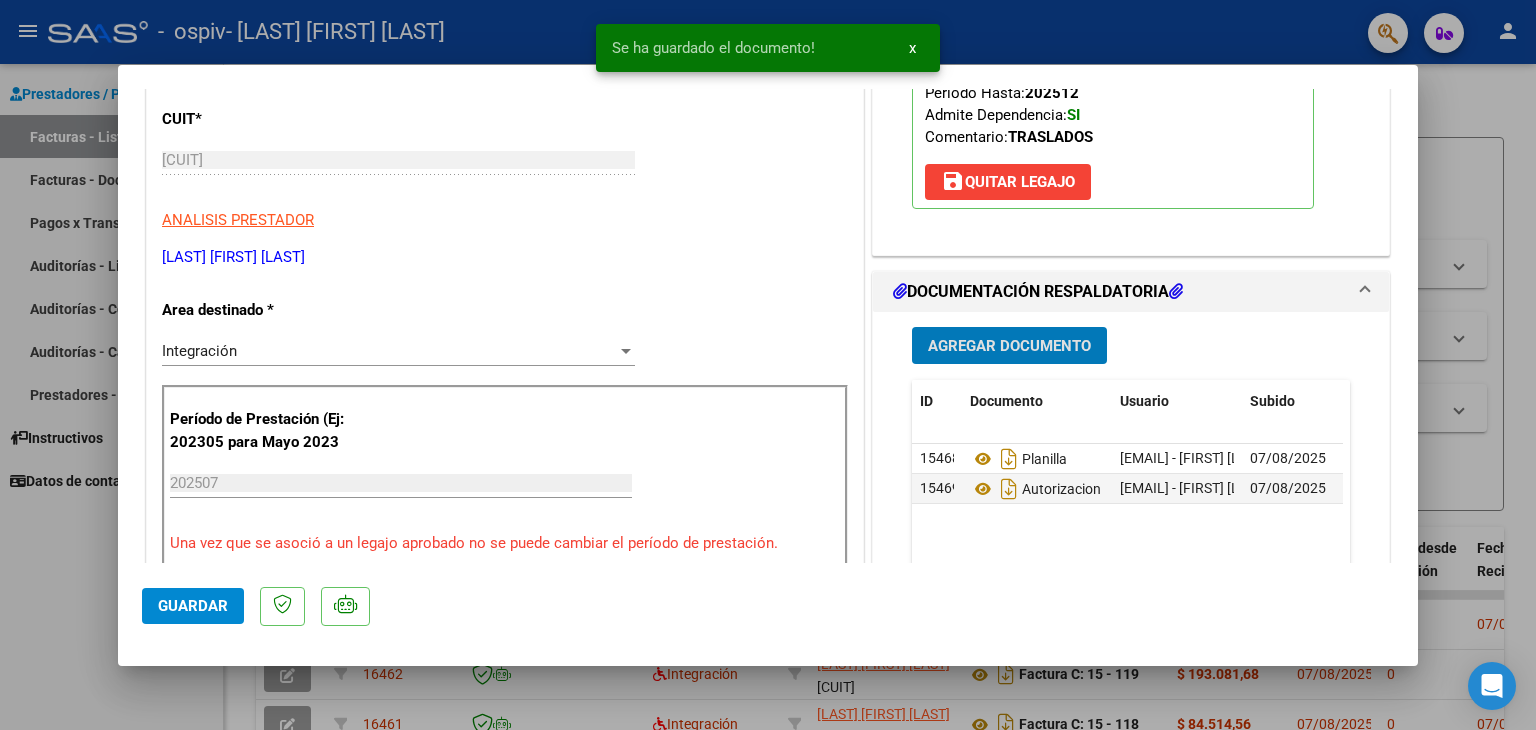 click on "Guardar" 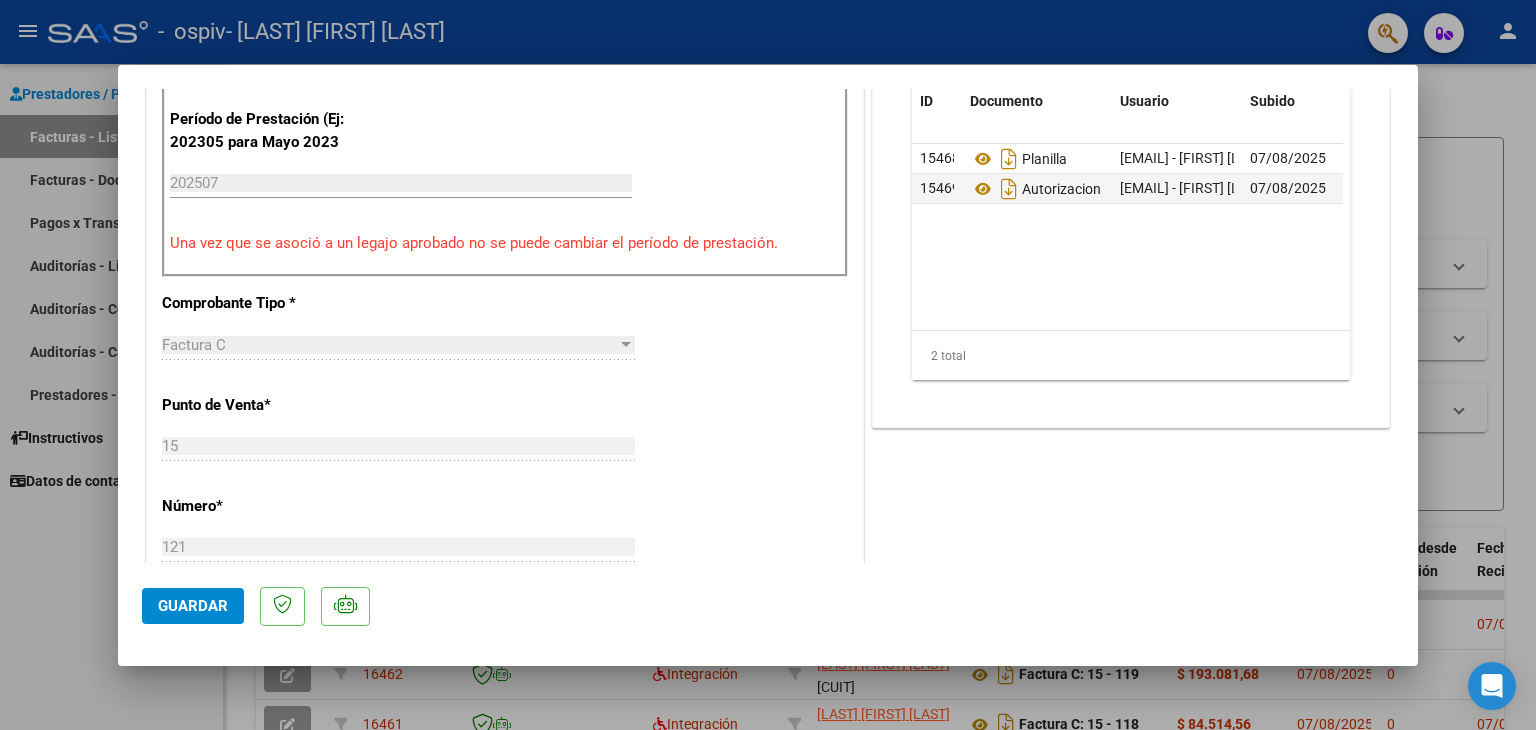 scroll, scrollTop: 0, scrollLeft: 0, axis: both 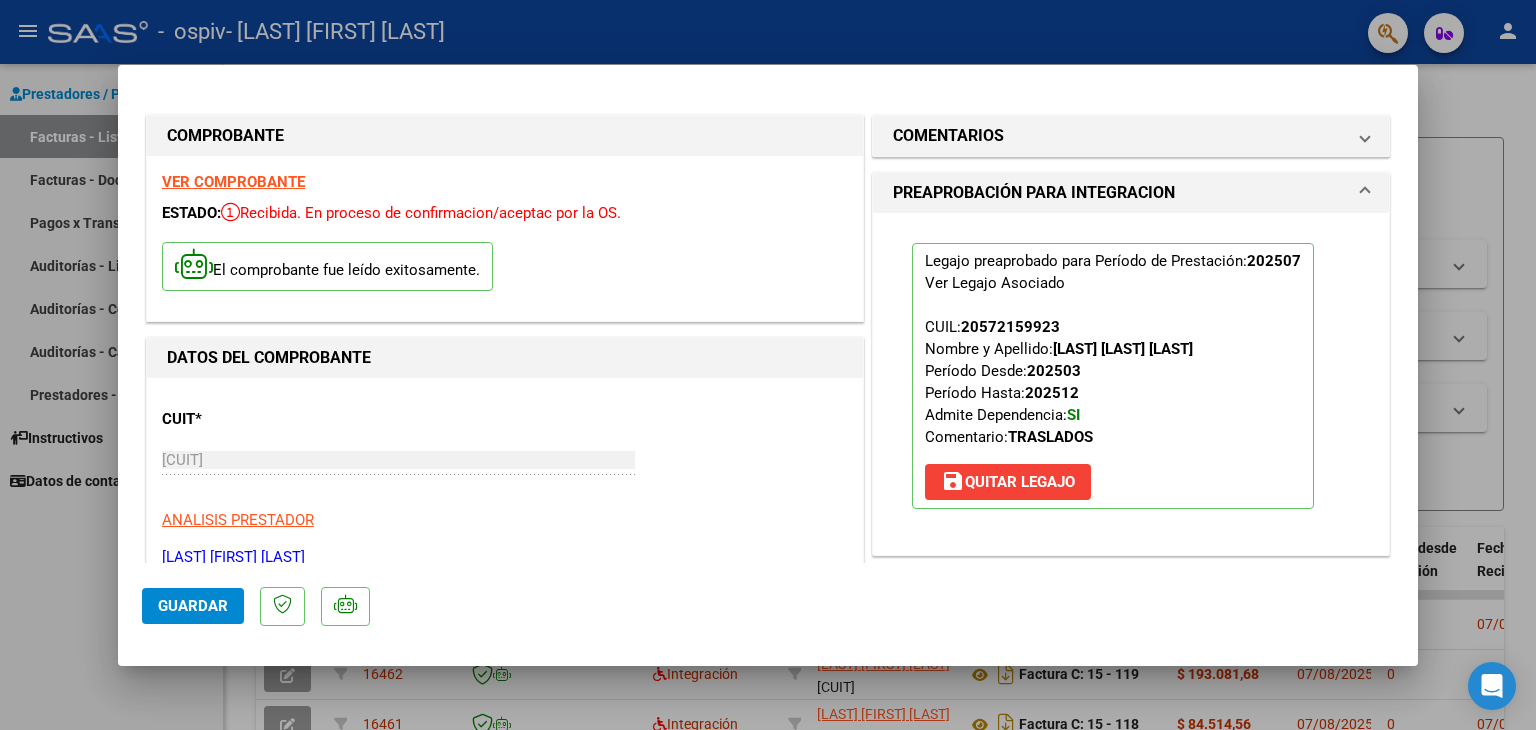 click at bounding box center [768, 365] 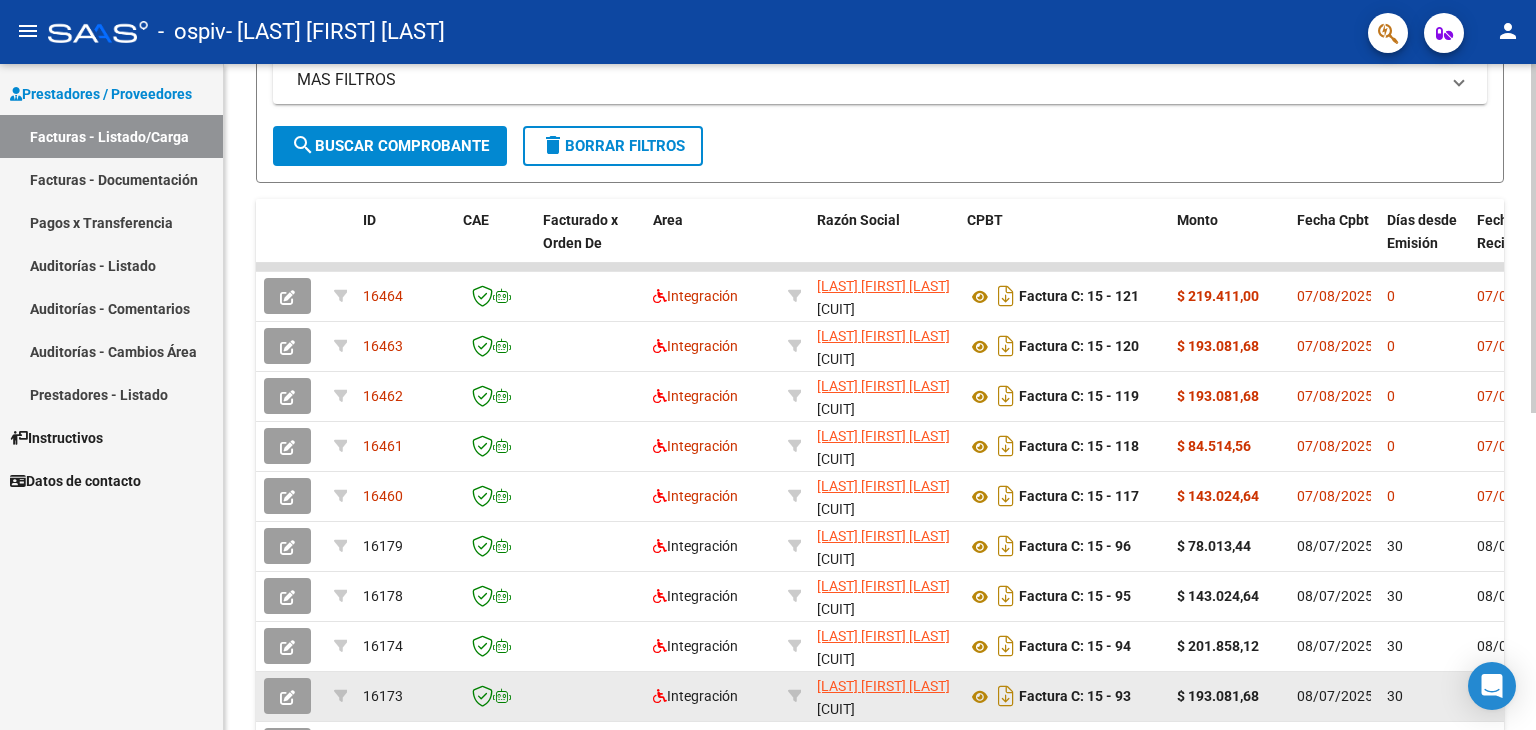scroll, scrollTop: 500, scrollLeft: 0, axis: vertical 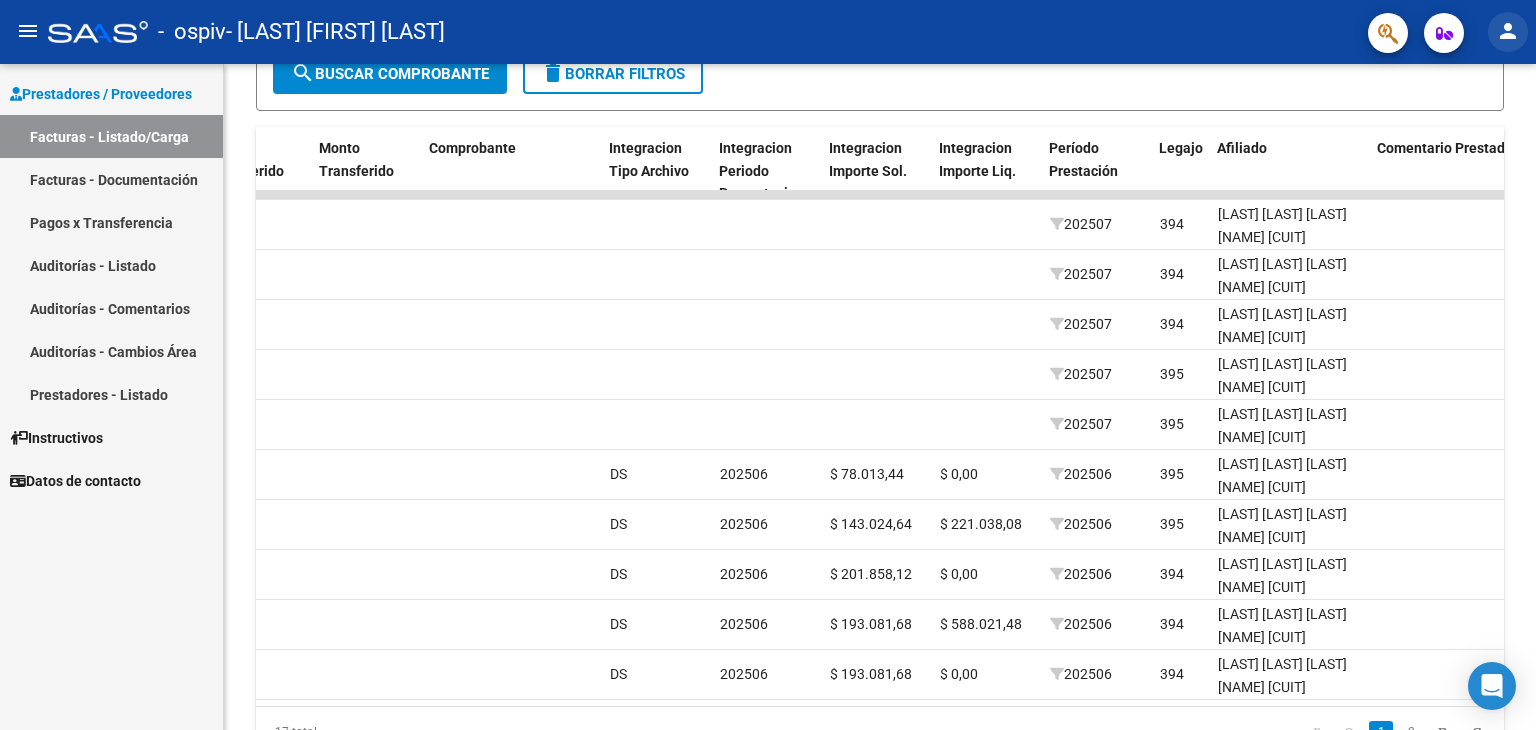 click on "person" 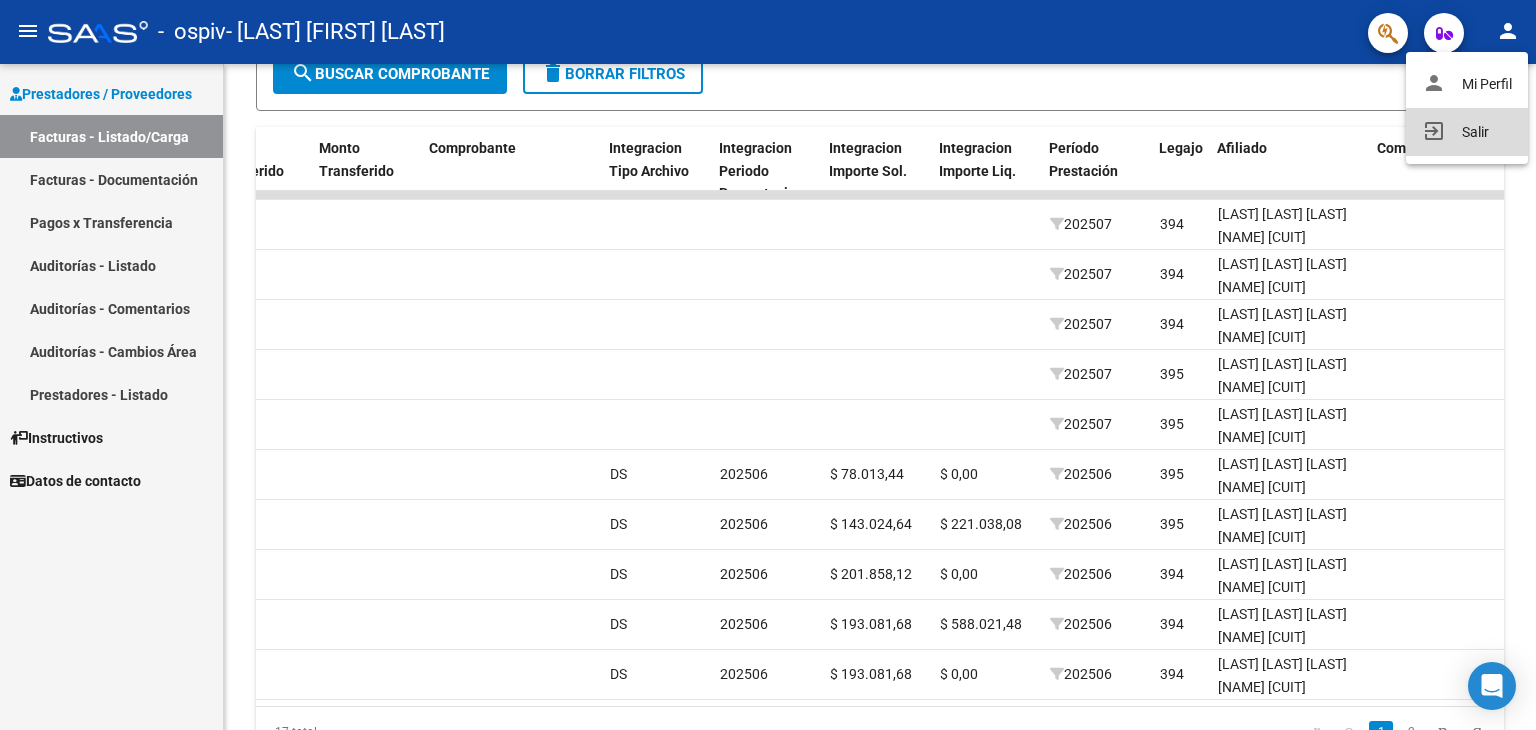 click on "exit_to_app  Salir" at bounding box center (1467, 132) 